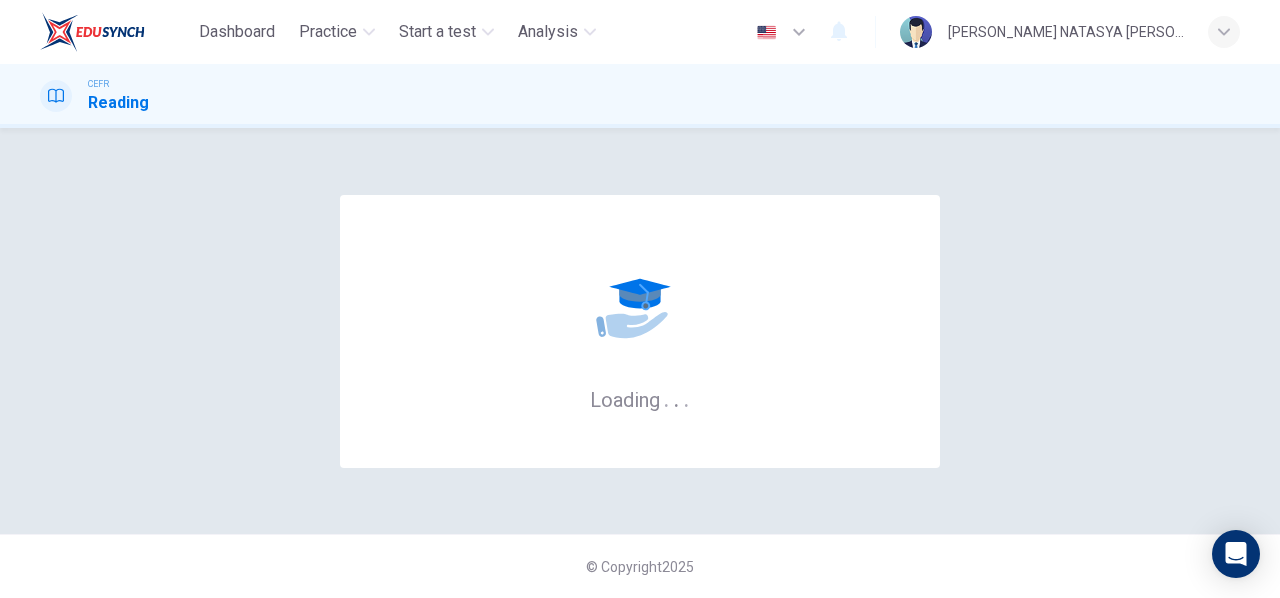 scroll, scrollTop: 0, scrollLeft: 0, axis: both 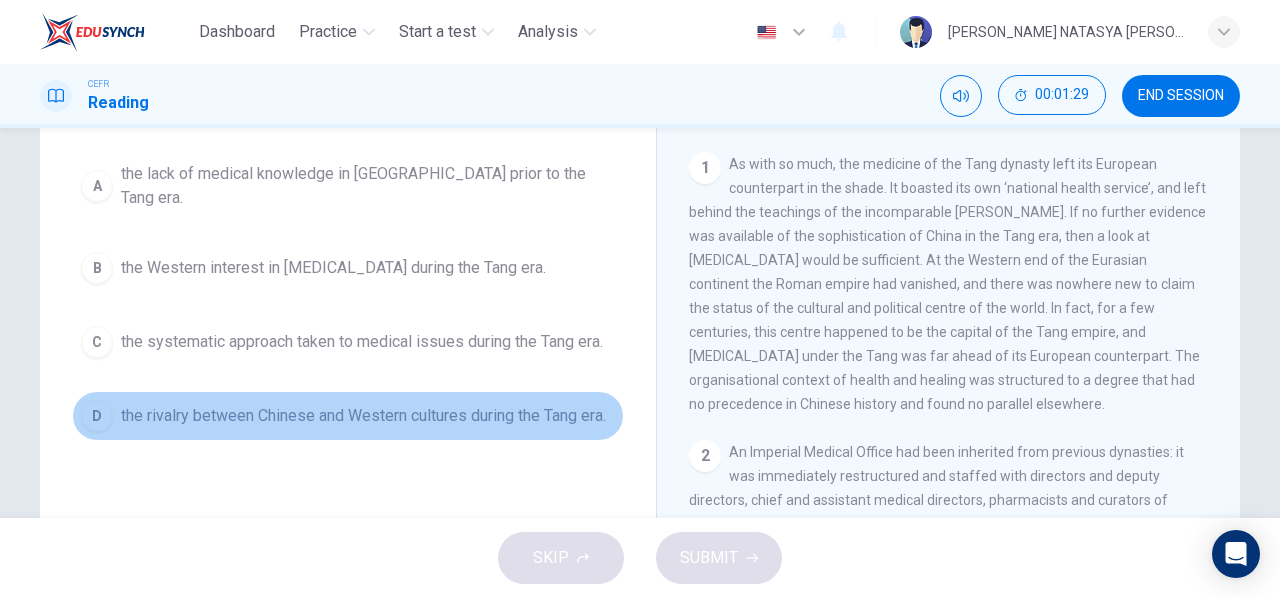 click on "D" at bounding box center [97, 416] 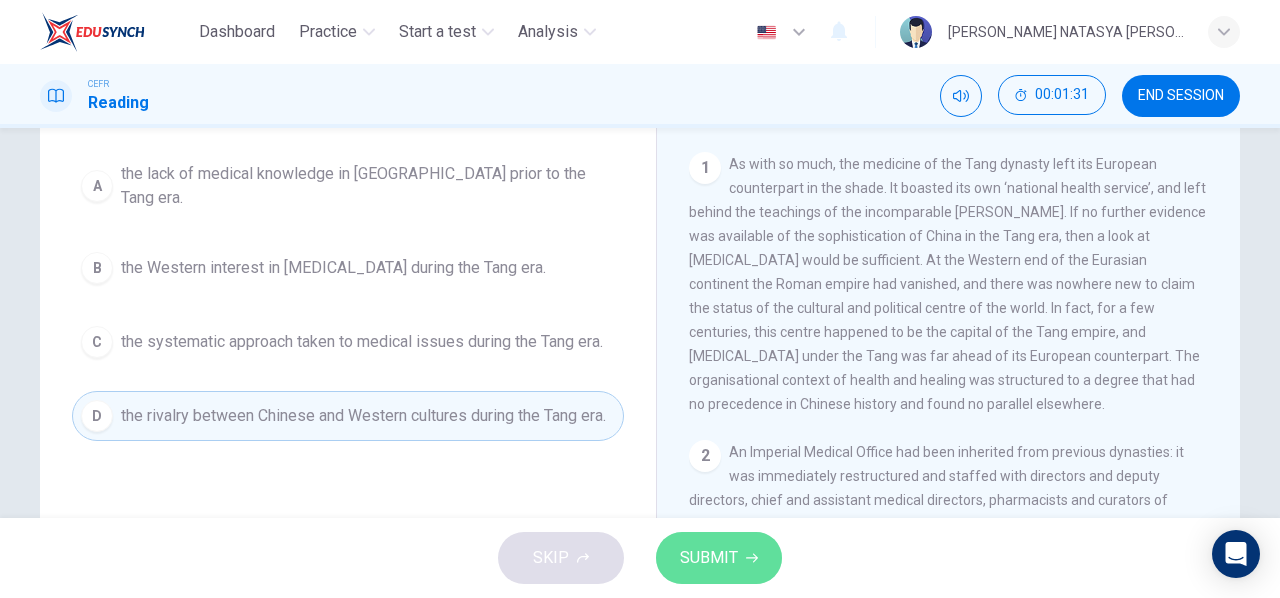 click on "SUBMIT" at bounding box center [719, 558] 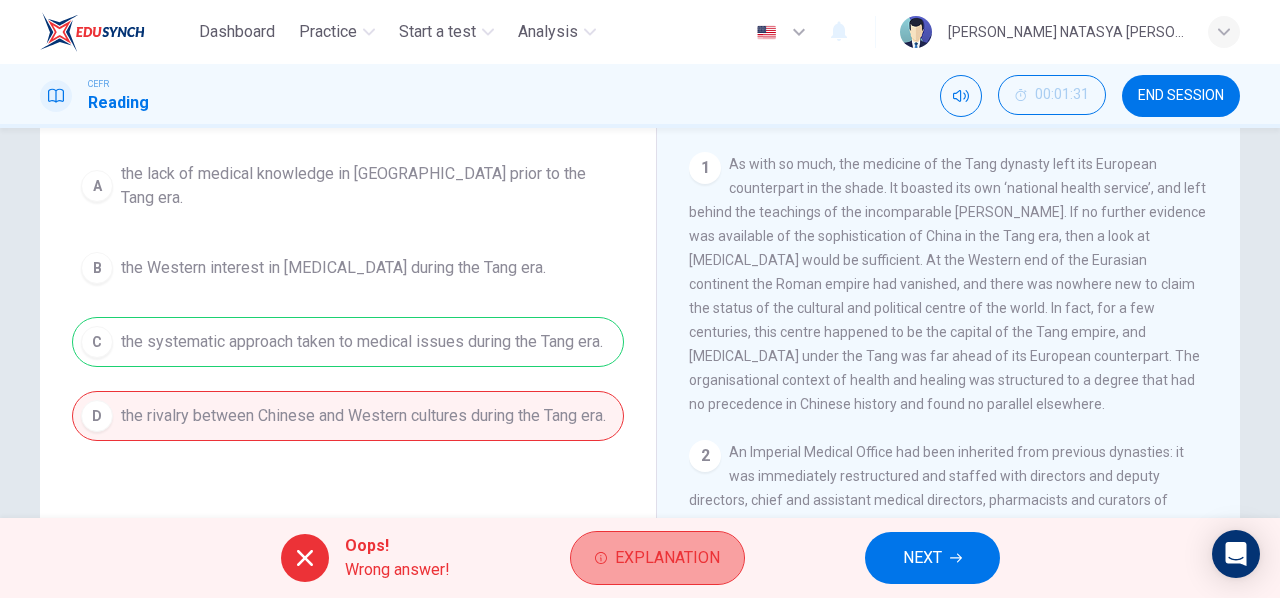 click on "Explanation" at bounding box center [657, 558] 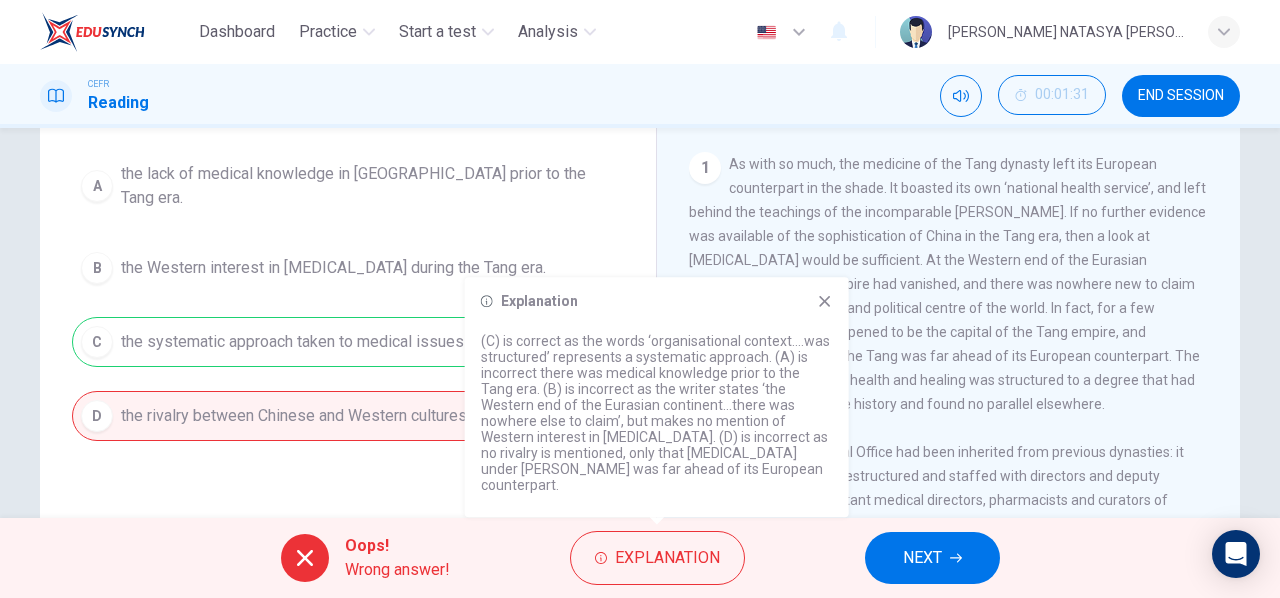 click 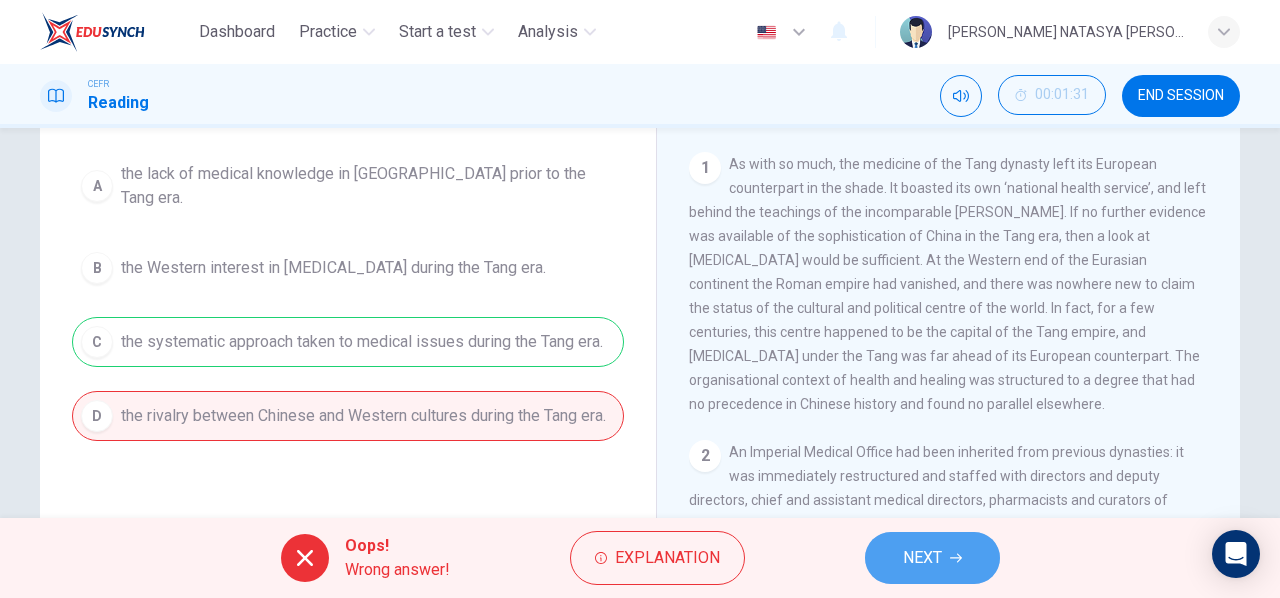 click on "NEXT" at bounding box center (932, 558) 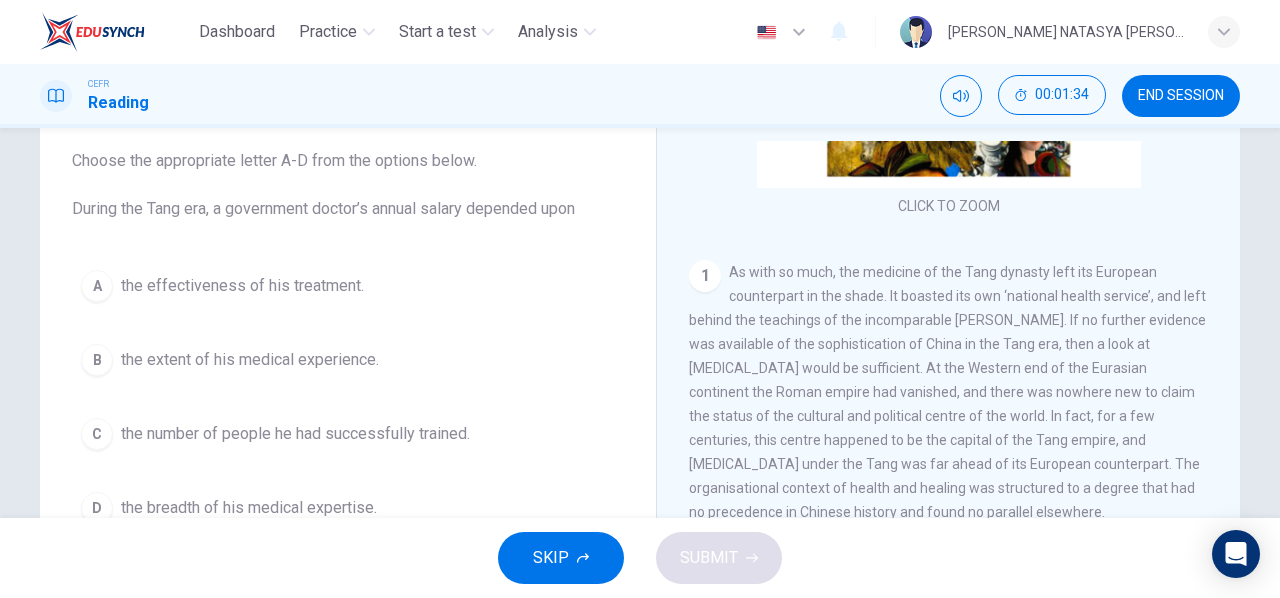 scroll, scrollTop: 113, scrollLeft: 0, axis: vertical 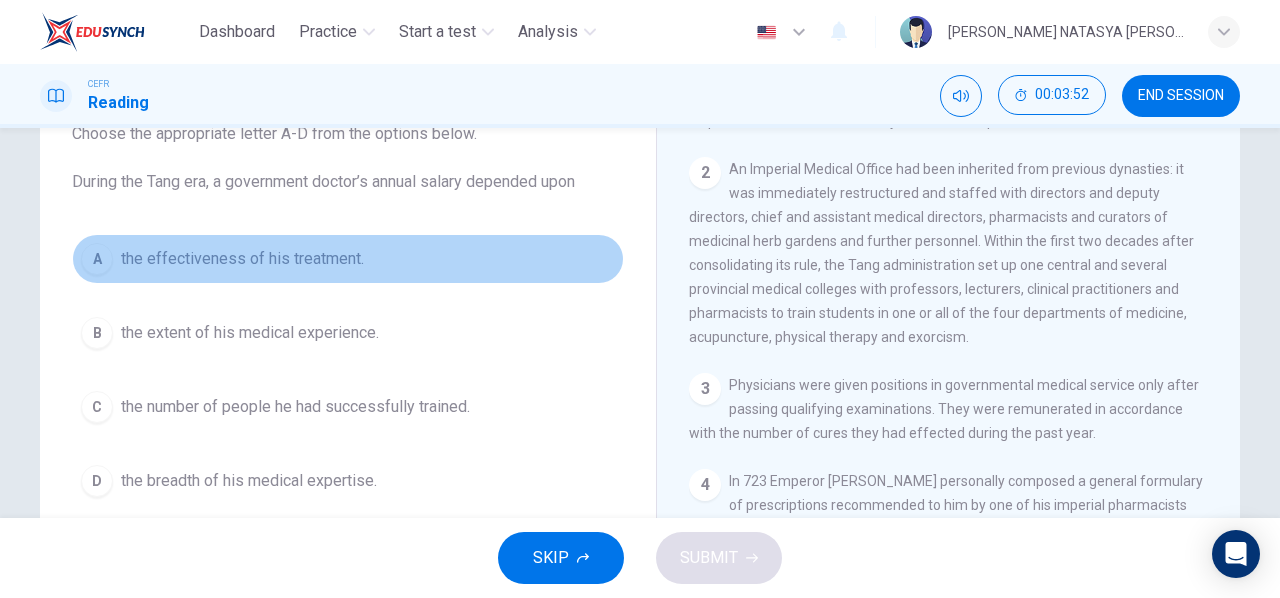 click on "the effectiveness of his treatment." at bounding box center [242, 259] 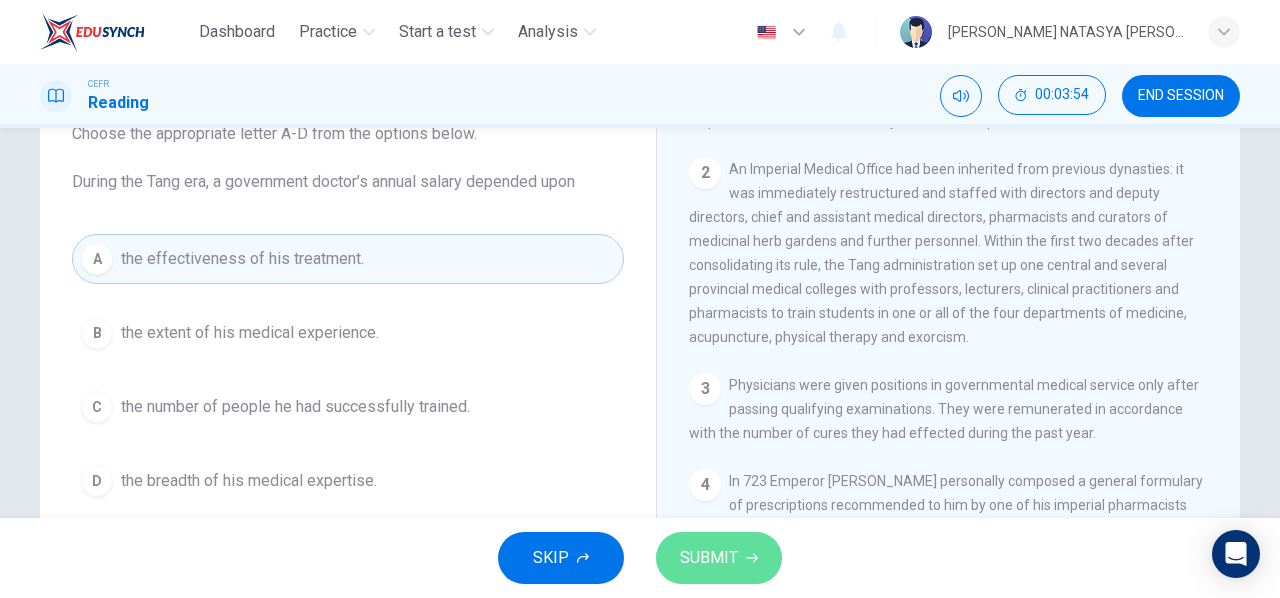 click on "SUBMIT" at bounding box center [719, 558] 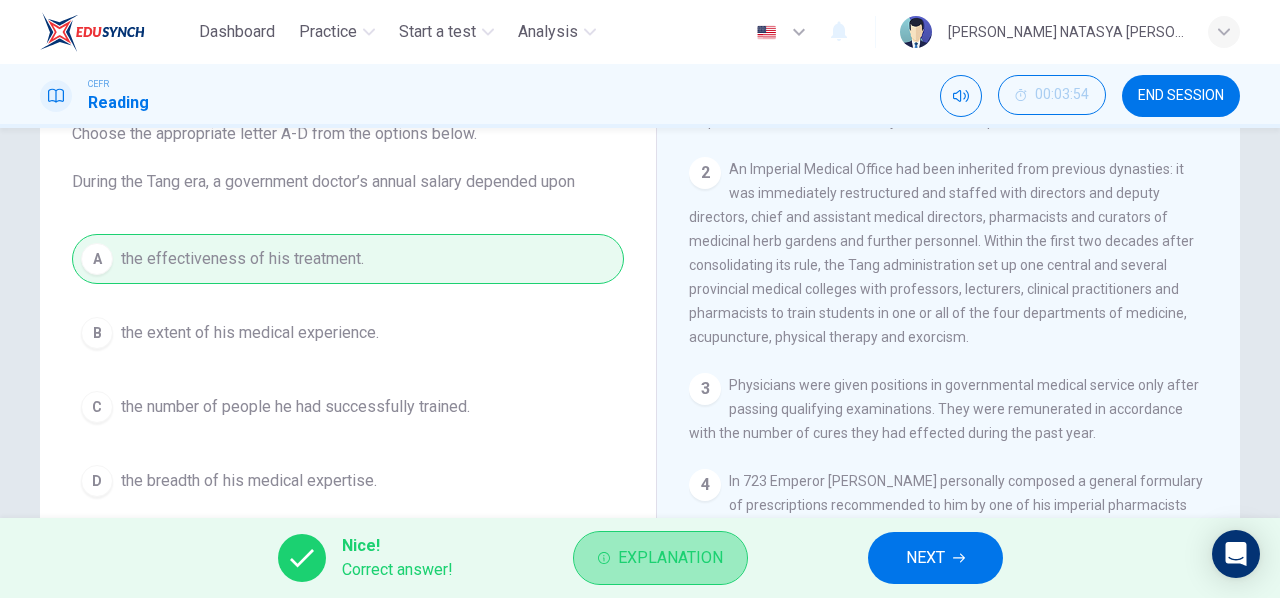 click on "Explanation" at bounding box center [670, 558] 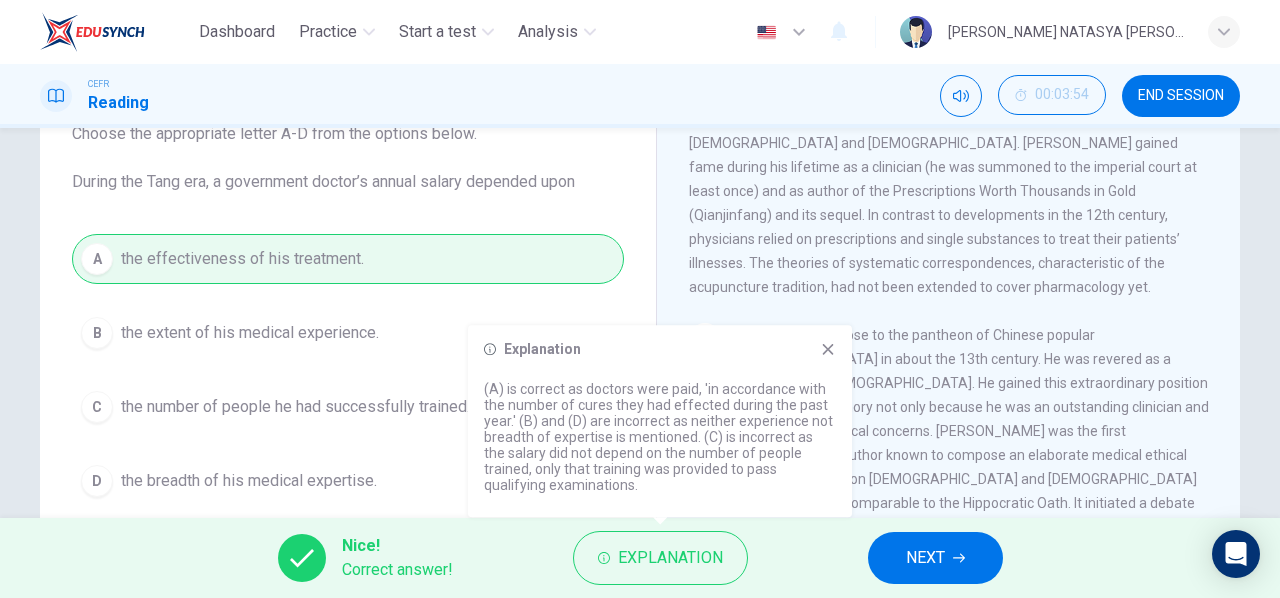 scroll, scrollTop: 2027, scrollLeft: 0, axis: vertical 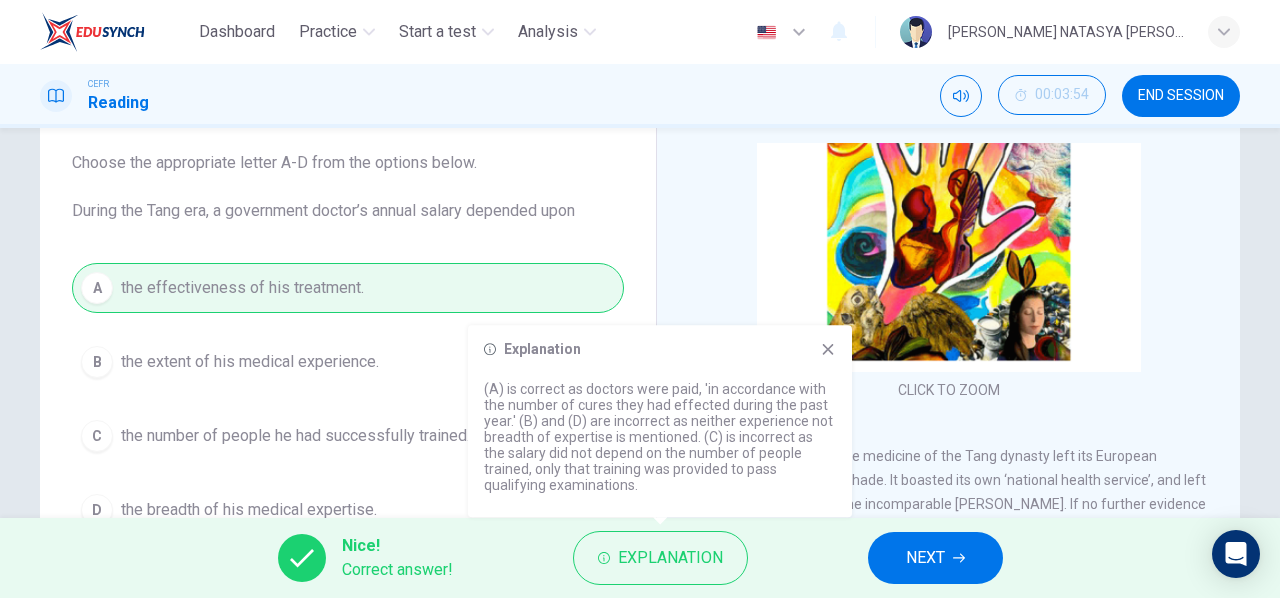 click 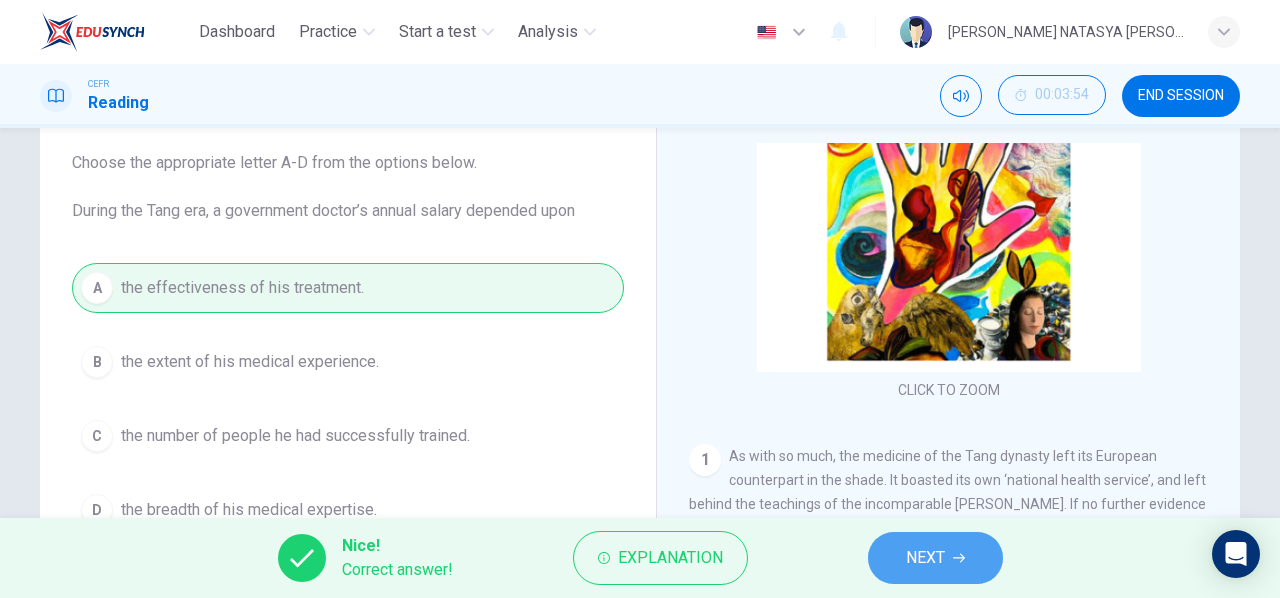 click on "NEXT" at bounding box center (925, 558) 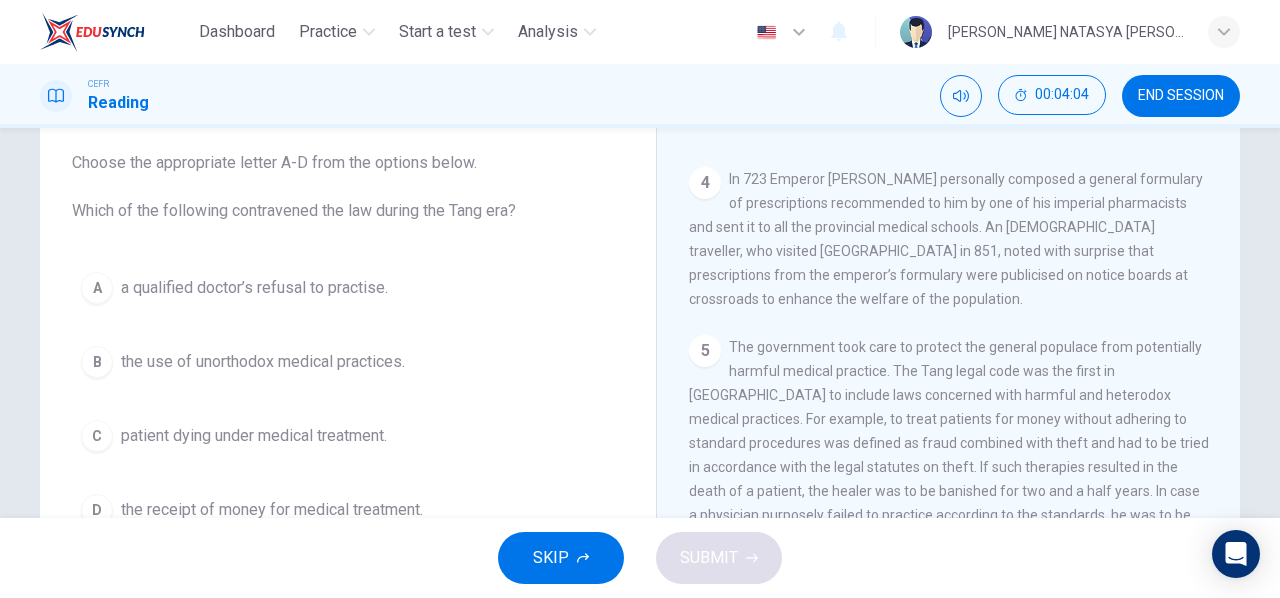 scroll, scrollTop: 1016, scrollLeft: 0, axis: vertical 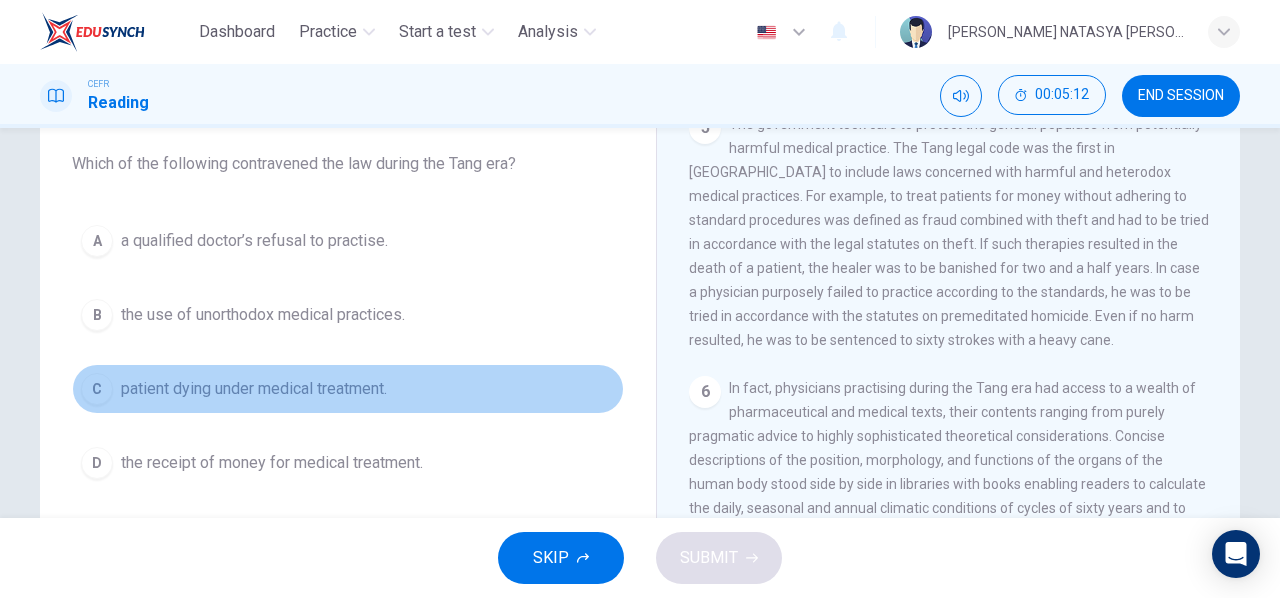 click on "patient dying under medical treatment." at bounding box center [254, 389] 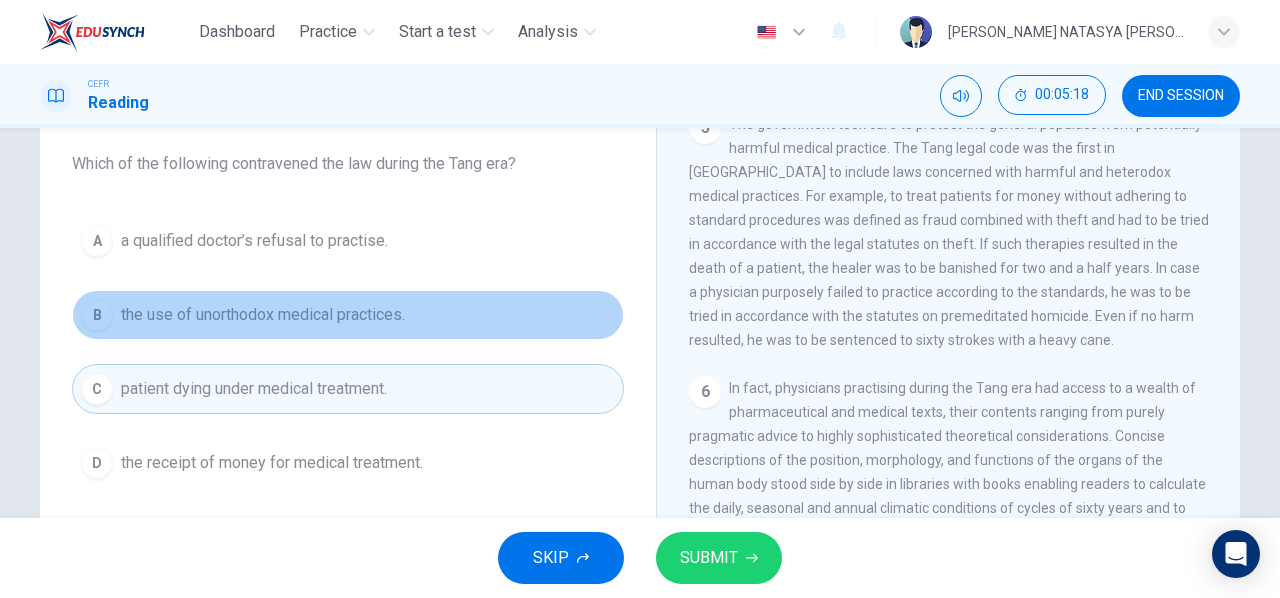 click on "the use of unorthodox medical practices." at bounding box center [263, 315] 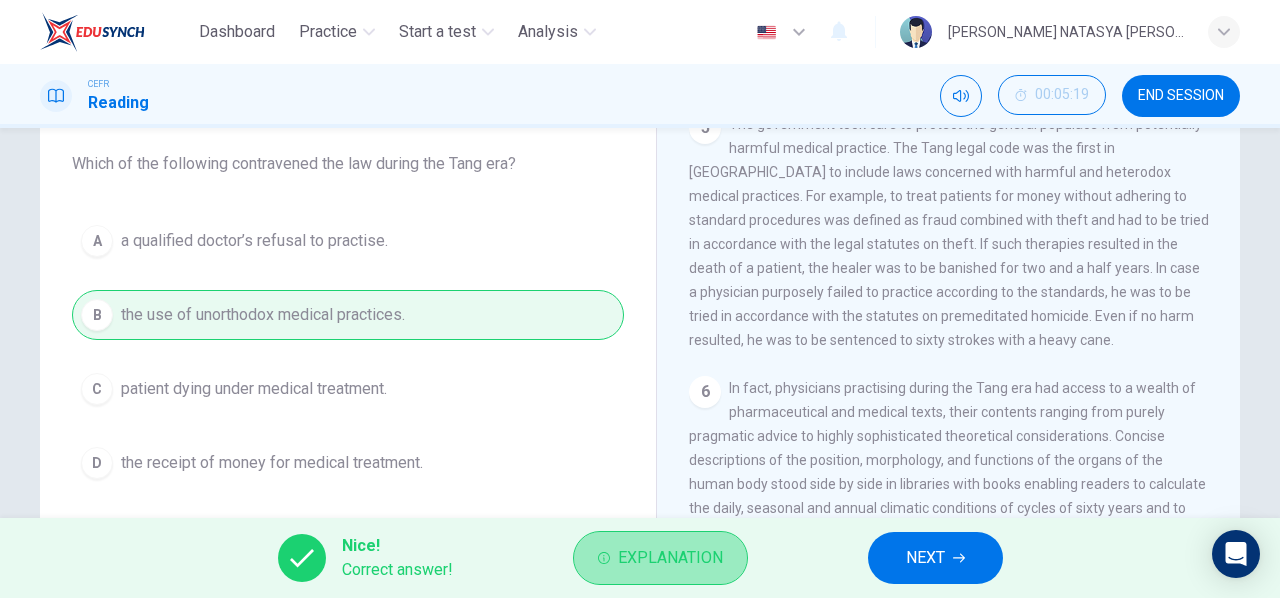 click on "Explanation" at bounding box center (660, 558) 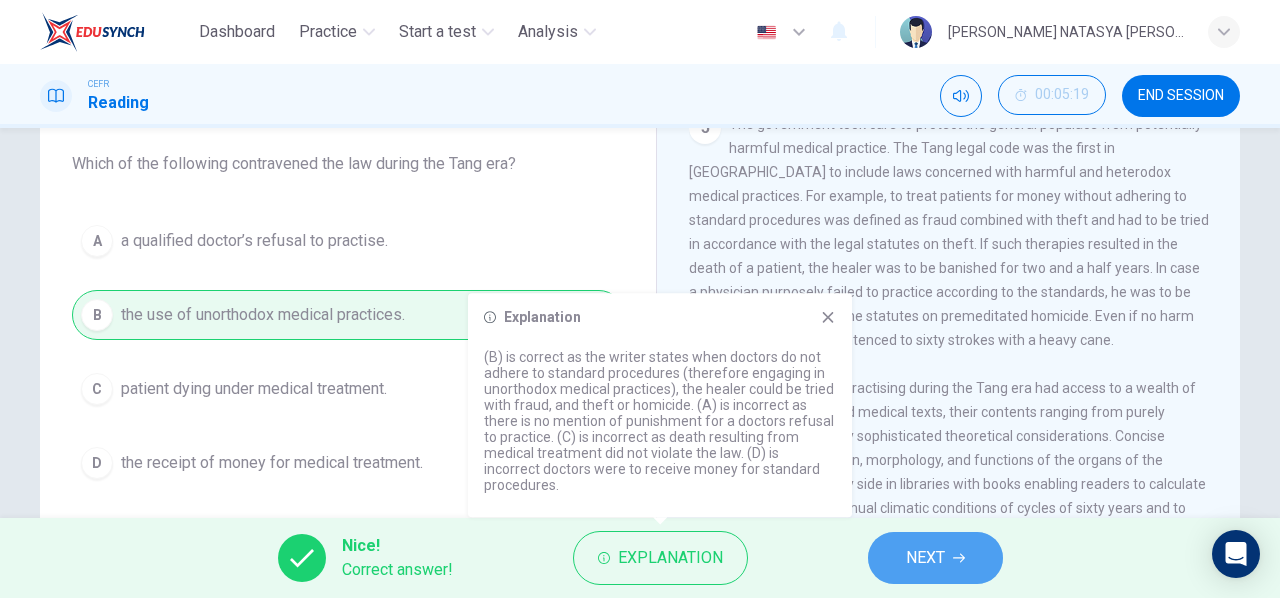 click on "NEXT" at bounding box center (935, 558) 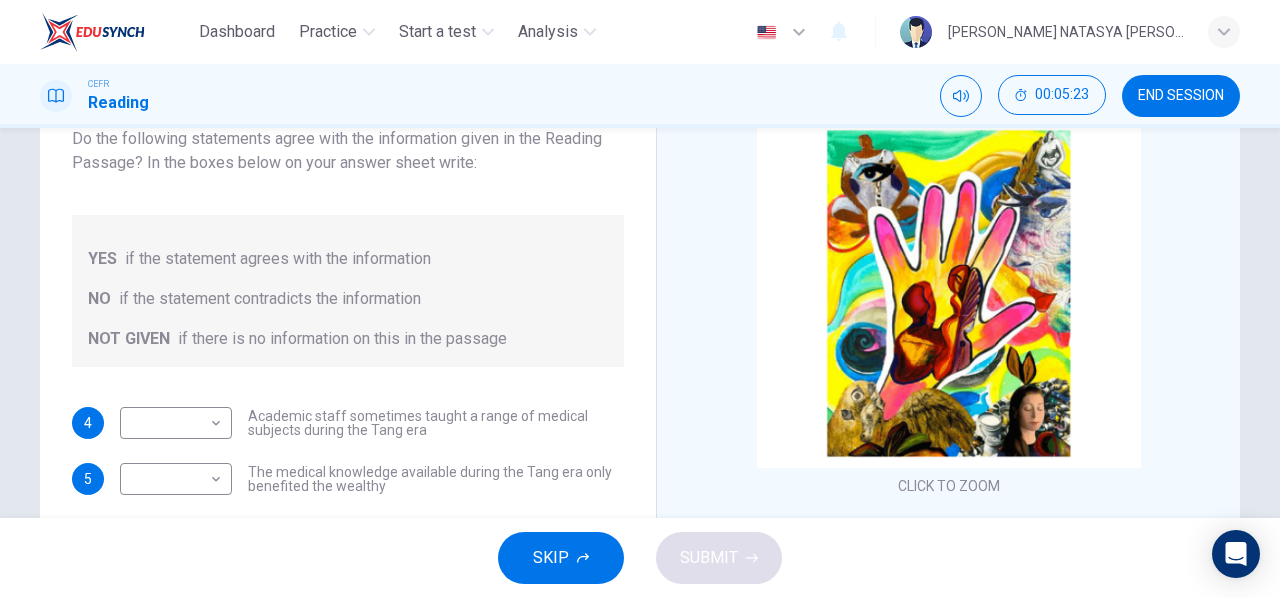 scroll, scrollTop: 136, scrollLeft: 0, axis: vertical 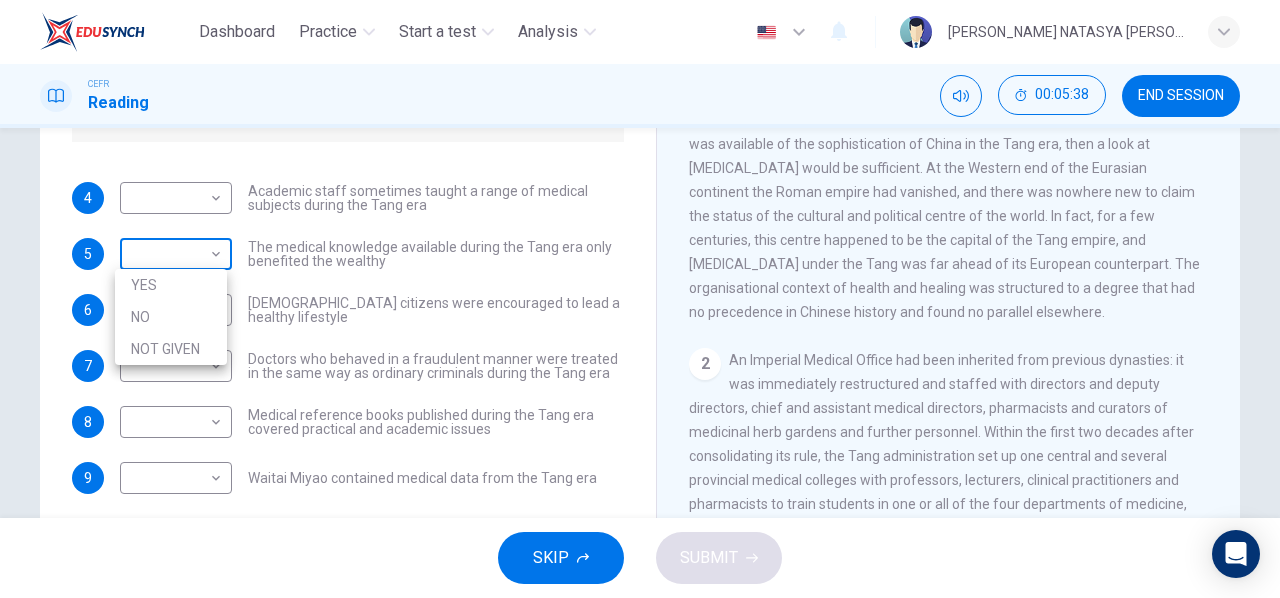 click on "Dashboard Practice Start a test Analysis English en ​ ANIS [PERSON_NAME] Reading 00:05:38 END SESSION Questions 4 - 10 Do the following statements agree with the information given in the Reading Passage?
In the boxes below on your answer sheet write: YES if the statement agrees with the information NO if the statement contradicts the information NOT GIVEN if there is no information on this in the passage 4 ​ ​ Academic staff sometimes taught a range of medical subjects during the Tang era 5 ​ ​ The medical knowledge available during the Tang era only benefited the wealthy 6 ​ ​ [DEMOGRAPHIC_DATA] citizens were encouraged to lead a healthy lifestyle 7 ​ ​ Doctors who behaved in a fraudulent manner were treated in the same way as ordinary criminals during the Tang era 8 ​ ​ Medical reference books published during the Tang era covered practical and academic issues 9 ​ ​ Waitai Miyao contained medical data from the Tang era 10 ​ ​ The Art of Healing CLICK TO ZOOM Click to Zoom 1 2 3 4" at bounding box center (640, 299) 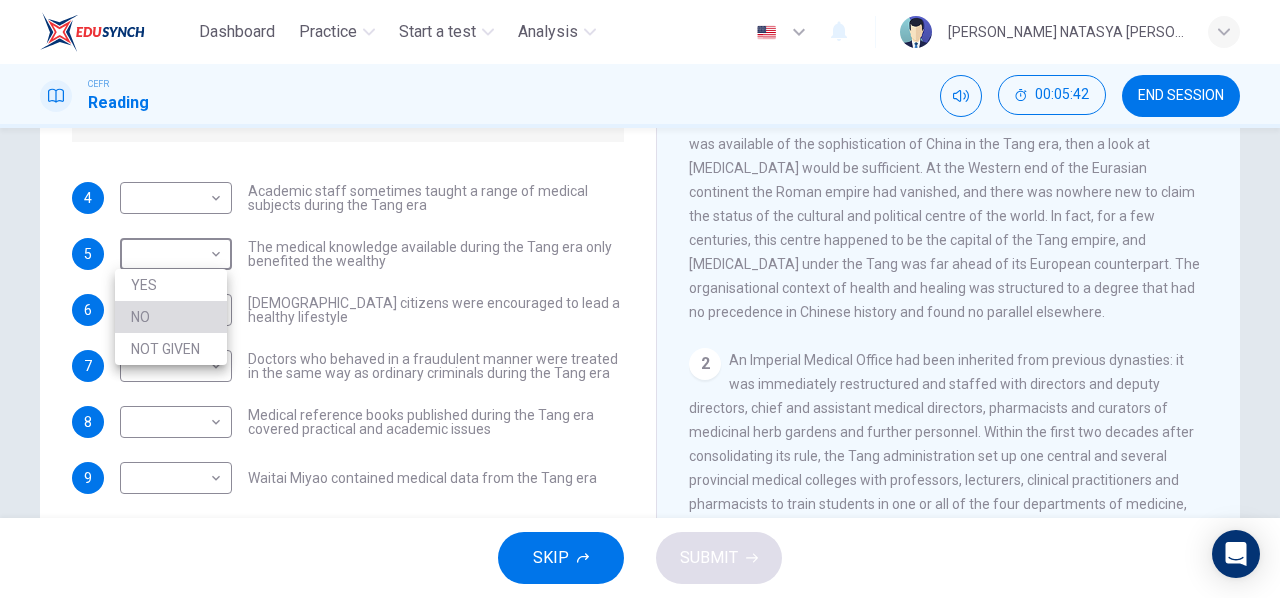 click on "NO" at bounding box center [171, 317] 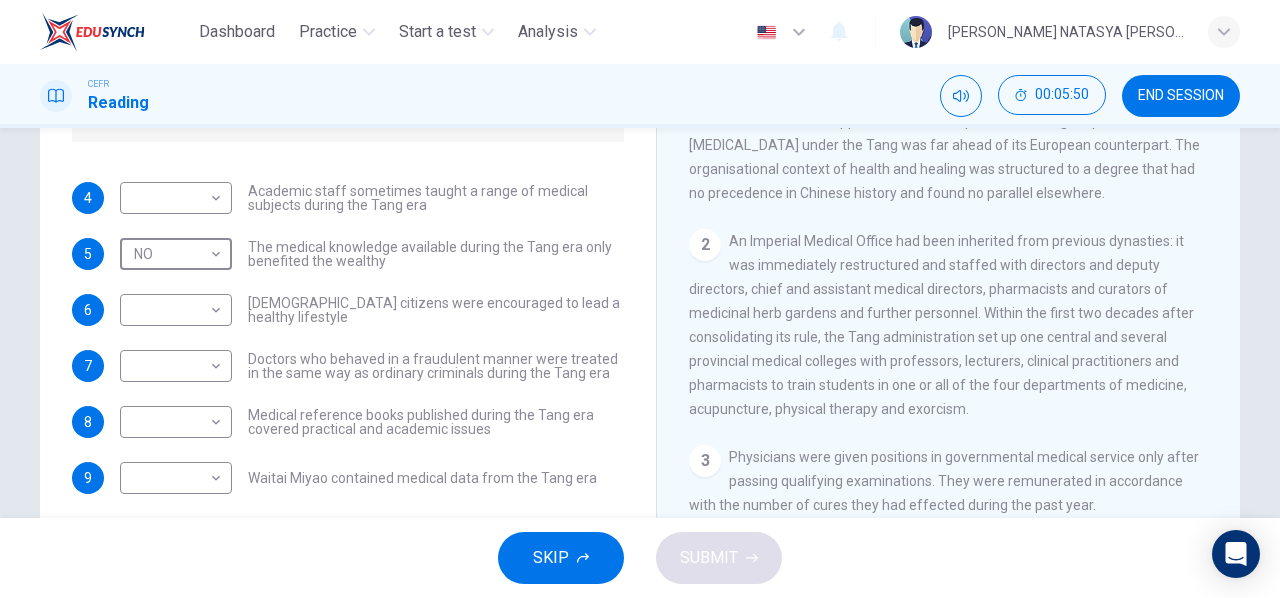 scroll, scrollTop: 463, scrollLeft: 0, axis: vertical 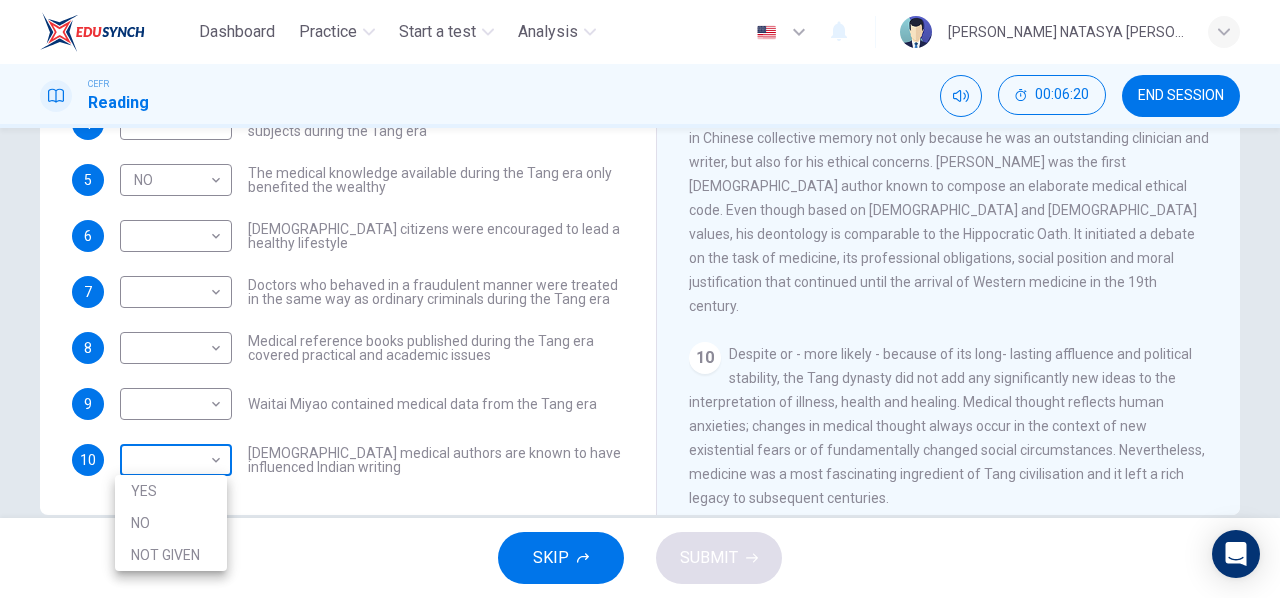 click on "Dashboard Practice Start a test Analysis English en ​ ANIS [PERSON_NAME] CEFR Reading 00:06:20 END SESSION Questions 4 - 10 Do the following statements agree with the information given in the Reading Passage?
In the boxes below on your answer sheet write: YES if the statement agrees with the information NO if the statement contradicts the information NOT GIVEN if there is no information on this in the passage 4 ​ ​ Academic staff sometimes taught a range of medical subjects during the Tang era 5 NO NO ​ The medical knowledge available during the Tang era only benefited the wealthy 6 ​ ​ [DEMOGRAPHIC_DATA] citizens were encouraged to lead a healthy lifestyle 7 ​ ​ Doctors who behaved in a fraudulent manner were treated in the same way as ordinary criminals during the Tang era 8 ​ ​ Medical reference books published during the Tang era covered practical and academic issues 9 ​ ​ Waitai Miyao contained medical data from the Tang era 10 ​ ​ The Art of Healing CLICK TO ZOOM Click to Zoom 1 2 3" at bounding box center [640, 299] 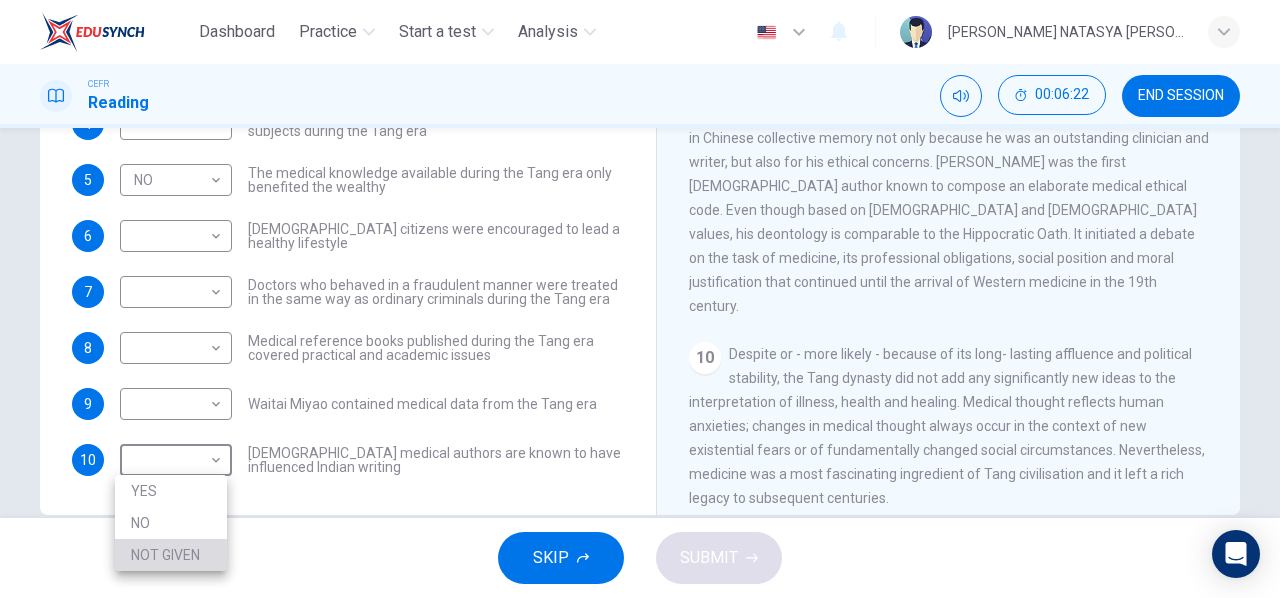 click on "NOT GIVEN" at bounding box center [171, 555] 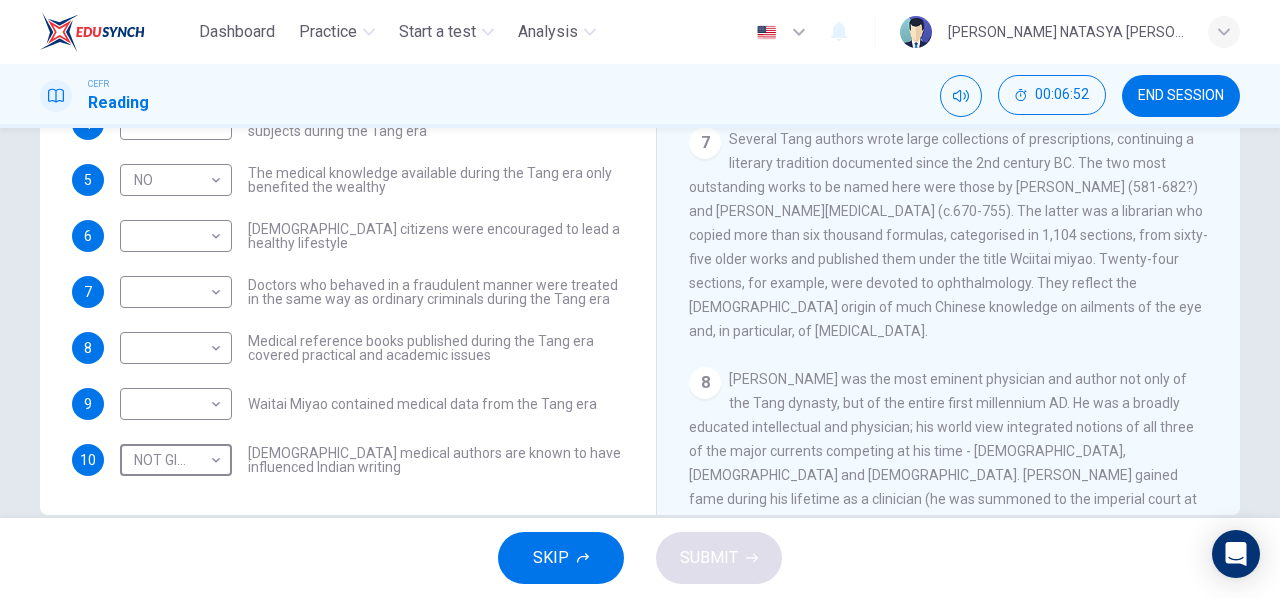 scroll, scrollTop: 1424, scrollLeft: 0, axis: vertical 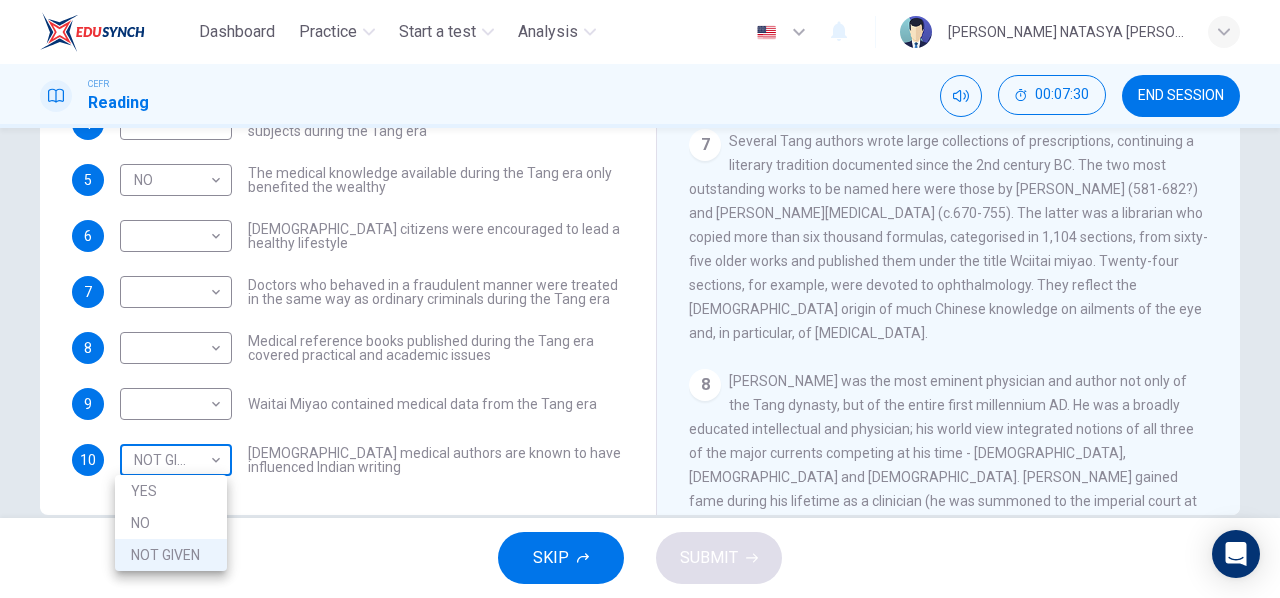 click on "Dashboard Practice Start a test Analysis English en ​ ANIS [PERSON_NAME] CEFR Reading 00:07:30 END SESSION Questions 4 - 10 Do the following statements agree with the information given in the Reading Passage?
In the boxes below on your answer sheet write: YES if the statement agrees with the information NO if the statement contradicts the information NOT GIVEN if there is no information on this in the passage 4 ​ ​ Academic staff sometimes taught a range of medical subjects during the Tang era 5 NO NO ​ The medical knowledge available during the Tang era only benefited the wealthy 6 ​ ​ [DEMOGRAPHIC_DATA] citizens were encouraged to lead a healthy lifestyle 7 ​ ​ Doctors who behaved in a fraudulent manner were treated in the same way as ordinary criminals during the Tang era 8 ​ ​ Medical reference books published during the Tang era covered practical and academic issues 9 ​ ​ Waitai Miyao contained medical data from the Tang era 10 NOT GIVEN NOT GIVEN ​ The Art of Healing CLICK TO ZOOM 1 2" at bounding box center [640, 299] 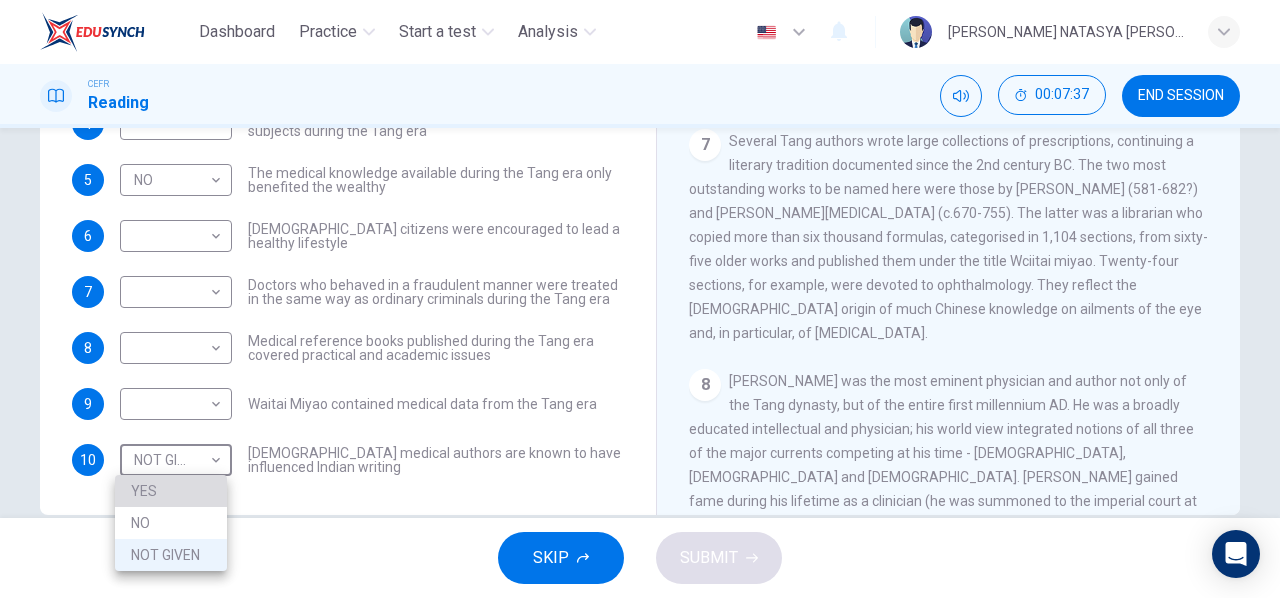 click on "YES" at bounding box center [171, 491] 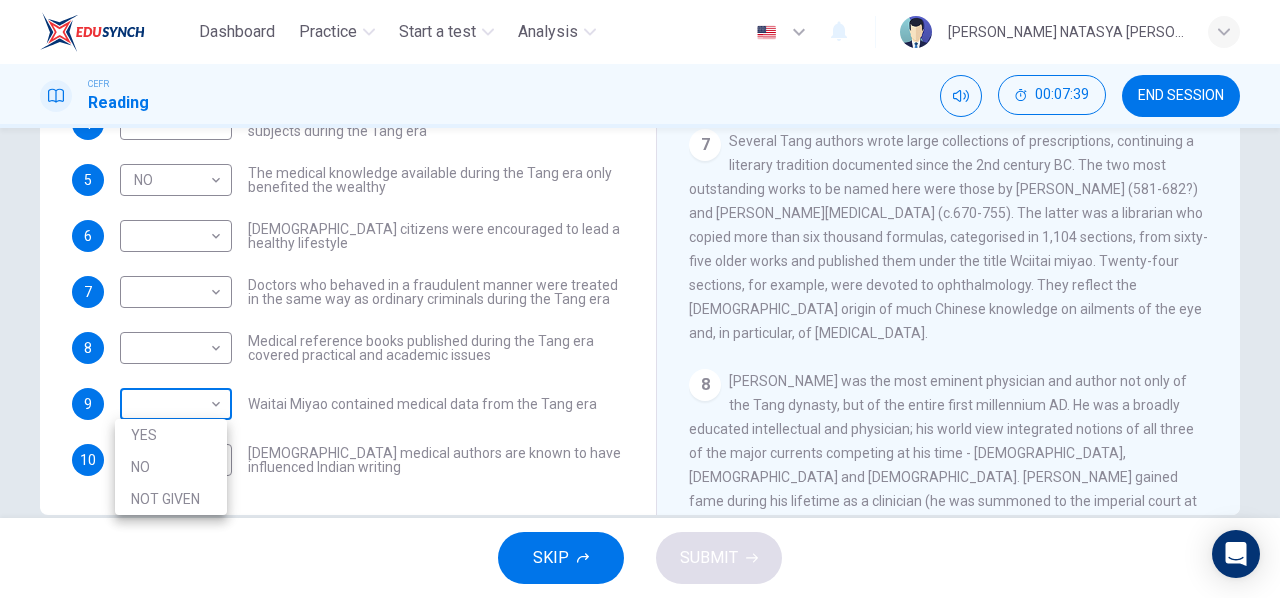 click on "Dashboard Practice Start a test Analysis English en ​ ANIS [PERSON_NAME] Reading 00:07:39 END SESSION Questions 4 - 10 Do the following statements agree with the information given in the Reading Passage?
In the boxes below on your answer sheet write: YES if the statement agrees with the information NO if the statement contradicts the information NOT GIVEN if there is no information on this in the passage 4 ​ ​ Academic staff sometimes taught a range of medical subjects during the Tang era 5 NO NO ​ The medical knowledge available during the Tang era only benefited the wealthy 6 ​ ​ [DEMOGRAPHIC_DATA] citizens were encouraged to lead a healthy lifestyle 7 ​ ​ Doctors who behaved in a fraudulent manner were treated in the same way as ordinary criminals during the Tang era 8 ​ ​ Medical reference books published during the Tang era covered practical and academic issues 9 ​ ​ Waitai Miyao contained medical data from the Tang era 10 YES YES ​ The Art of Healing CLICK TO ZOOM Click to Zoom 1" at bounding box center [640, 299] 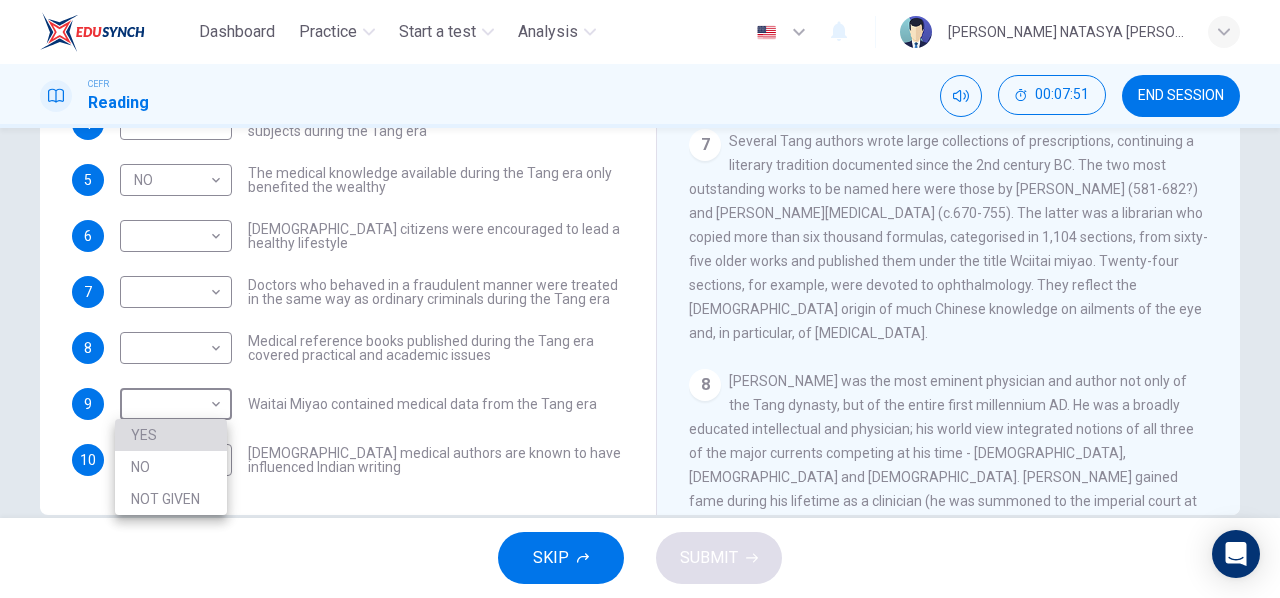 click on "YES" at bounding box center (171, 435) 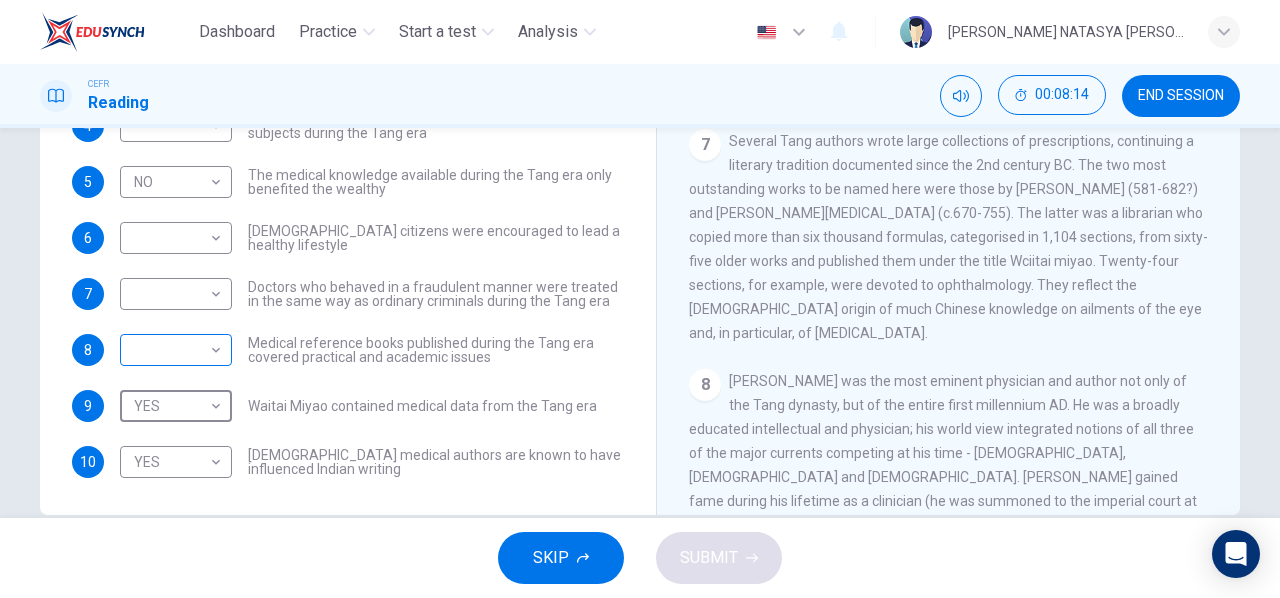 scroll, scrollTop: 88, scrollLeft: 0, axis: vertical 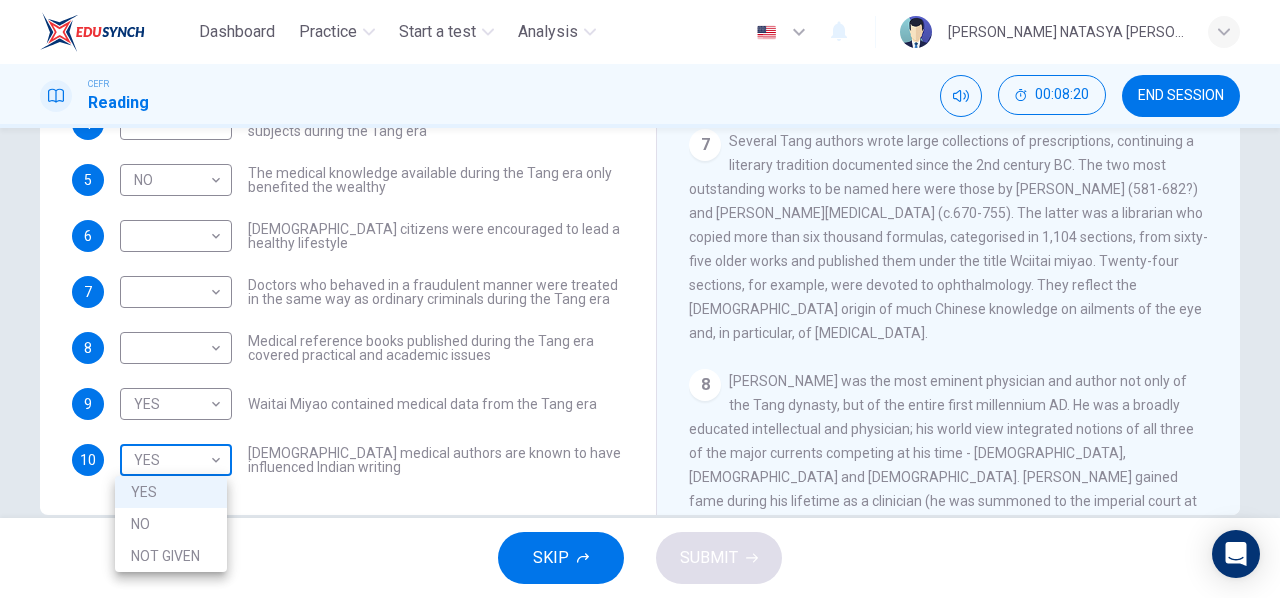 click on "Dashboard Practice Start a test Analysis English en ​ ANIS [PERSON_NAME] CEFR Reading 00:08:20 END SESSION Questions 4 - 10 Do the following statements agree with the information given in the Reading Passage?
In the boxes below on your answer sheet write: YES if the statement agrees with the information NO if the statement contradicts the information NOT GIVEN if there is no information on this in the passage 4 ​ ​ Academic staff sometimes taught a range of medical subjects during the Tang era 5 NO NO ​ The medical knowledge available during the Tang era only benefited the wealthy 6 ​ ​ [DEMOGRAPHIC_DATA] citizens were encouraged to lead a healthy lifestyle 7 ​ ​ Doctors who behaved in a fraudulent manner were treated in the same way as ordinary criminals during the Tang era 8 ​ ​ Medical reference books published during the Tang era covered practical and academic issues 9 YES YES ​ Waitai Miyao contained medical data from the Tang era 10 YES YES ​ The Art of Healing CLICK TO ZOOM 1 2 3 4 5 6" at bounding box center (640, 299) 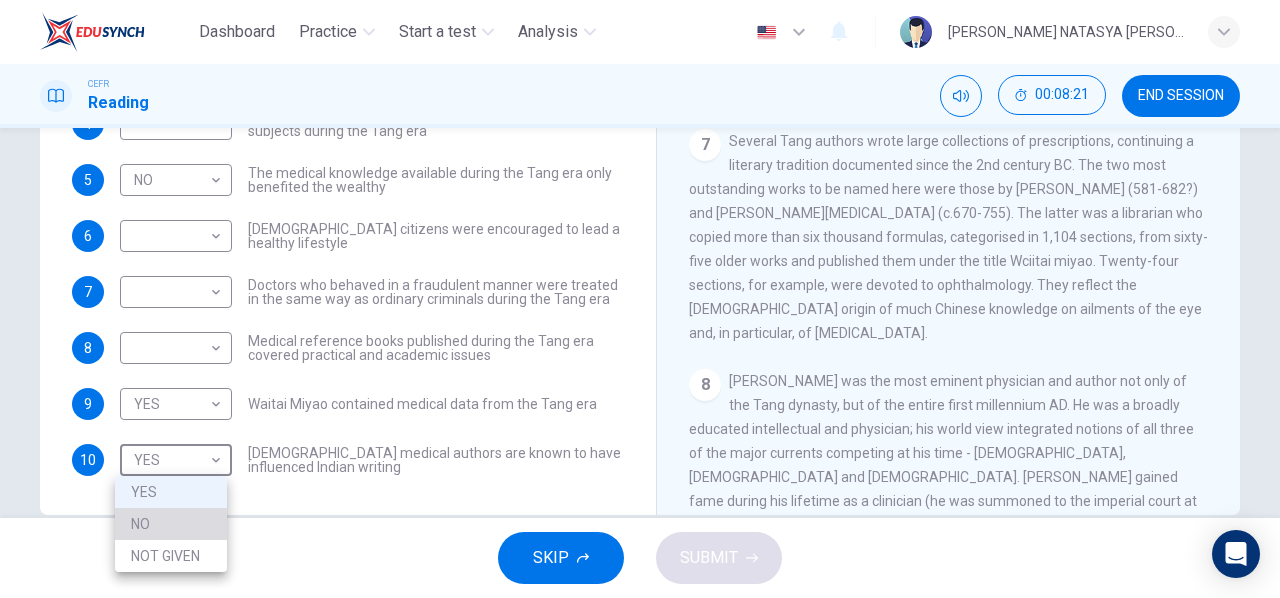 click on "NO" at bounding box center (171, 524) 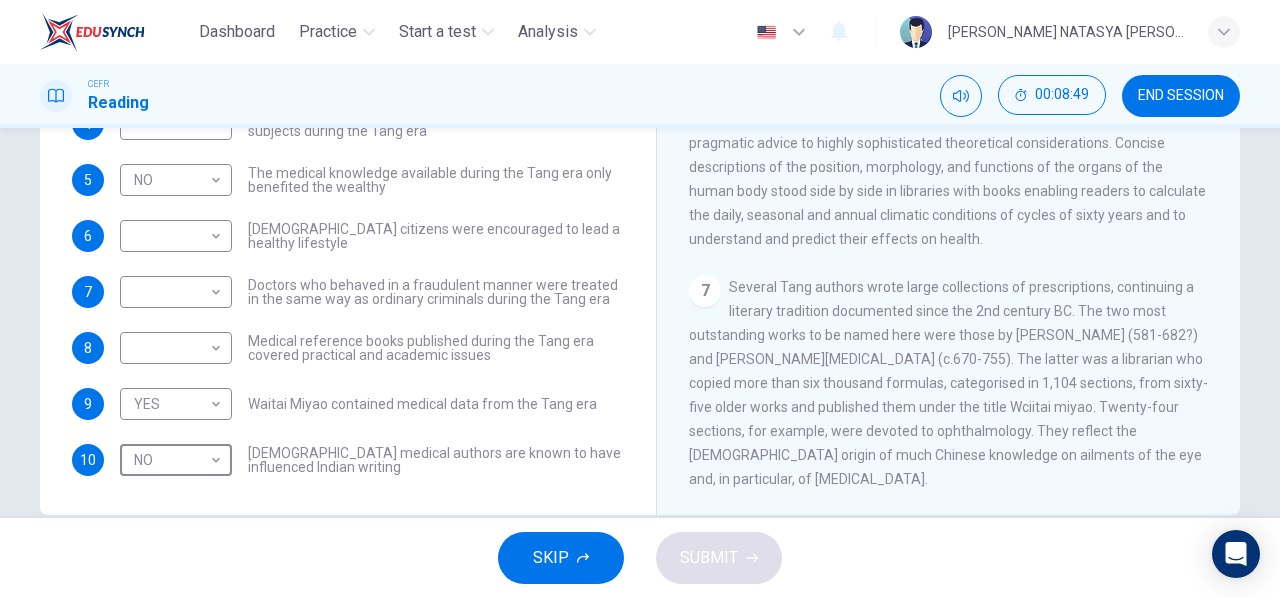 scroll, scrollTop: 1279, scrollLeft: 0, axis: vertical 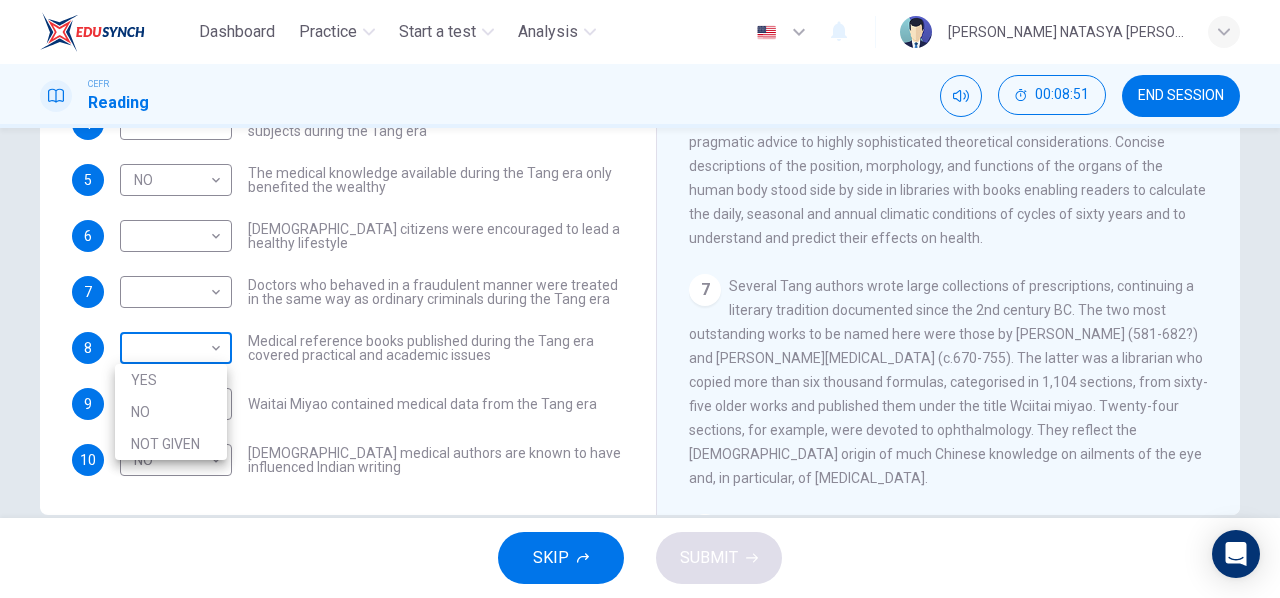 click on "Dashboard Practice Start a test Analysis English en ​ ANIS [PERSON_NAME] CEFR Reading 00:08:51 END SESSION Questions 4 - 10 Do the following statements agree with the information given in the Reading Passage?
In the boxes below on your answer sheet write: YES if the statement agrees with the information NO if the statement contradicts the information NOT GIVEN if there is no information on this in the passage 4 ​ ​ Academic staff sometimes taught a range of medical subjects during the Tang era 5 NO NO ​ The medical knowledge available during the Tang era only benefited the wealthy 6 ​ ​ [DEMOGRAPHIC_DATA] citizens were encouraged to lead a healthy lifestyle 7 ​ ​ Doctors who behaved in a fraudulent manner were treated in the same way as ordinary criminals during the Tang era 8 ​ ​ Medical reference books published during the Tang era covered practical and academic issues 9 YES YES ​ Waitai Miyao contained medical data from the Tang era 10 NO NO ​ The Art of Healing CLICK TO ZOOM Click to Zoom" at bounding box center [640, 299] 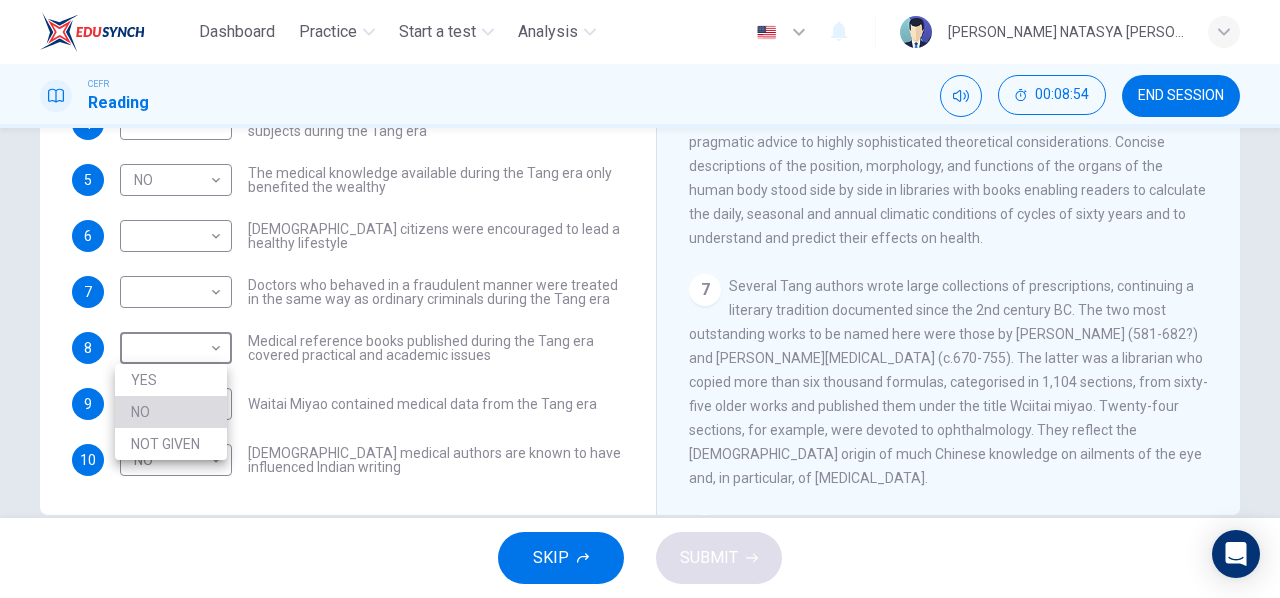 click on "NO" at bounding box center (171, 412) 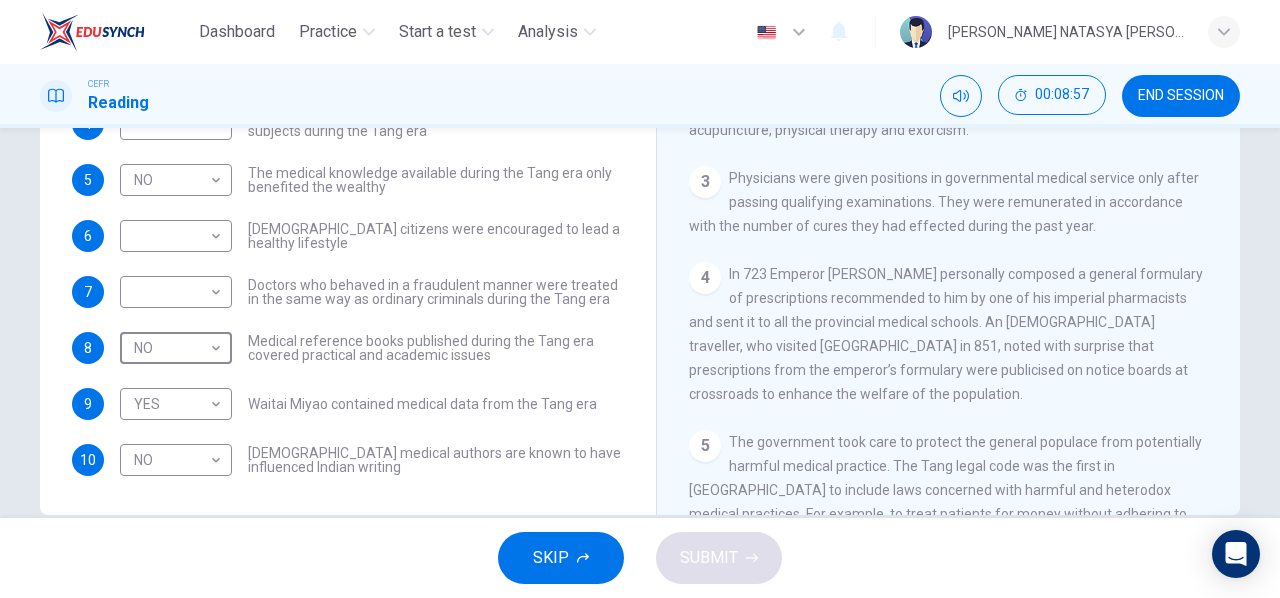 scroll, scrollTop: 665, scrollLeft: 0, axis: vertical 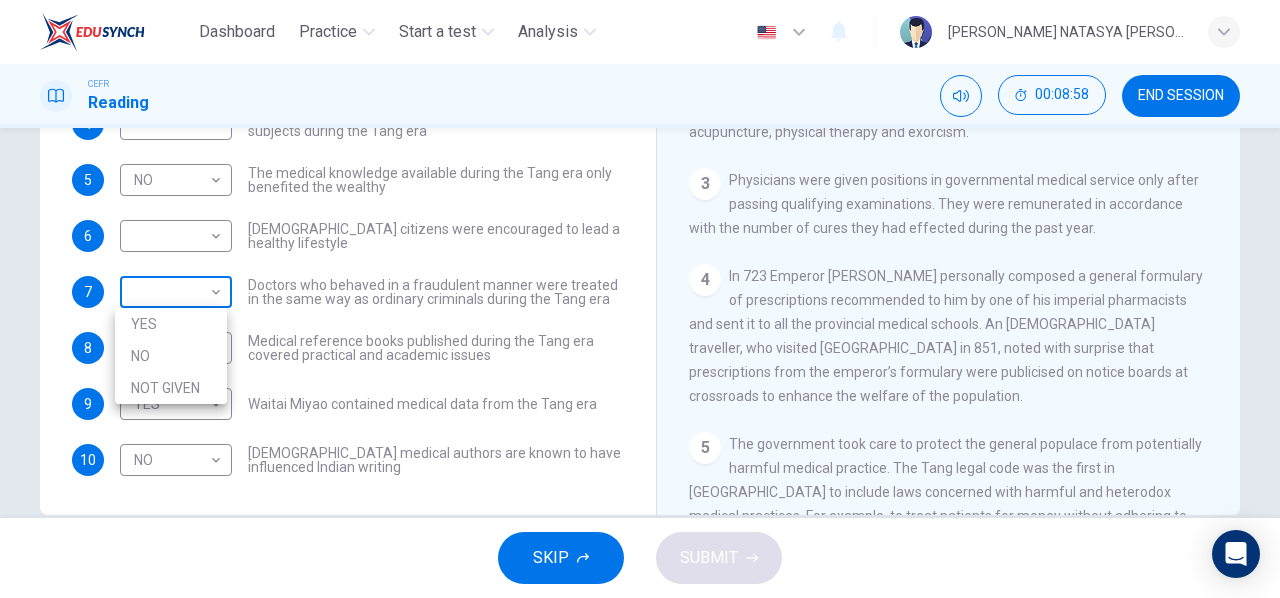 click on "Dashboard Practice Start a test Analysis English en ​ ANIS [PERSON_NAME] CEFR Reading 00:08:58 END SESSION Questions 4 - 10 Do the following statements agree with the information given in the Reading Passage?
In the boxes below on your answer sheet write: YES if the statement agrees with the information NO if the statement contradicts the information NOT GIVEN if there is no information on this in the passage 4 ​ ​ Academic staff sometimes taught a range of medical subjects during the Tang era 5 NO NO ​ The medical knowledge available during the Tang era only benefited the wealthy 6 ​ ​ [DEMOGRAPHIC_DATA] citizens were encouraged to lead a healthy lifestyle 7 ​ ​ Doctors who behaved in a fraudulent manner were treated in the same way as ordinary criminals during the Tang era 8 NO NO ​ Medical reference books published during the Tang era covered practical and academic issues 9 YES YES ​ Waitai Miyao contained medical data from the Tang era 10 NO NO ​ The Art of Healing CLICK TO ZOOM 1 2 3 4 5 6" at bounding box center (640, 299) 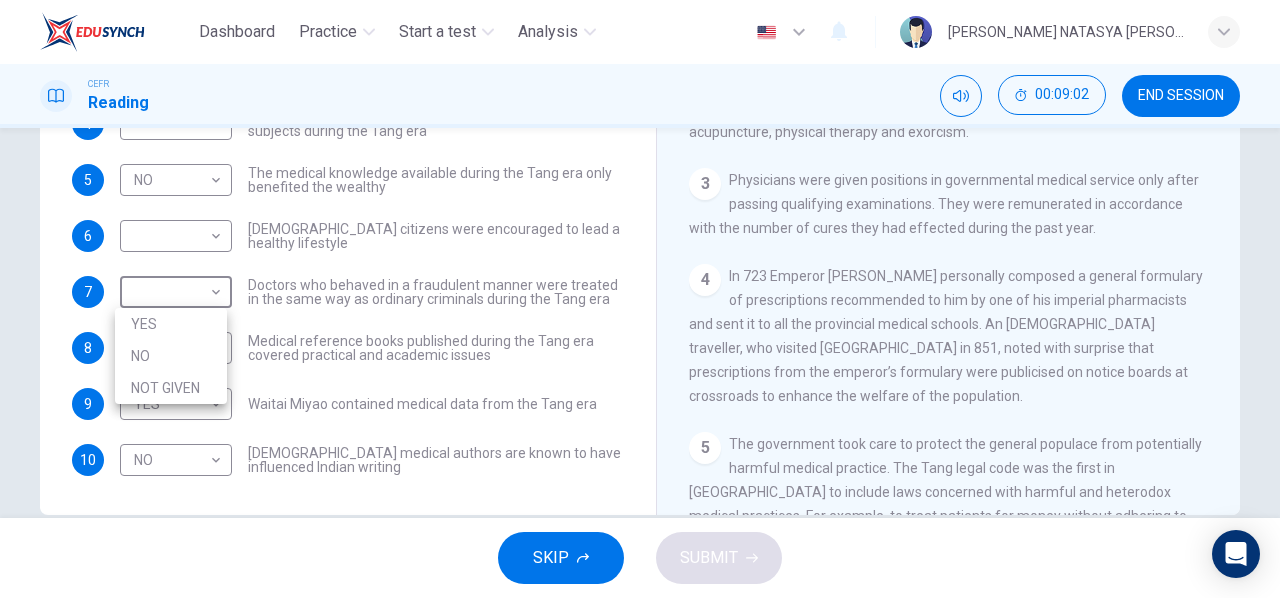 click at bounding box center (640, 299) 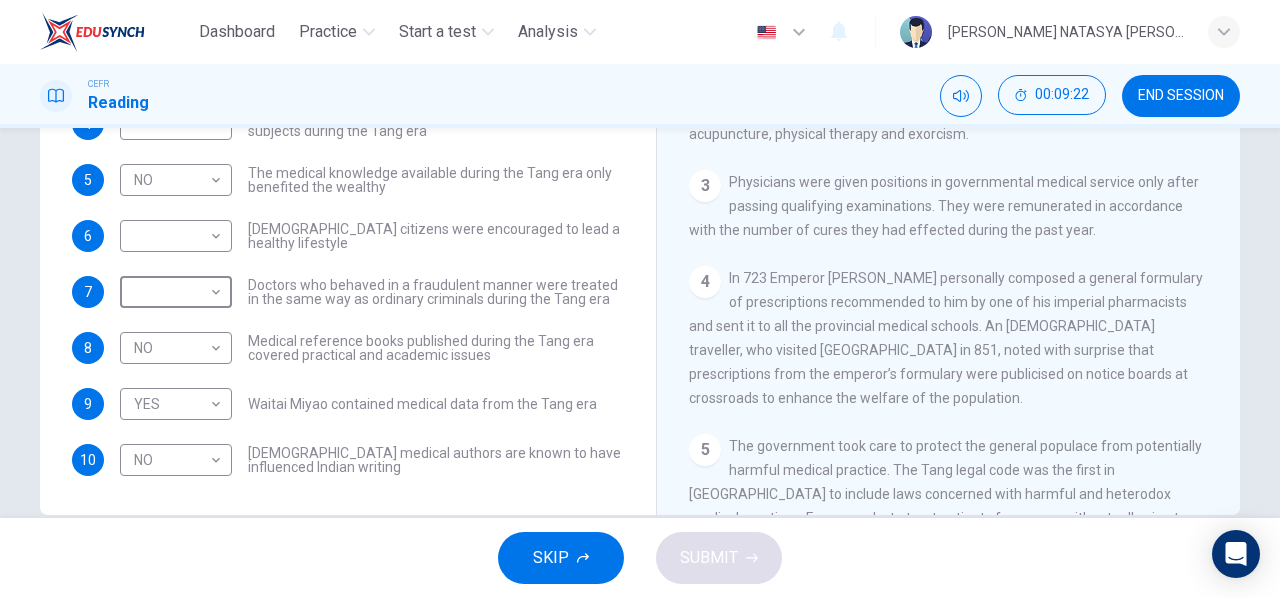 scroll, scrollTop: 664, scrollLeft: 0, axis: vertical 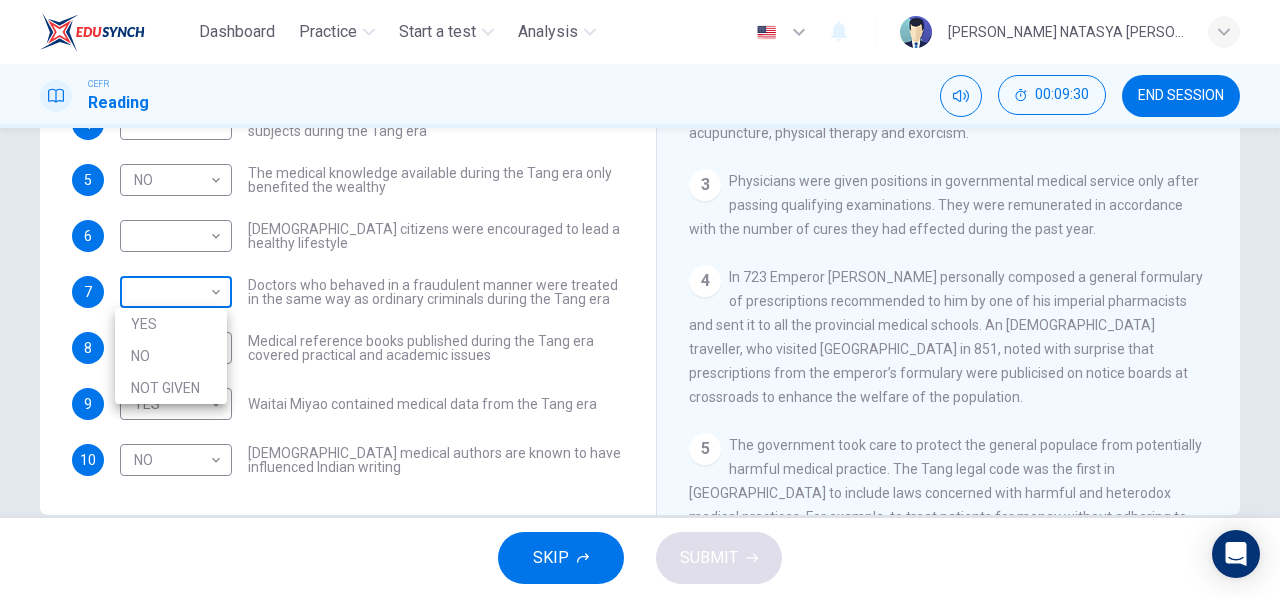 click on "Dashboard Practice Start a test Analysis English en ​ ANIS [PERSON_NAME] Reading 00:09:30 END SESSION Questions 4 - 10 Do the following statements agree with the information given in the Reading Passage?
In the boxes below on your answer sheet write: YES if the statement agrees with the information NO if the statement contradicts the information NOT GIVEN if there is no information on this in the passage 4 ​ ​ Academic staff sometimes taught a range of medical subjects during the Tang era 5 NO NO ​ The medical knowledge available during the Tang era only benefited the wealthy 6 ​ ​ [DEMOGRAPHIC_DATA] citizens were encouraged to lead a healthy lifestyle 7 ​ ​ Doctors who behaved in a fraudulent manner were treated in the same way as ordinary criminals during the Tang era 8 NO NO ​ Medical reference books published during the Tang era covered practical and academic issues 9 YES YES ​ Waitai Miyao contained medical data from the Tang era 10 NO NO ​ The Art of Healing CLICK TO ZOOM 1 2 3 4 5 6" at bounding box center (640, 299) 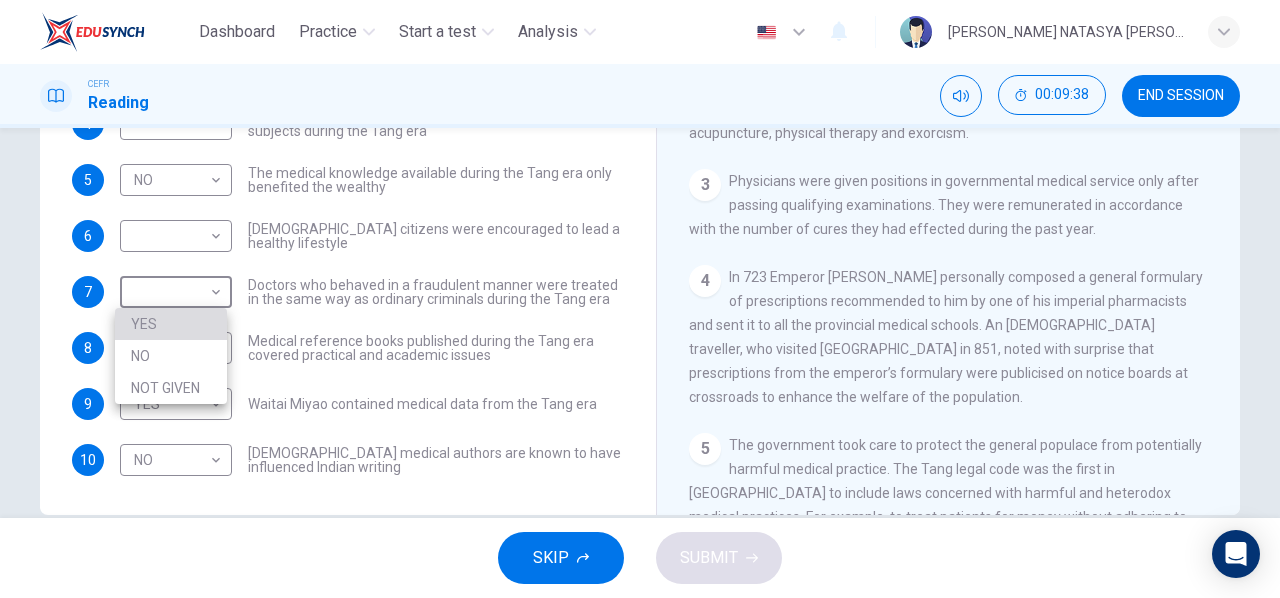 click on "YES" at bounding box center (171, 324) 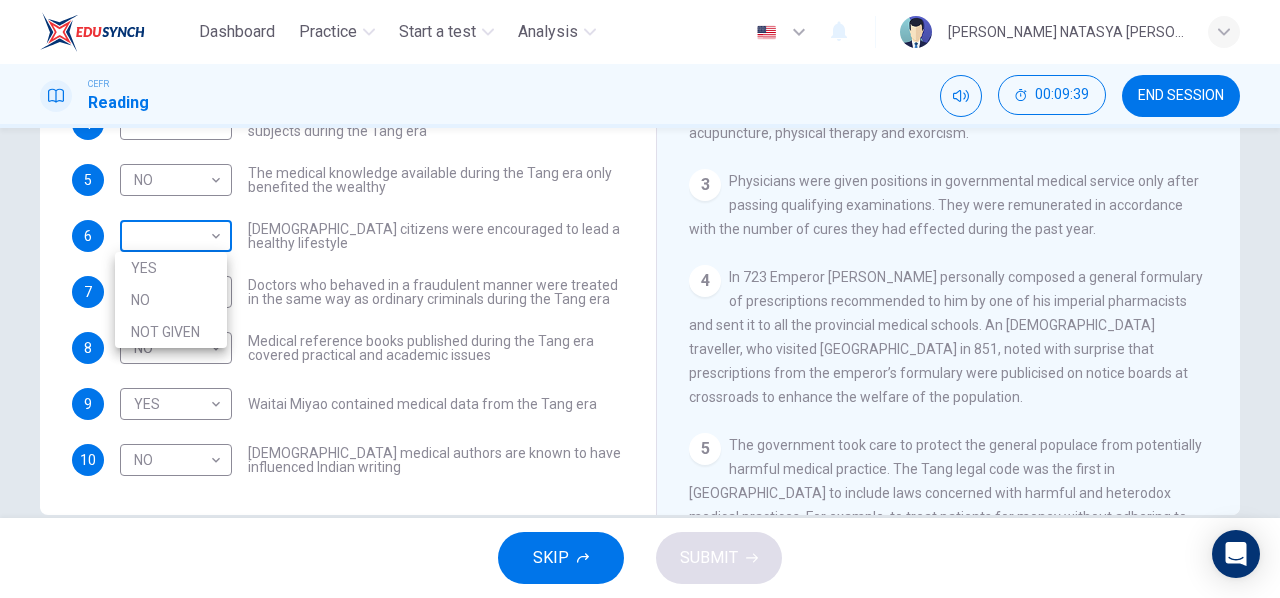 click on "Dashboard Practice Start a test Analysis English en ​ ANIS [PERSON_NAME] Reading 00:09:39 END SESSION Questions 4 - 10 Do the following statements agree with the information given in the Reading Passage?
In the boxes below on your answer sheet write: YES if the statement agrees with the information NO if the statement contradicts the information NOT GIVEN if there is no information on this in the passage 4 ​ ​ Academic staff sometimes taught a range of medical subjects during the Tang era 5 NO NO ​ The medical knowledge available during the Tang era only benefited the wealthy 6 ​ ​ [DEMOGRAPHIC_DATA] citizens were encouraged to lead a healthy lifestyle 7 YES YES ​ Doctors who behaved in a fraudulent manner were treated in the same way as ordinary criminals during the Tang era 8 NO NO ​ Medical reference books published during the Tang era covered practical and academic issues 9 YES YES ​ Waitai Miyao contained medical data from the Tang era 10 NO NO ​ The Art of Healing CLICK TO ZOOM 1 2 3 4" at bounding box center (640, 299) 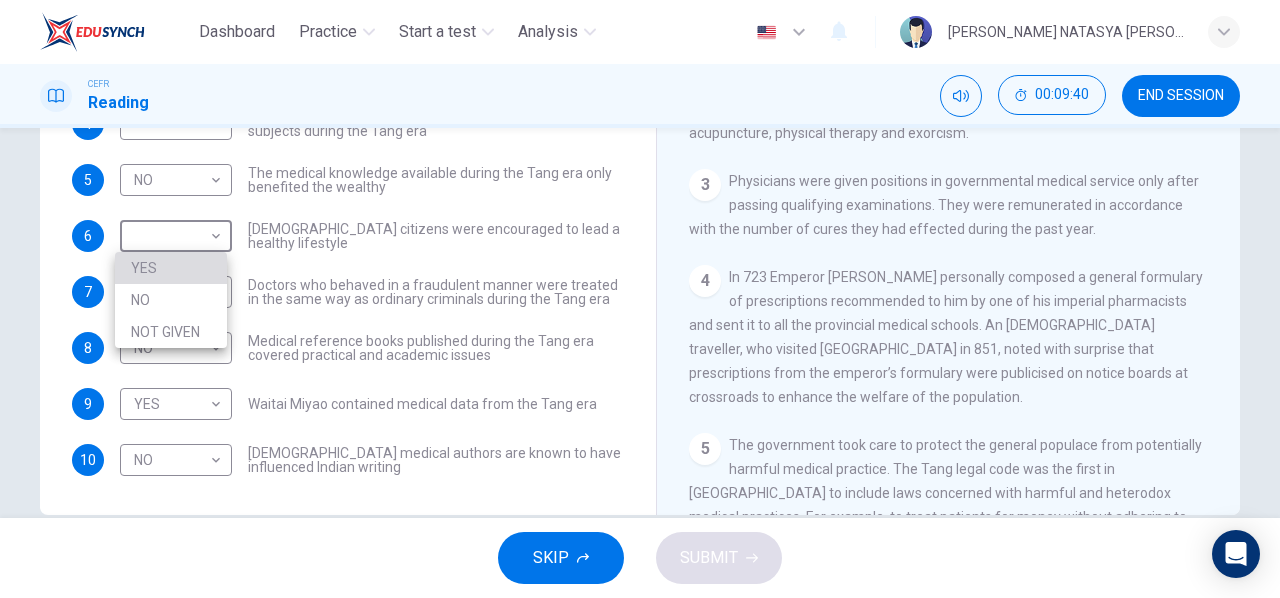 click on "YES" at bounding box center (171, 268) 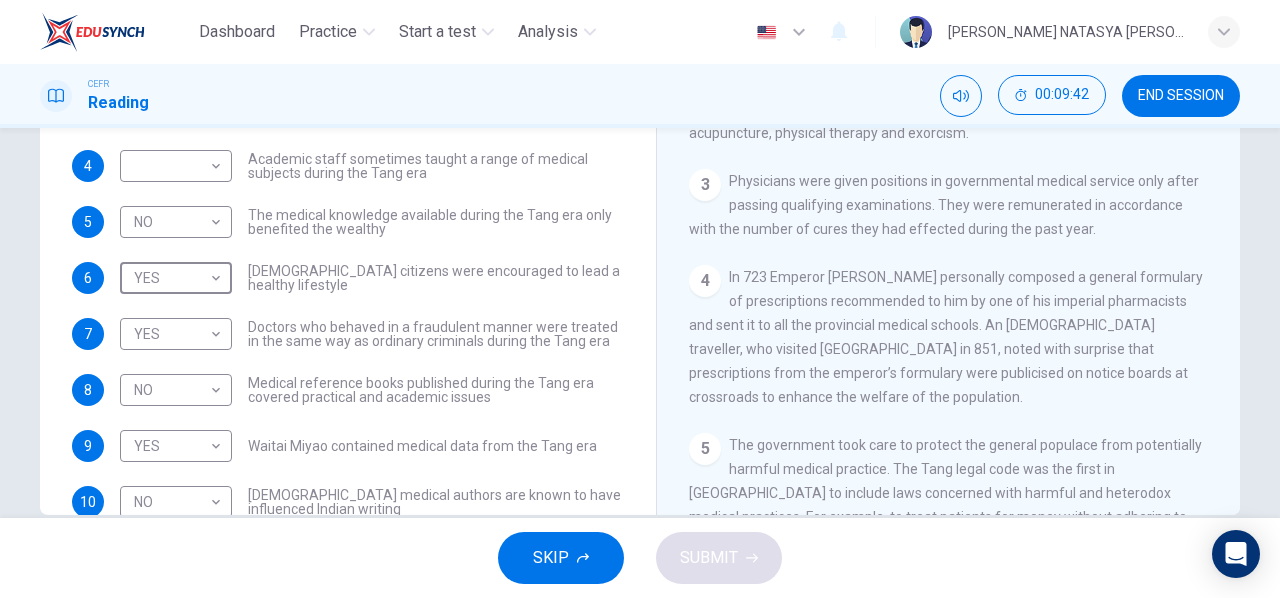 scroll, scrollTop: 46, scrollLeft: 0, axis: vertical 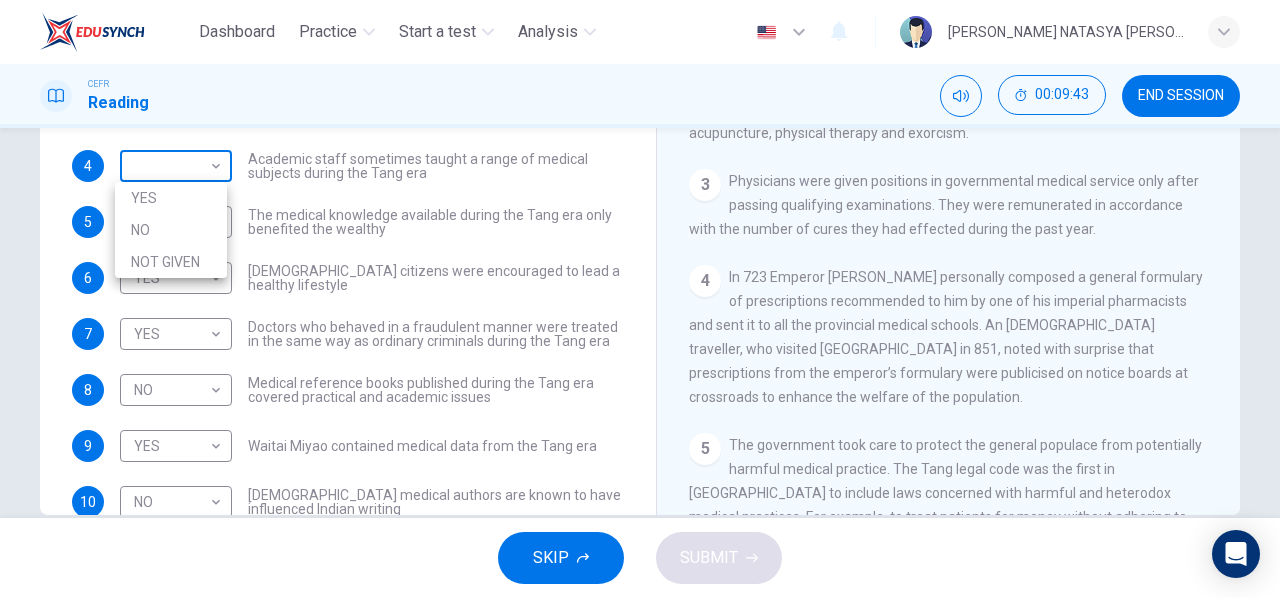 click on "Dashboard Practice Start a test Analysis English en ​ ANIS [PERSON_NAME] CEFR Reading 00:09:43 END SESSION Questions 4 - 10 Do the following statements agree with the information given in the Reading Passage?
In the boxes below on your answer sheet write: YES if the statement agrees with the information NO if the statement contradicts the information NOT GIVEN if there is no information on this in the passage 4 ​ ​ Academic staff sometimes taught a range of medical subjects during the Tang era 5 NO NO ​ The medical knowledge available during the Tang era only benefited the wealthy 6 YES YES ​ [DEMOGRAPHIC_DATA] citizens were encouraged to lead a healthy lifestyle 7 YES YES ​ Doctors who behaved in a fraudulent manner were treated in the same way as ordinary criminals during the Tang era 8 NO NO ​ Medical reference books published during the Tang era covered practical and academic issues 9 YES YES ​ Waitai Miyao contained medical data from the Tang era 10 NO NO ​ The Art of Healing CLICK TO ZOOM 1 2" at bounding box center (640, 299) 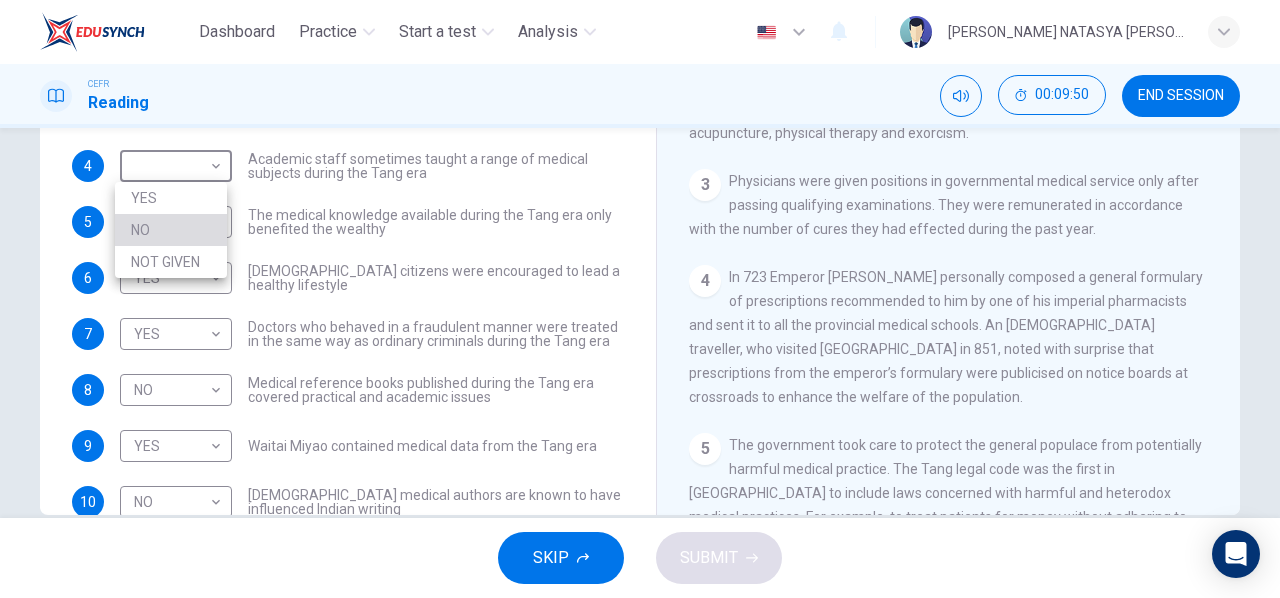 click on "NO" at bounding box center [171, 230] 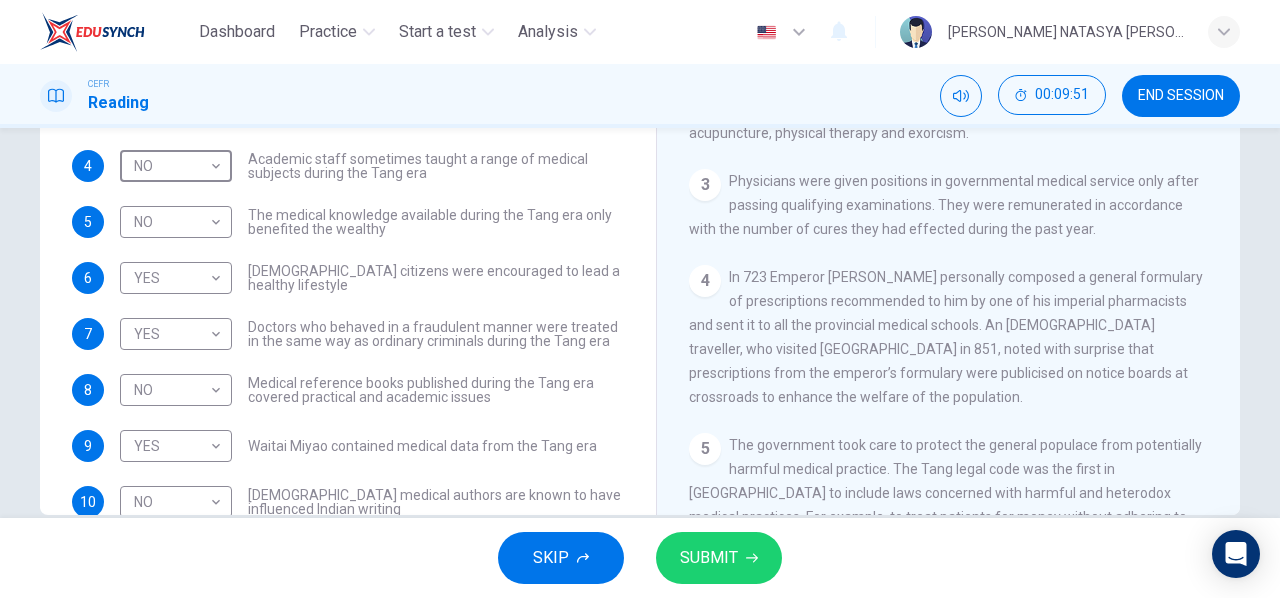 click on "SUBMIT" at bounding box center (709, 558) 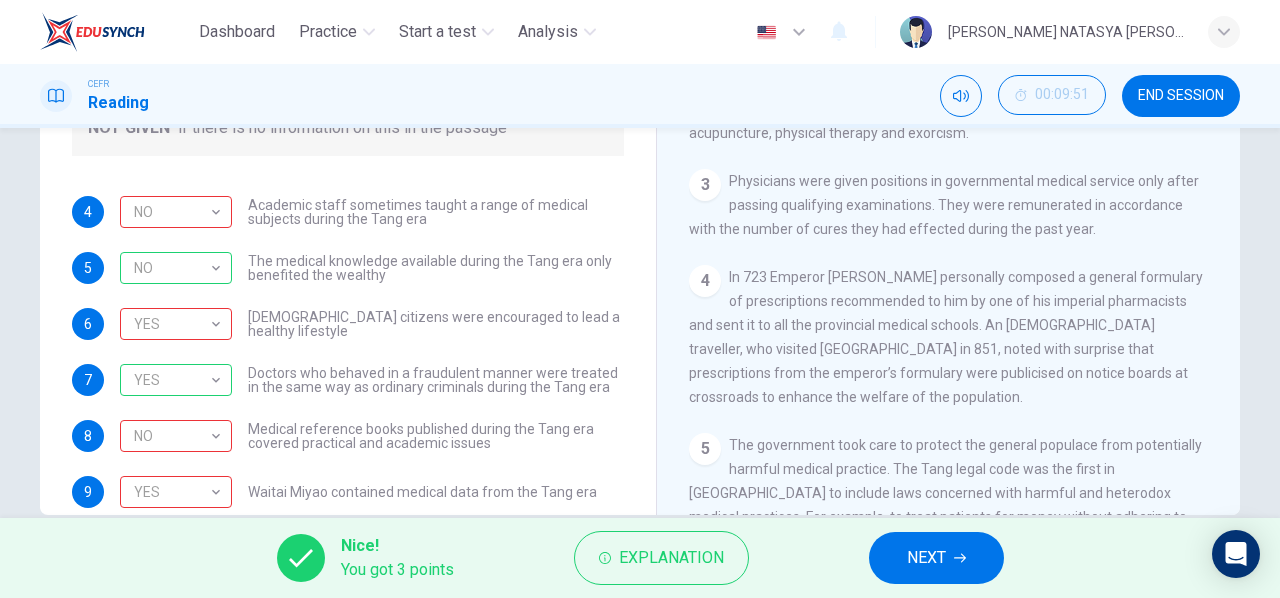 scroll, scrollTop: 88, scrollLeft: 0, axis: vertical 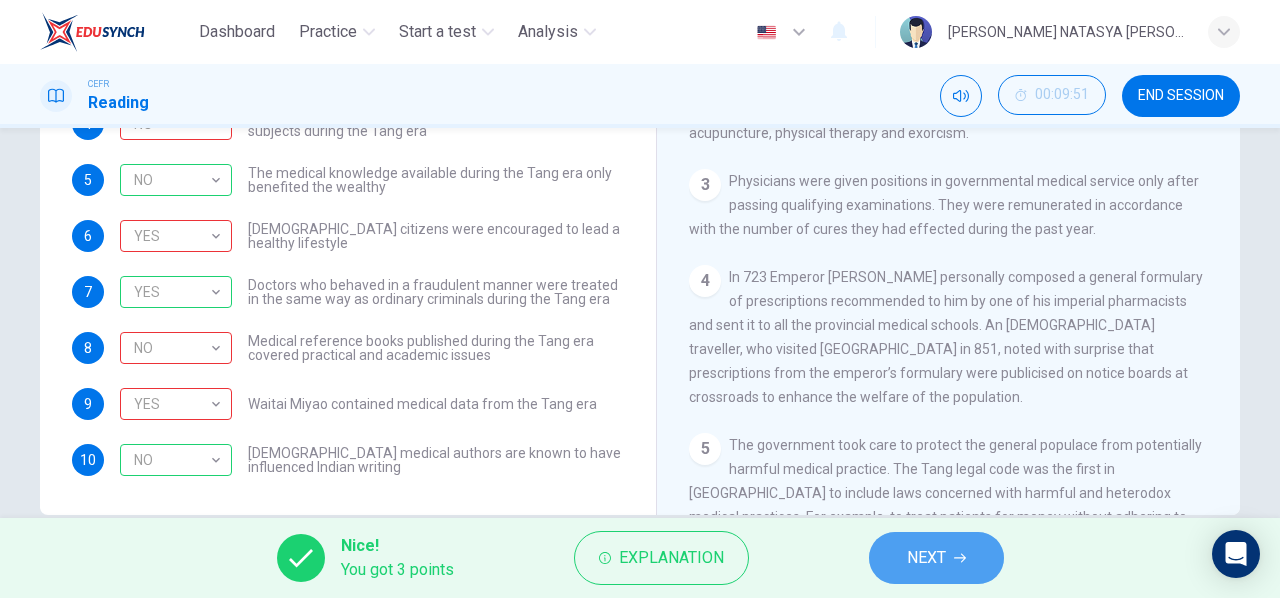 click on "NEXT" at bounding box center (926, 558) 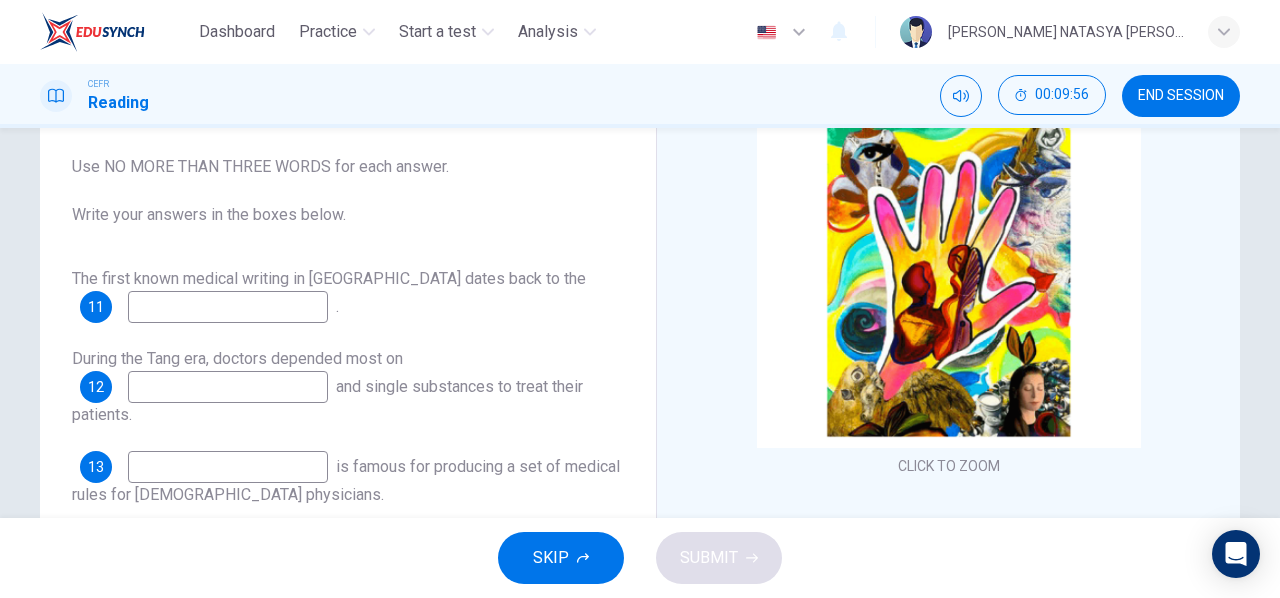 scroll, scrollTop: 161, scrollLeft: 0, axis: vertical 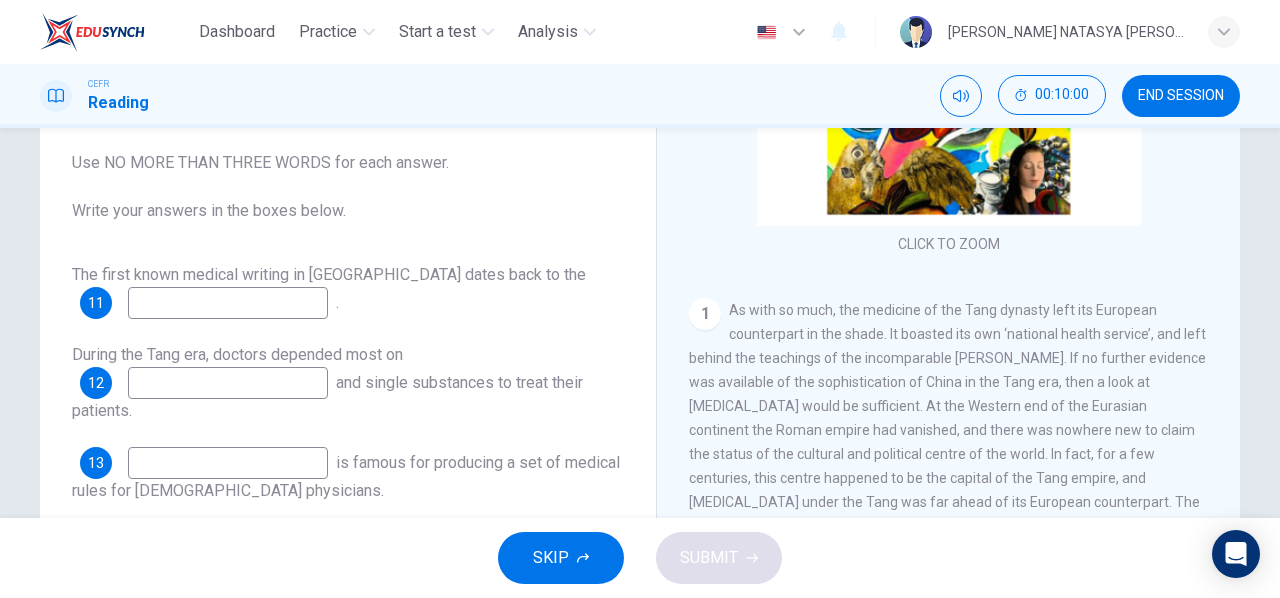 click at bounding box center (228, 303) 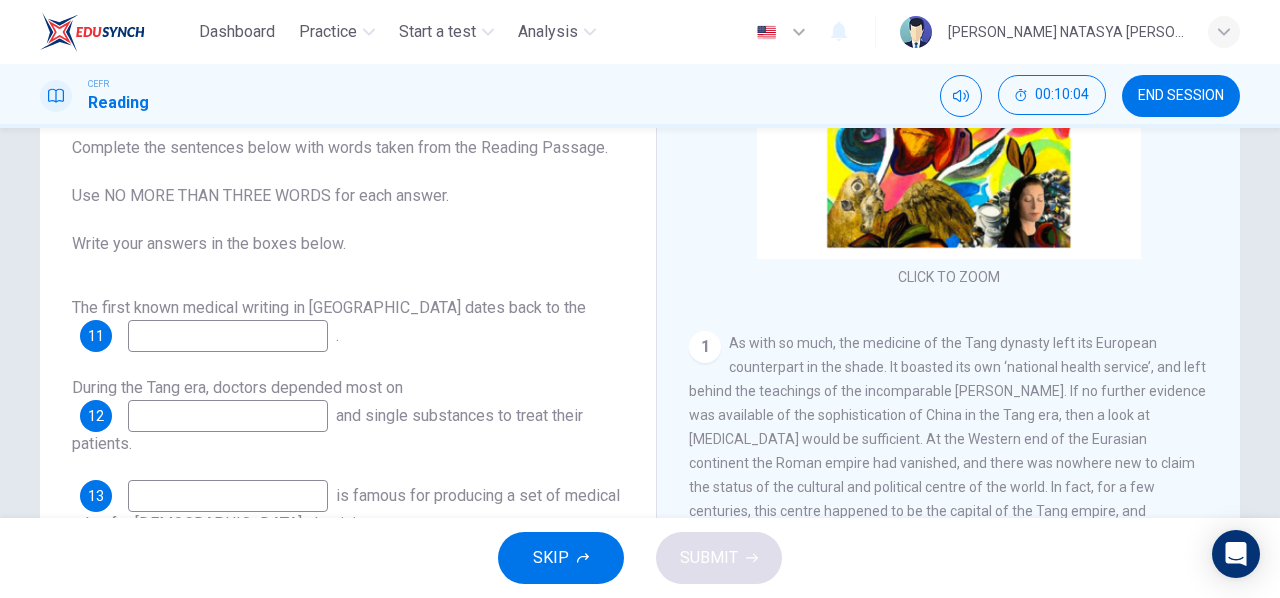 scroll, scrollTop: 129, scrollLeft: 0, axis: vertical 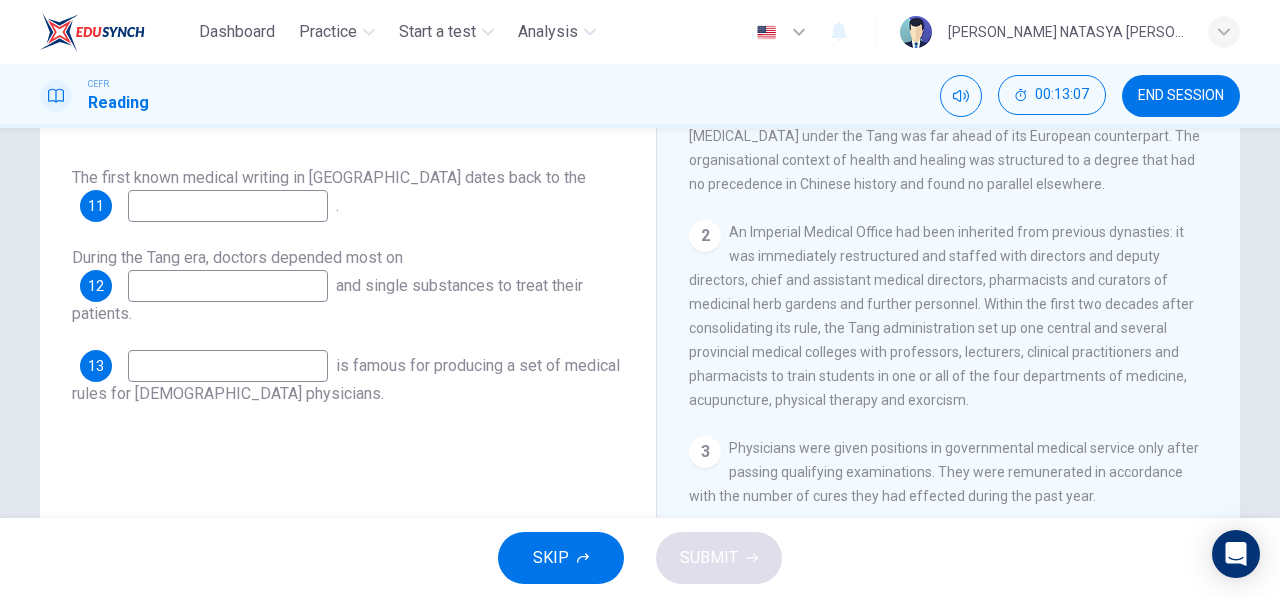 click at bounding box center (228, 286) 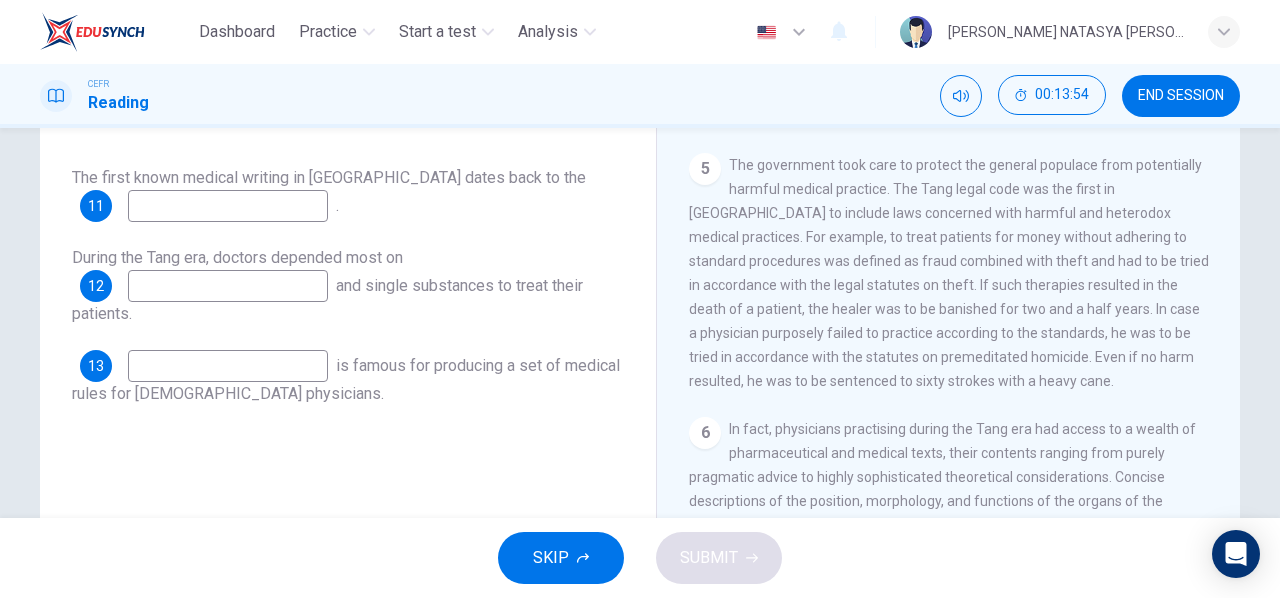 scroll, scrollTop: 1035, scrollLeft: 0, axis: vertical 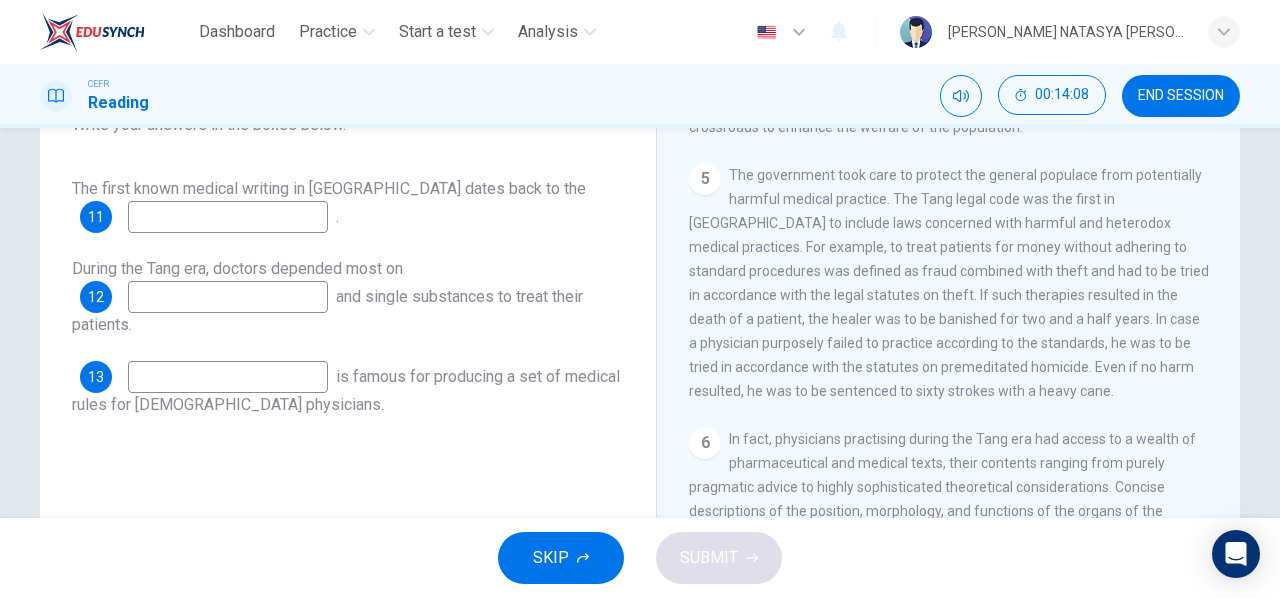 click at bounding box center [228, 217] 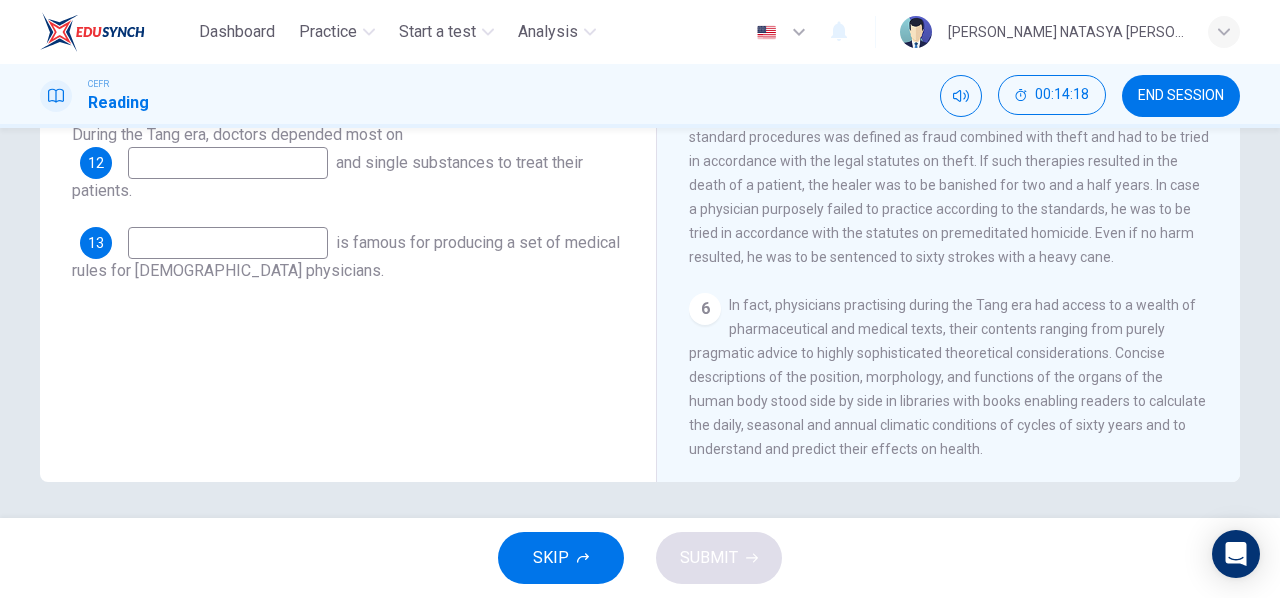scroll, scrollTop: 384, scrollLeft: 0, axis: vertical 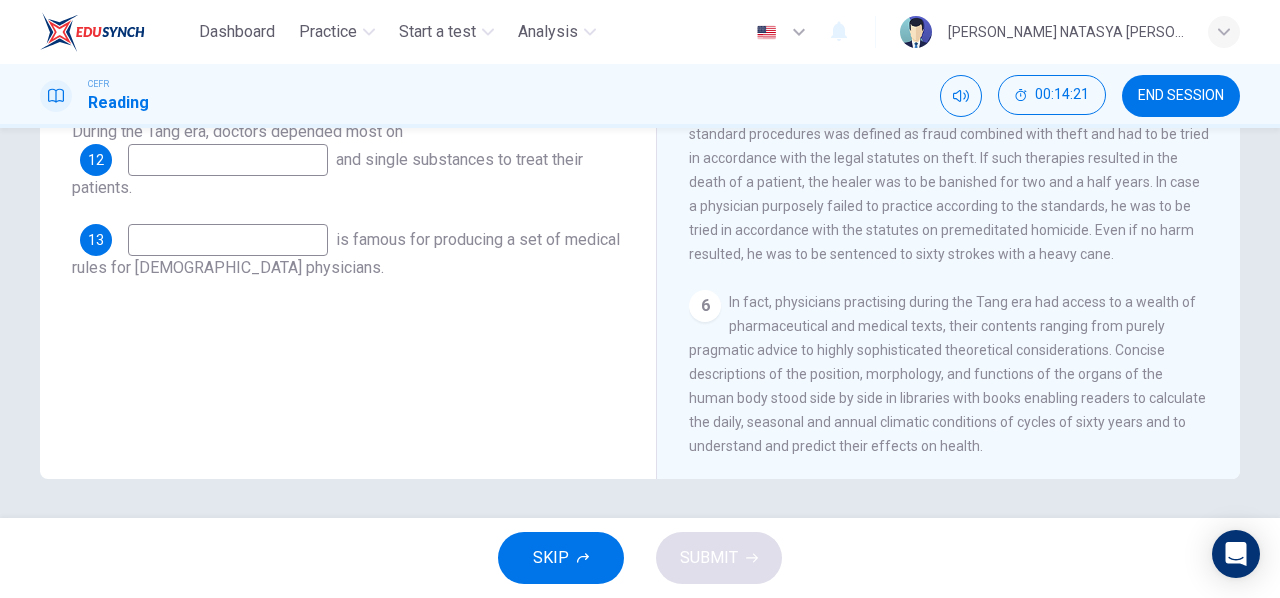 click at bounding box center (228, 240) 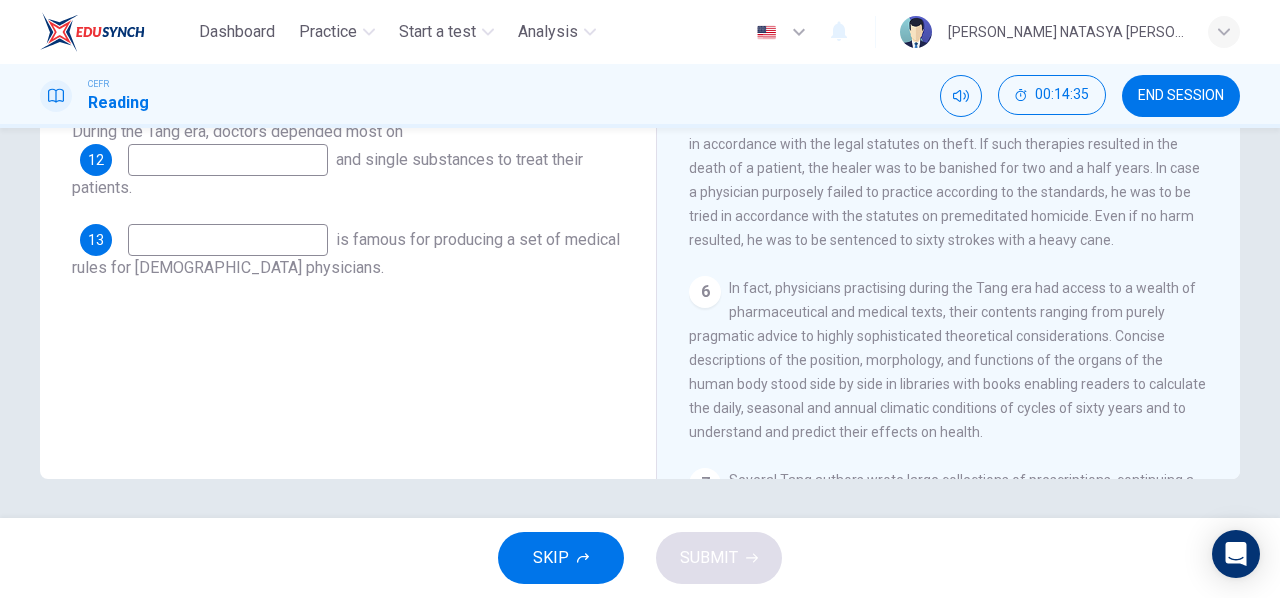 scroll, scrollTop: 1051, scrollLeft: 0, axis: vertical 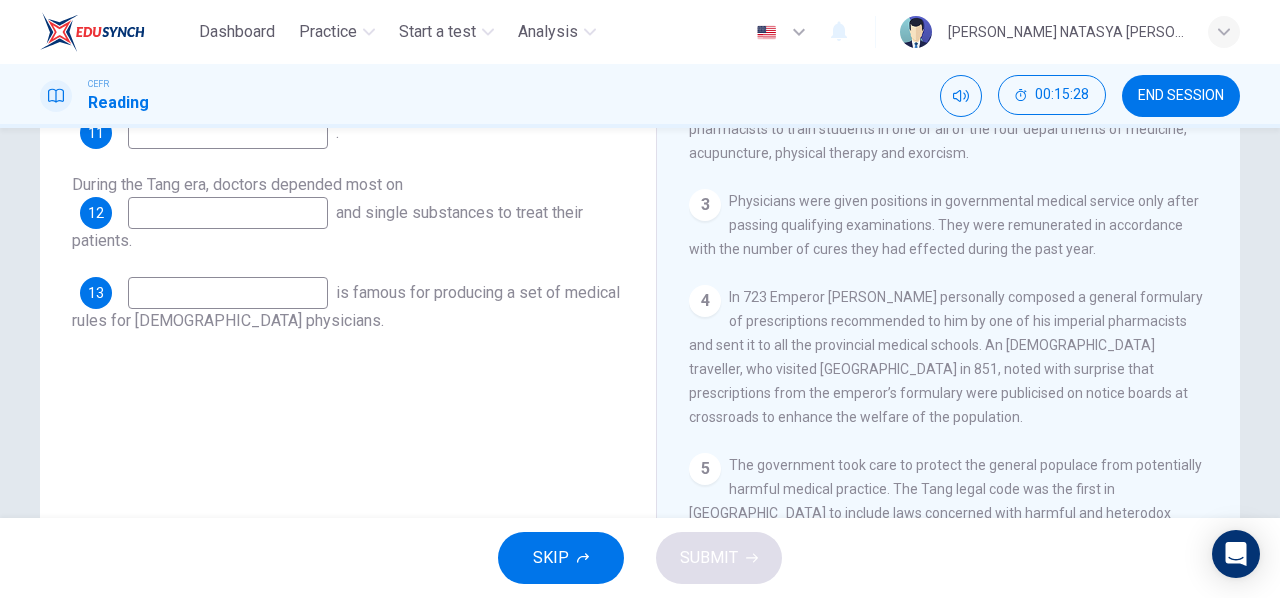 click at bounding box center [228, 293] 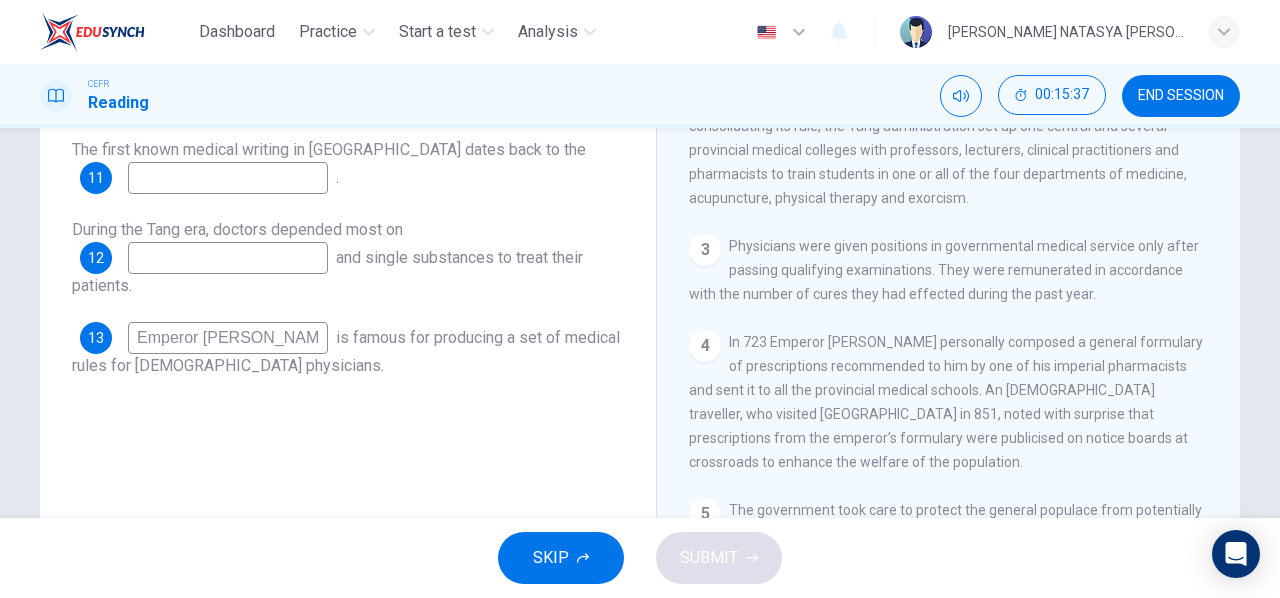 scroll, scrollTop: 279, scrollLeft: 0, axis: vertical 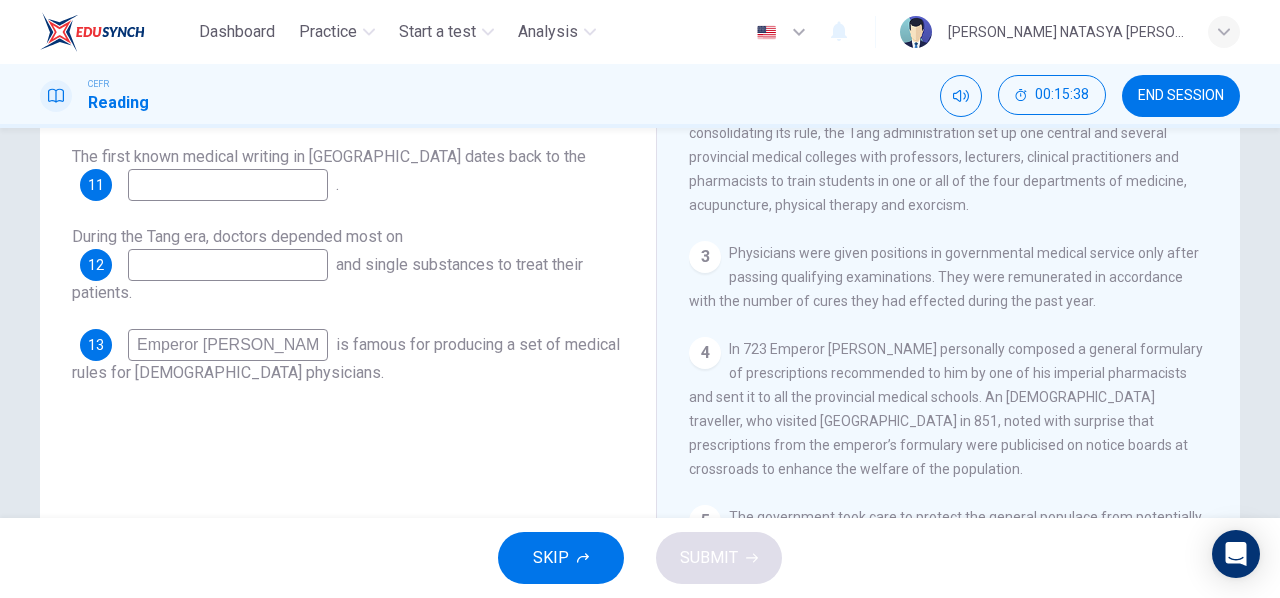 type on "Emperor [PERSON_NAME]" 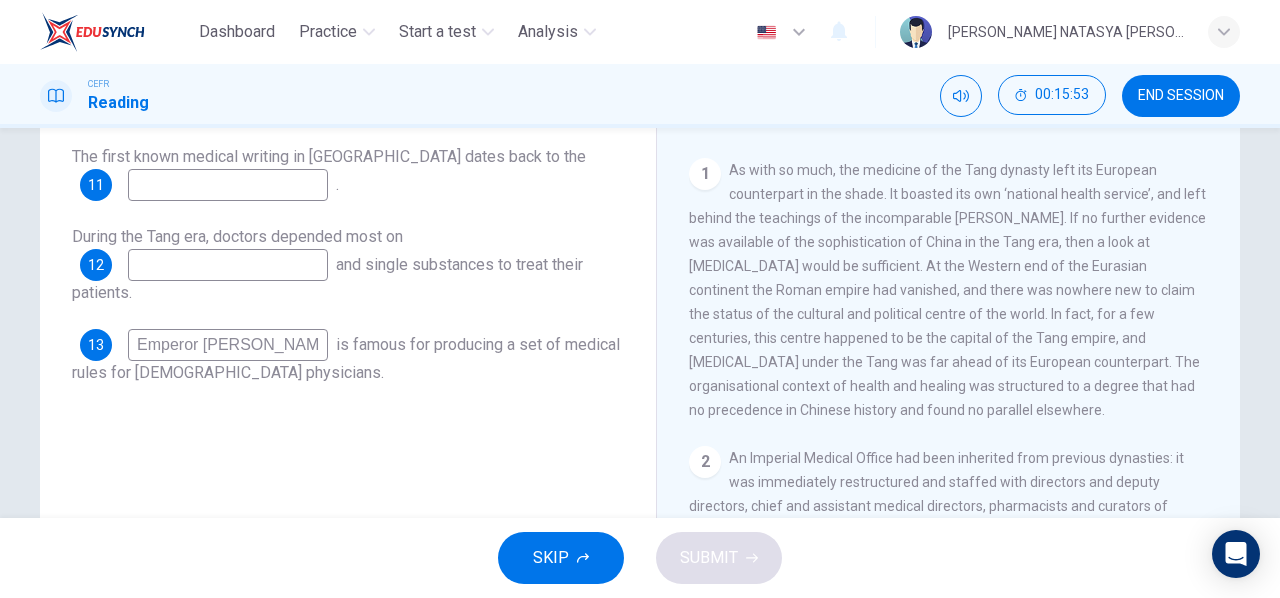 scroll, scrollTop: 239, scrollLeft: 0, axis: vertical 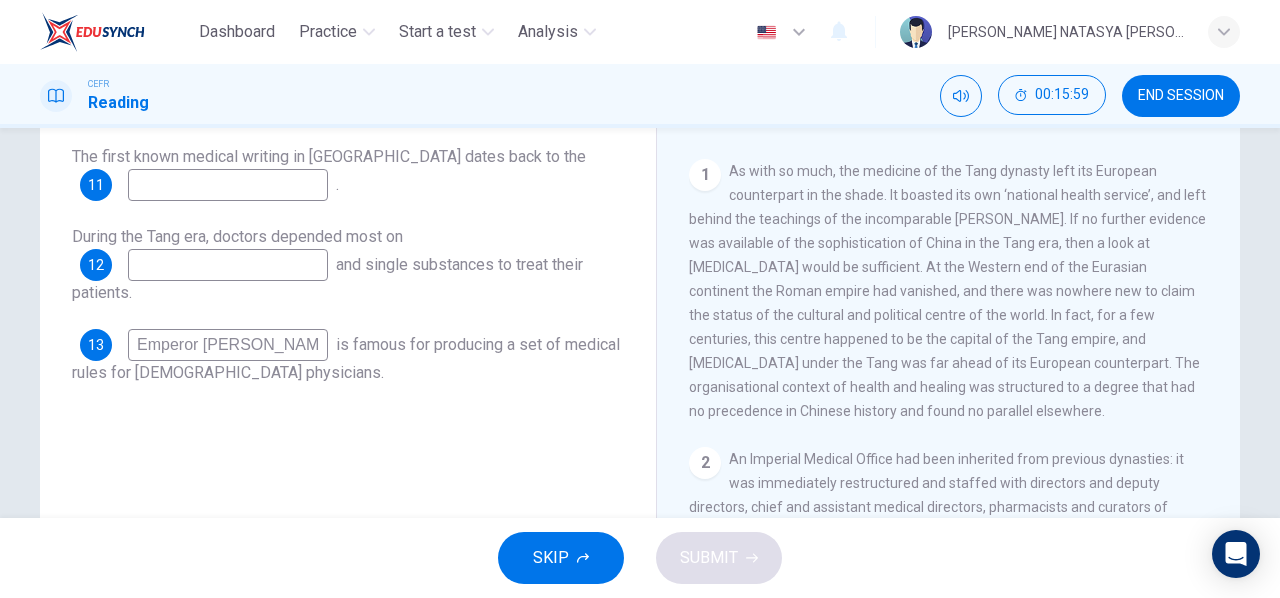 click at bounding box center (228, 185) 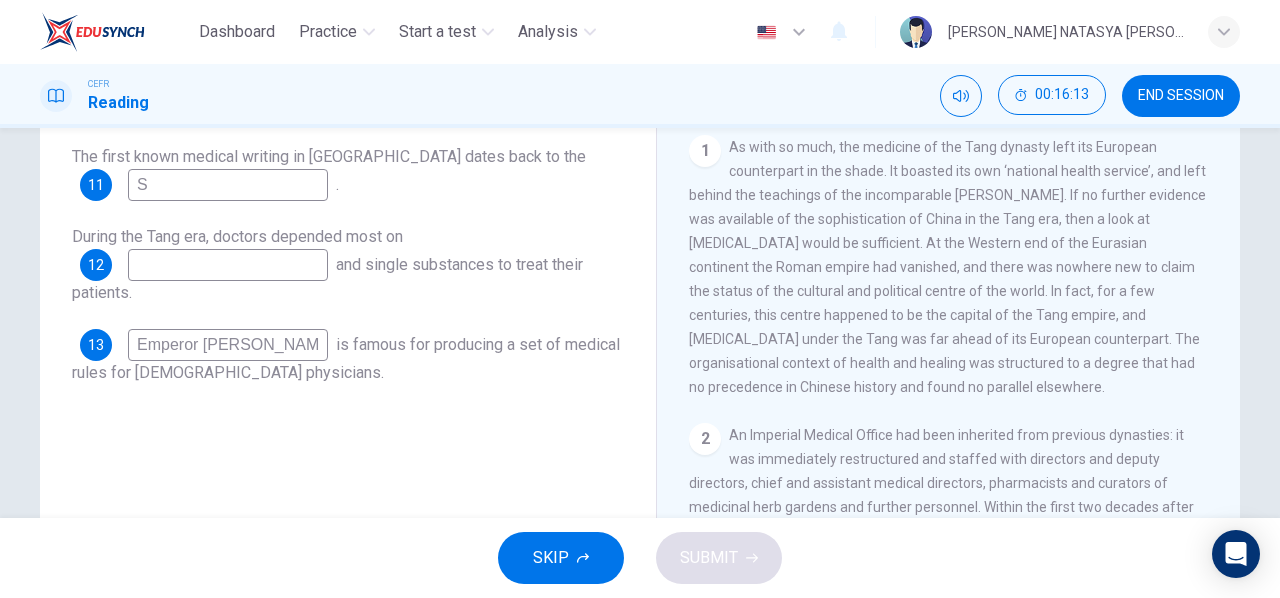 scroll, scrollTop: 258, scrollLeft: 0, axis: vertical 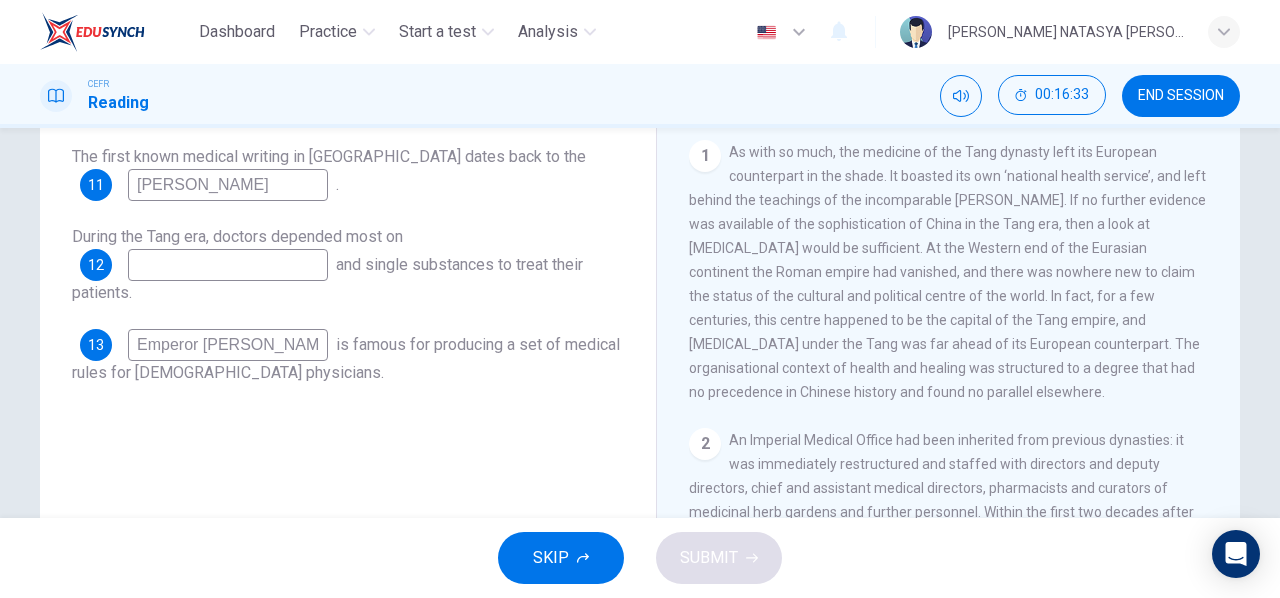 type on "[PERSON_NAME]" 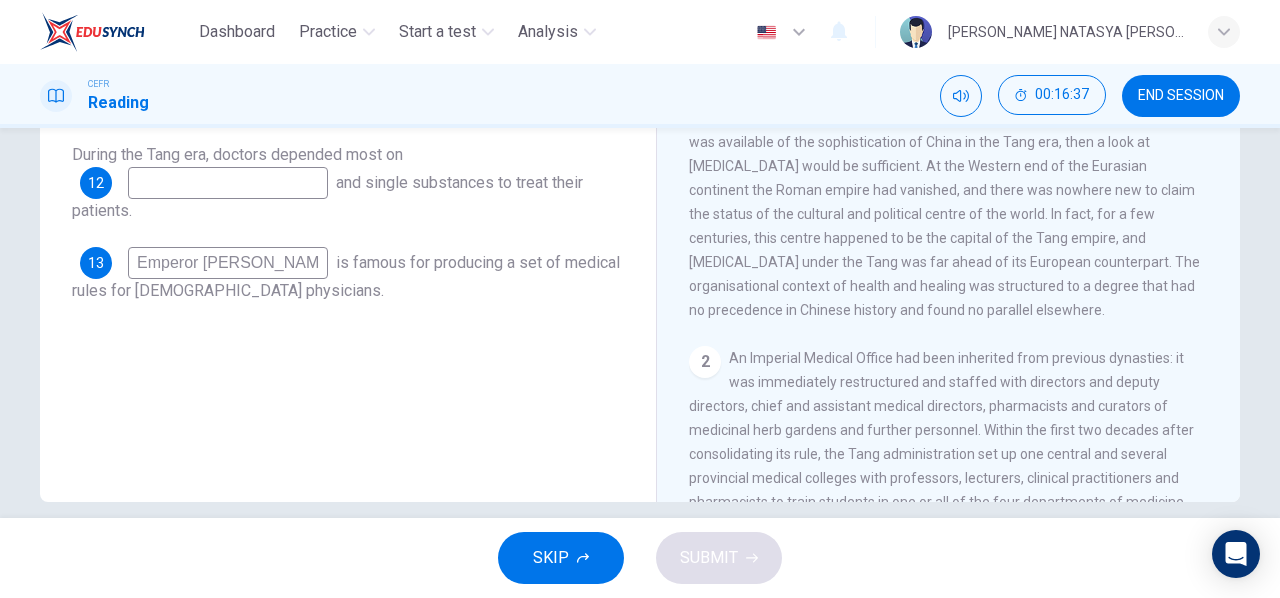 scroll, scrollTop: 364, scrollLeft: 0, axis: vertical 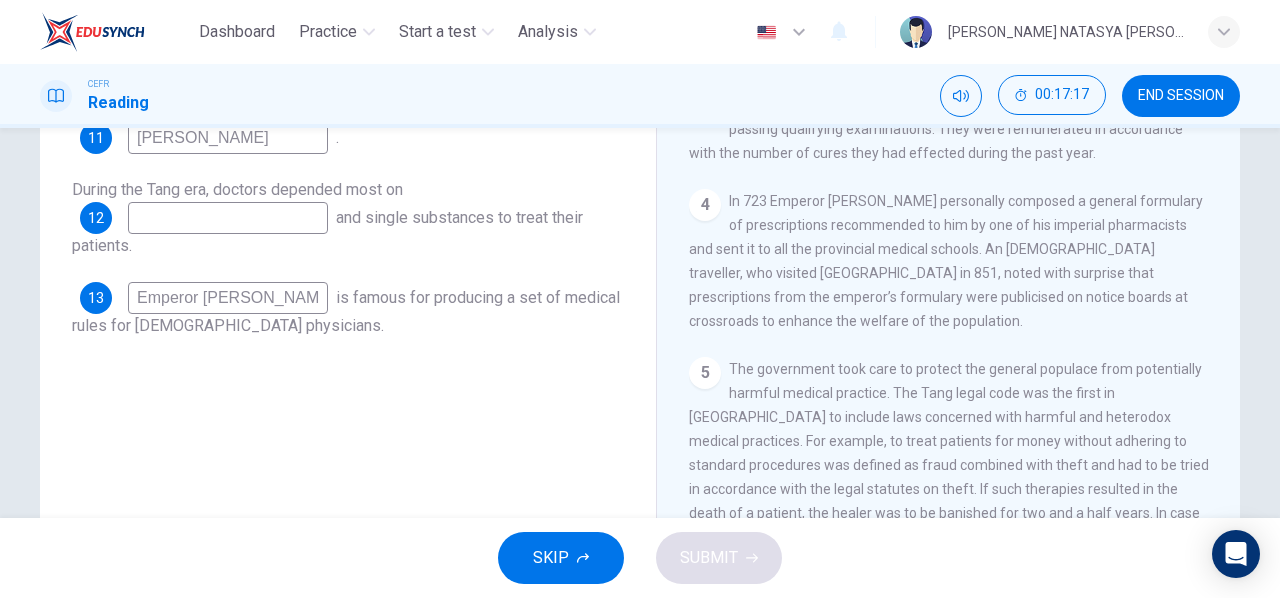 click at bounding box center [228, 218] 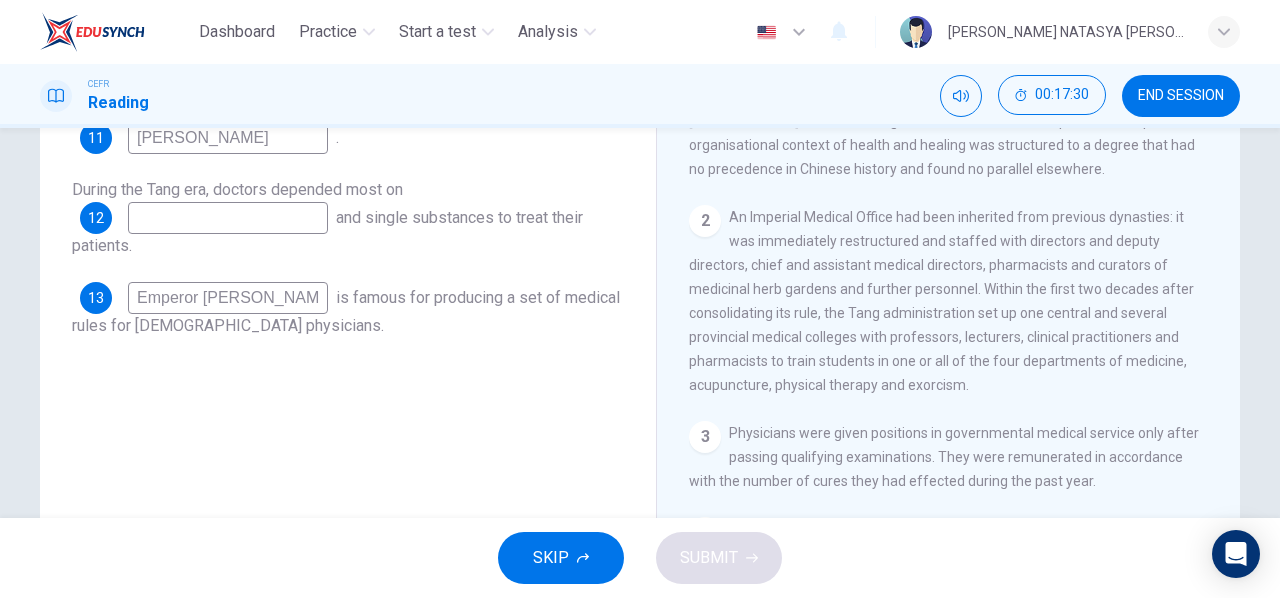 scroll, scrollTop: 436, scrollLeft: 0, axis: vertical 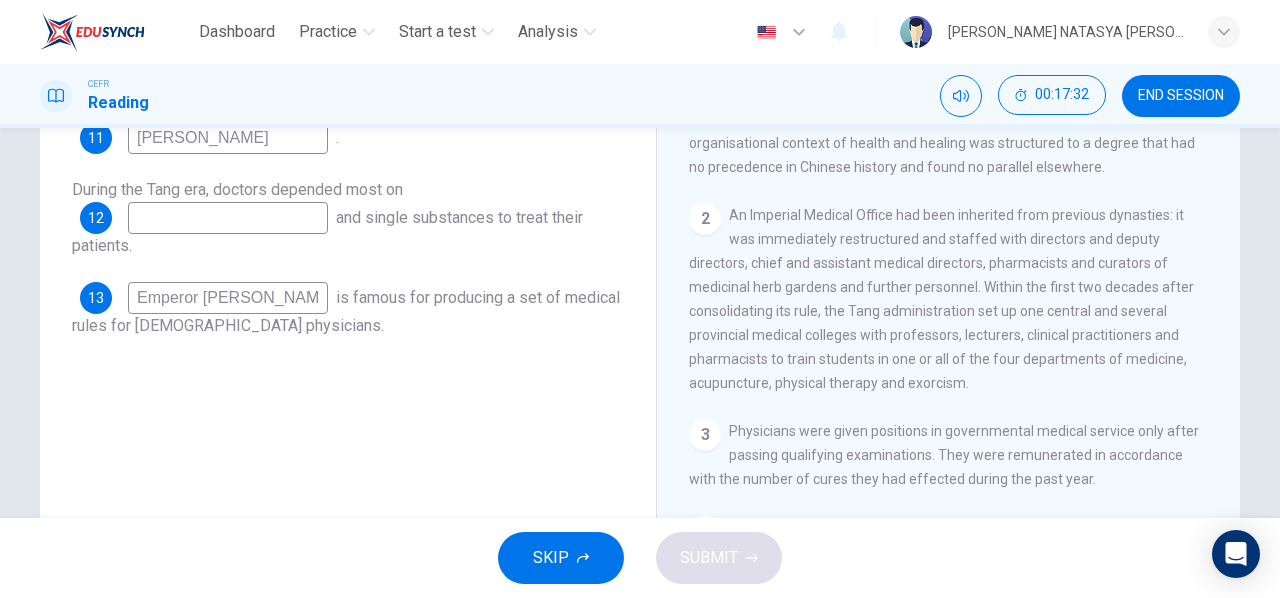 click at bounding box center [228, 218] 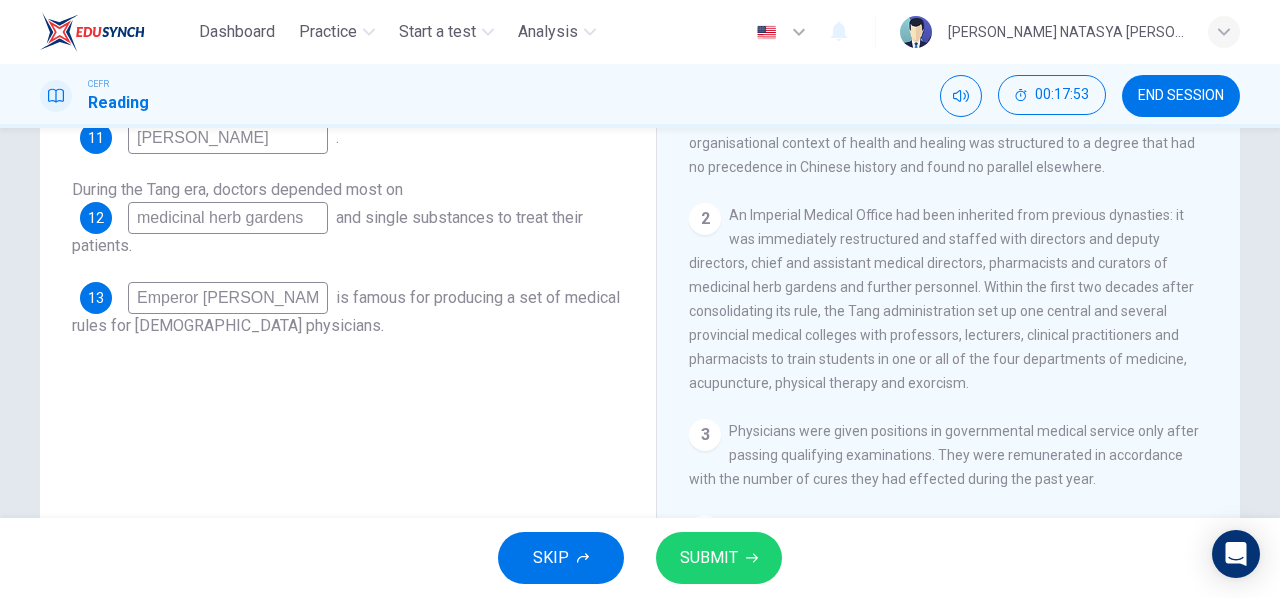 type on "medicinal herb gardens" 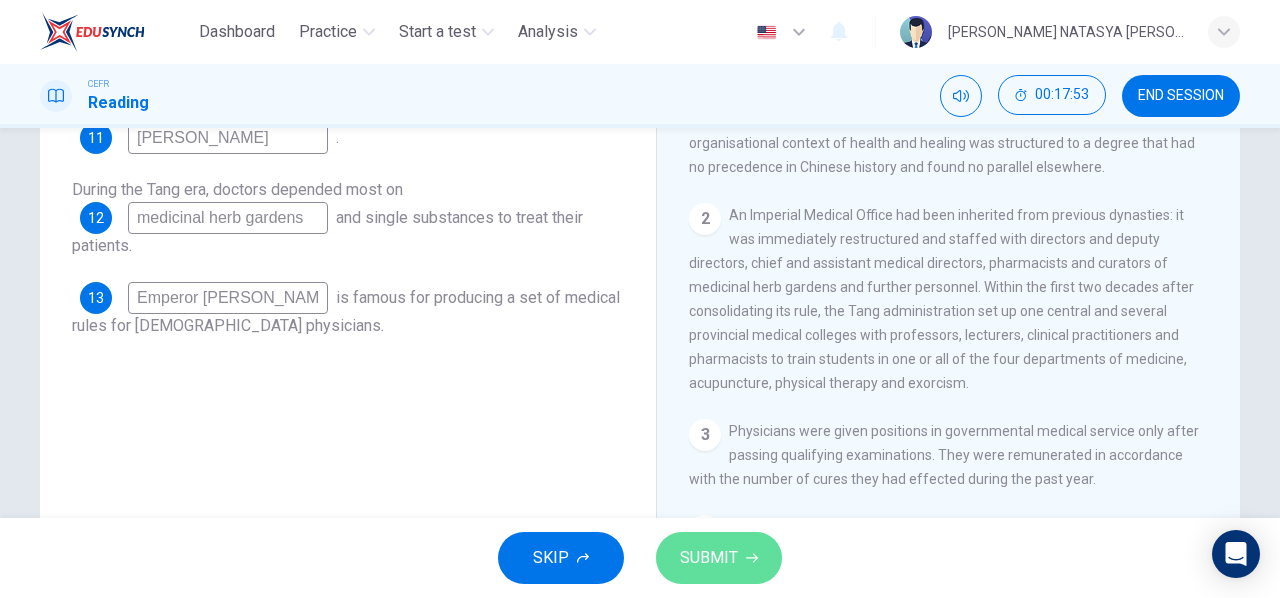 click on "SUBMIT" at bounding box center [719, 558] 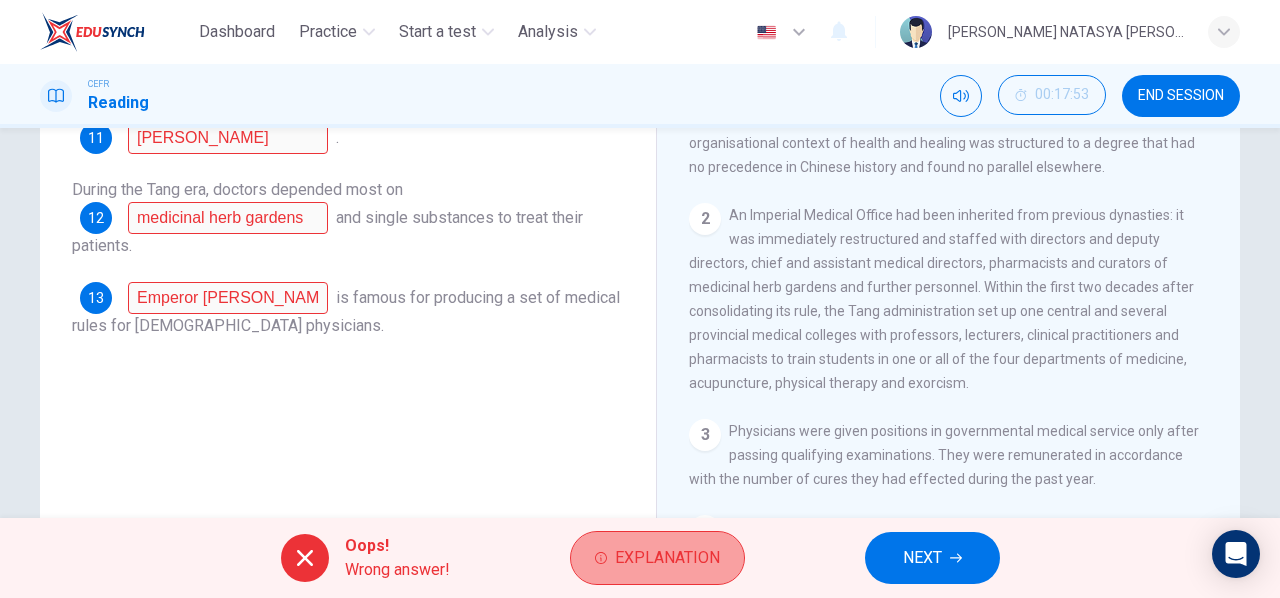 click on "Explanation" at bounding box center [667, 558] 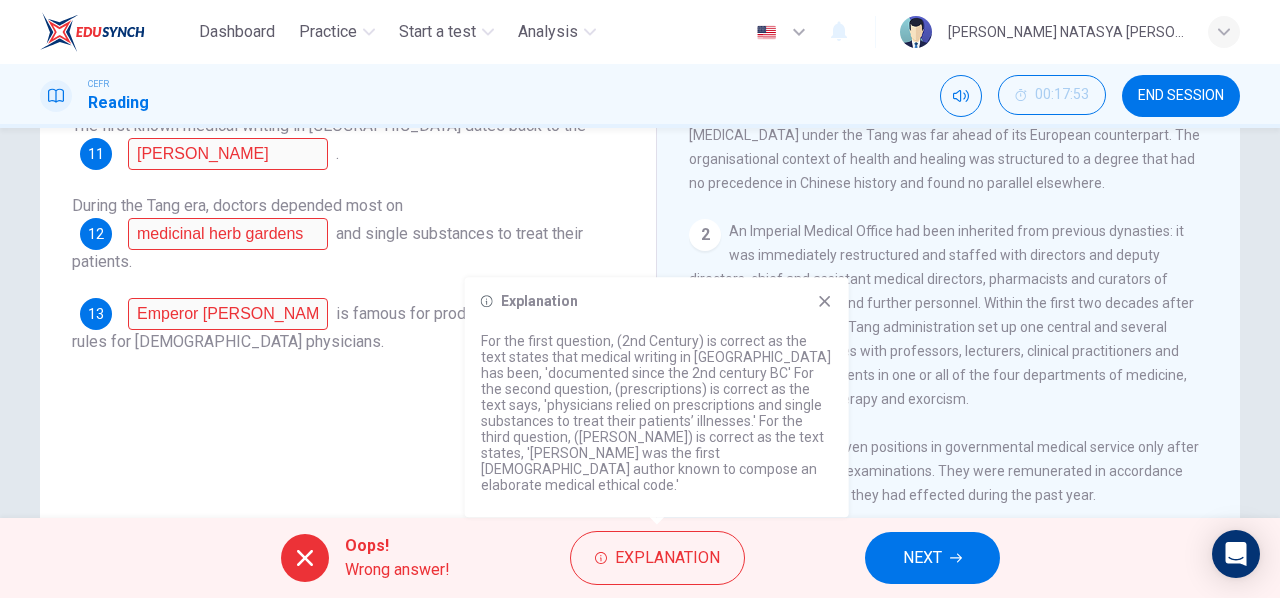 scroll, scrollTop: 309, scrollLeft: 0, axis: vertical 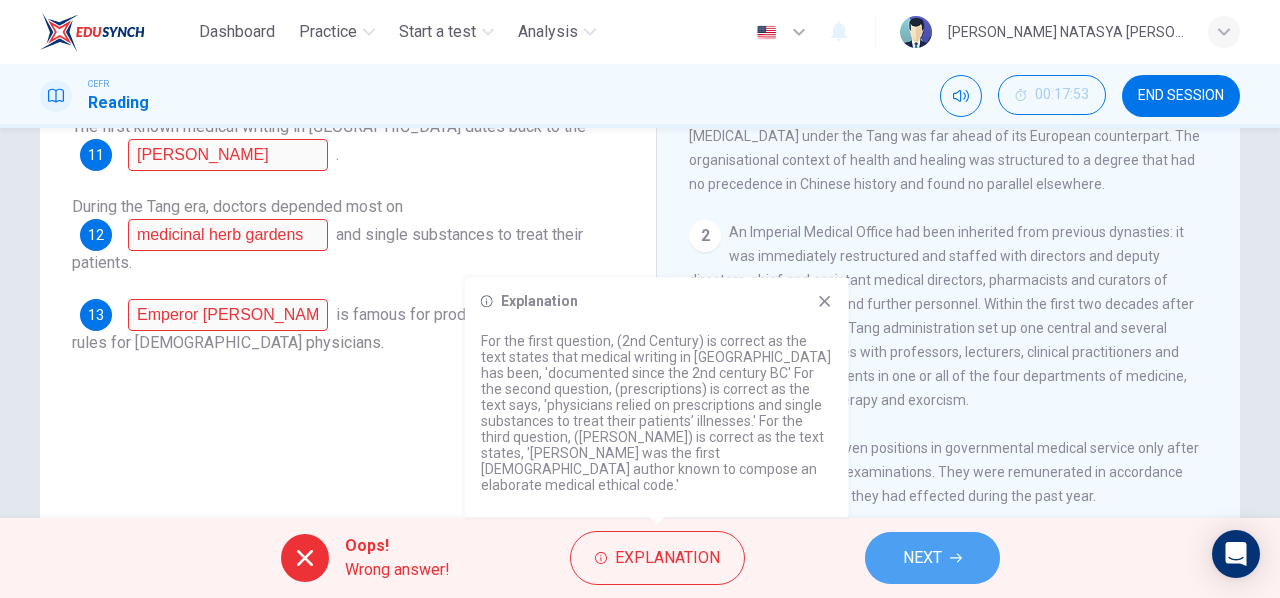 click on "NEXT" at bounding box center [932, 558] 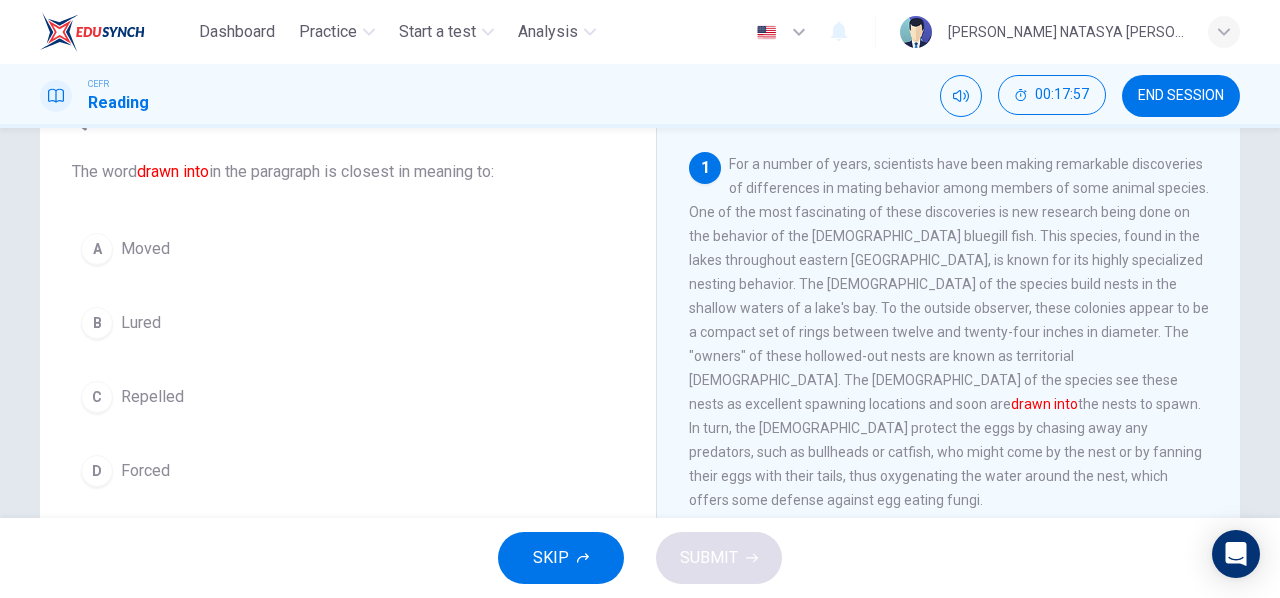 scroll, scrollTop: 98, scrollLeft: 0, axis: vertical 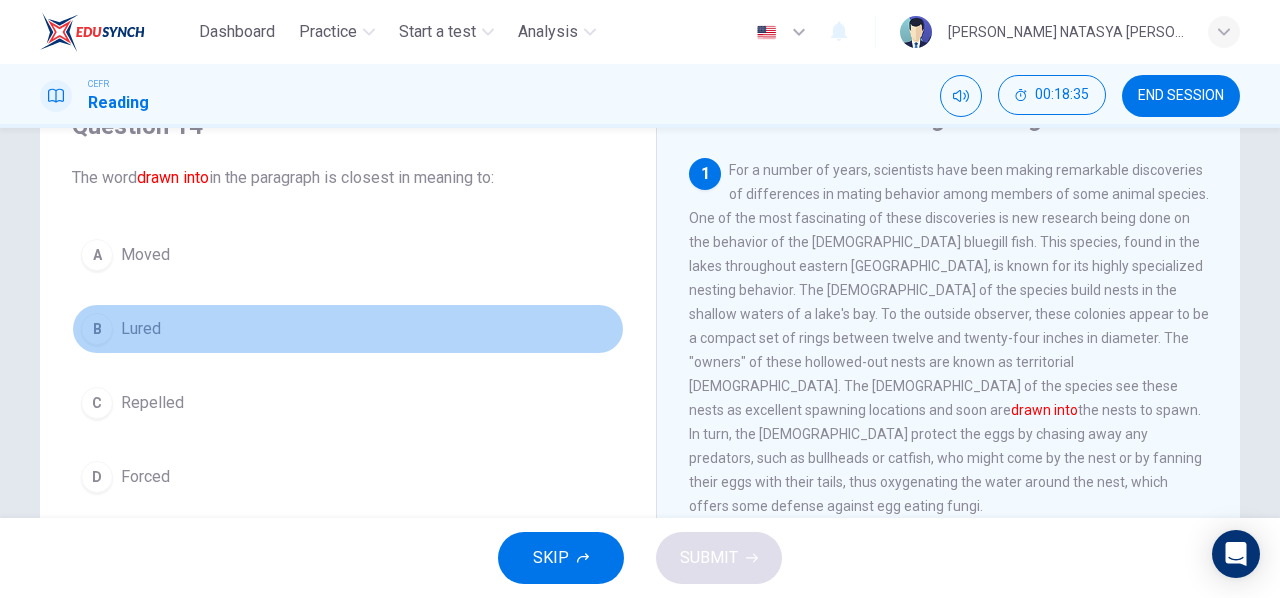 click on "Lured" at bounding box center (141, 329) 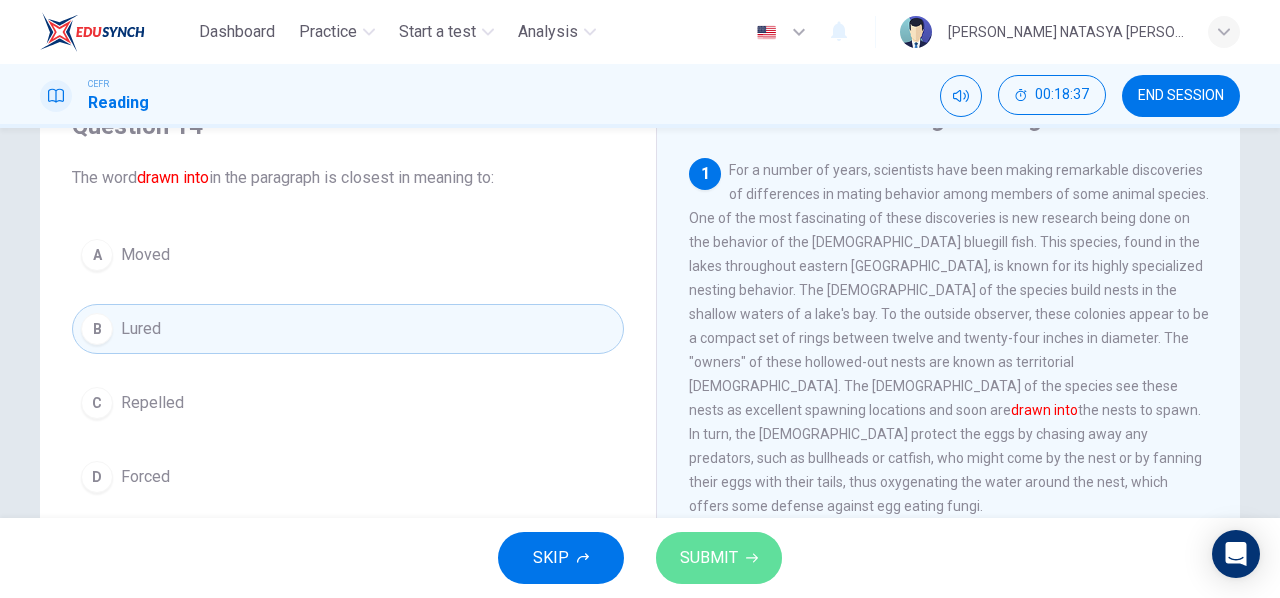 click on "SUBMIT" at bounding box center (709, 558) 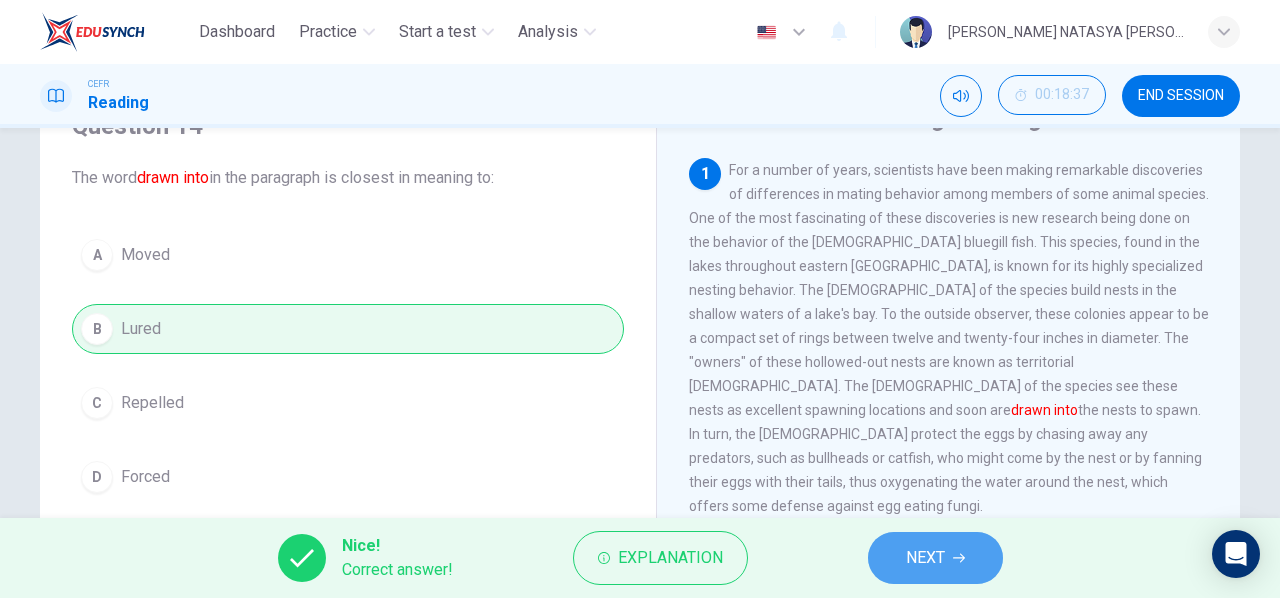 click on "NEXT" at bounding box center [925, 558] 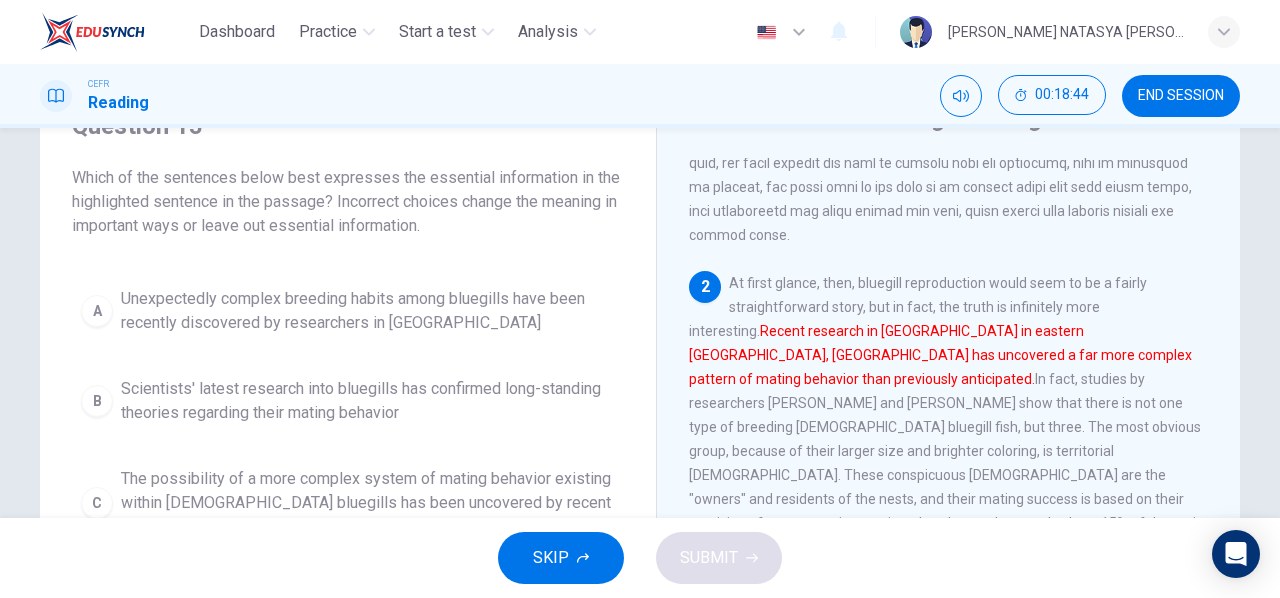 scroll, scrollTop: 248, scrollLeft: 0, axis: vertical 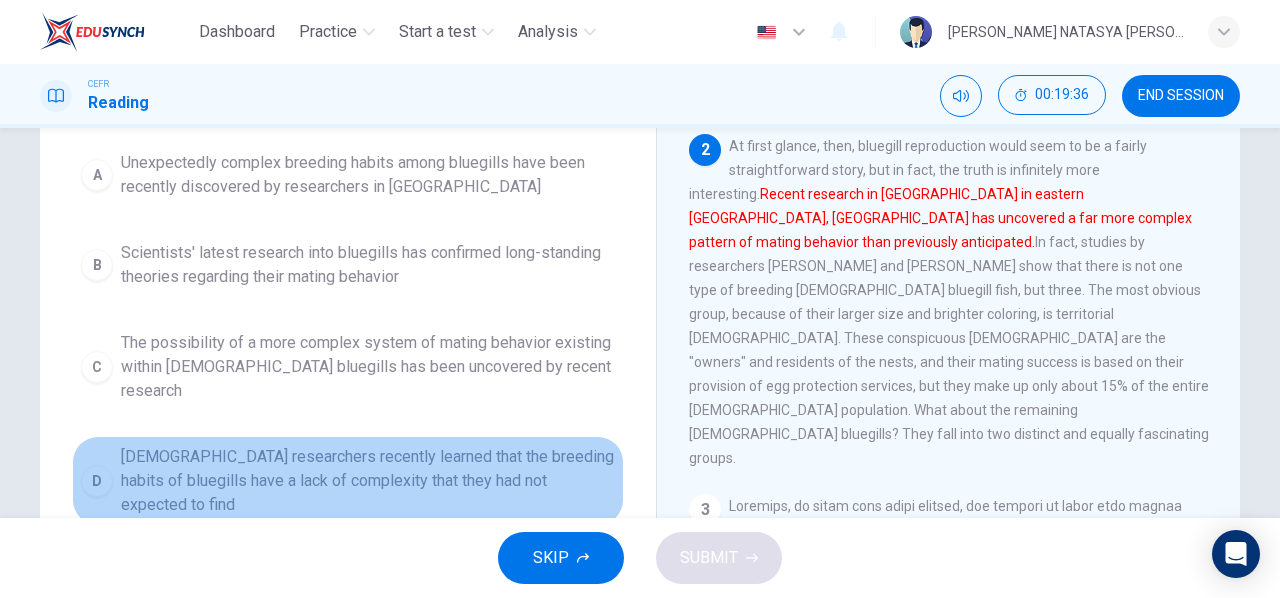 click on "[DEMOGRAPHIC_DATA] researchers recently learned that the breeding habits of bluegills have a lack of complexity that they had not expected to find" at bounding box center [368, 481] 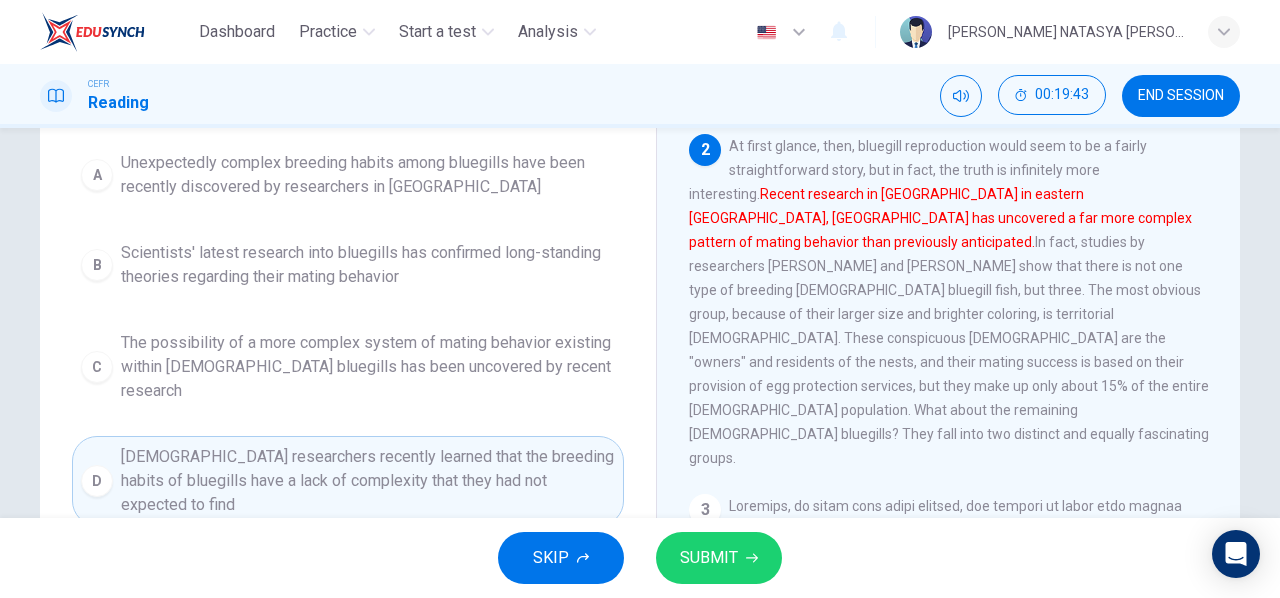 click on "SUBMIT" at bounding box center (709, 558) 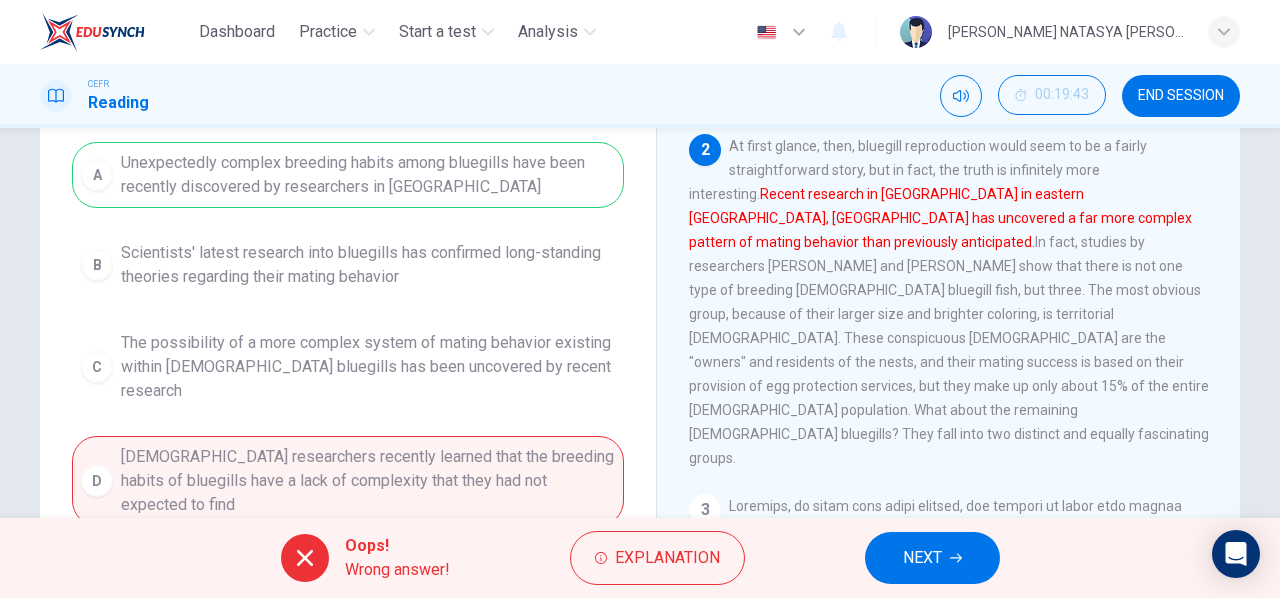 click on "Oops! Wrong answer! Explanation NEXT" at bounding box center (640, 558) 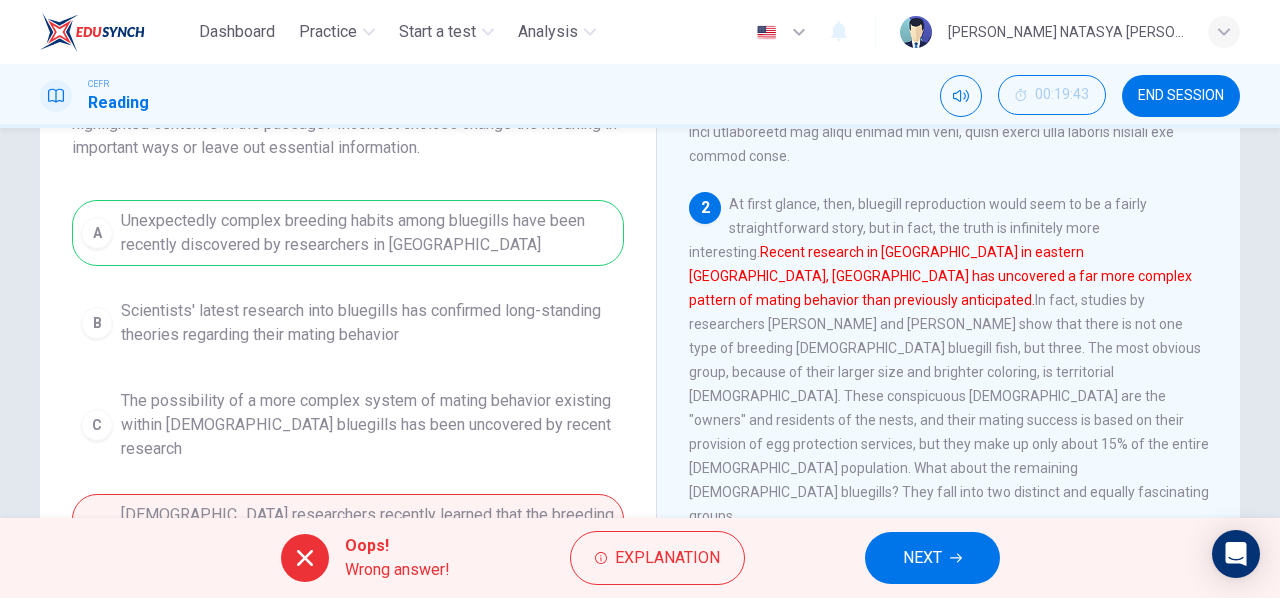 scroll, scrollTop: 164, scrollLeft: 0, axis: vertical 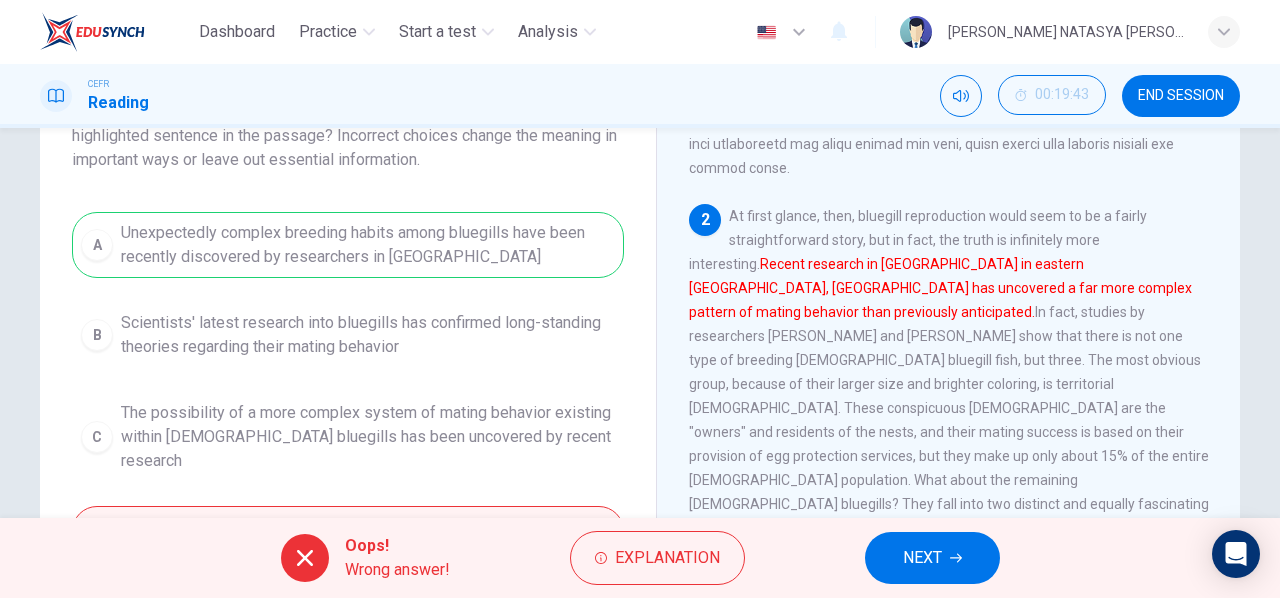 click on "A Unexpectedly complex breeding habits among bluegills have been recently discovered by researchers in [GEOGRAPHIC_DATA] B Scientists' latest research into bluegills has confirmed long-standing theories regarding their mating behavior C The possibility of a more complex system of mating behavior existing within [DEMOGRAPHIC_DATA] bluegills has been uncovered by recent research D [DEMOGRAPHIC_DATA] researchers recently learned that the breeding habits of bluegills have a lack of complexity that they had not expected to find" at bounding box center [348, 404] 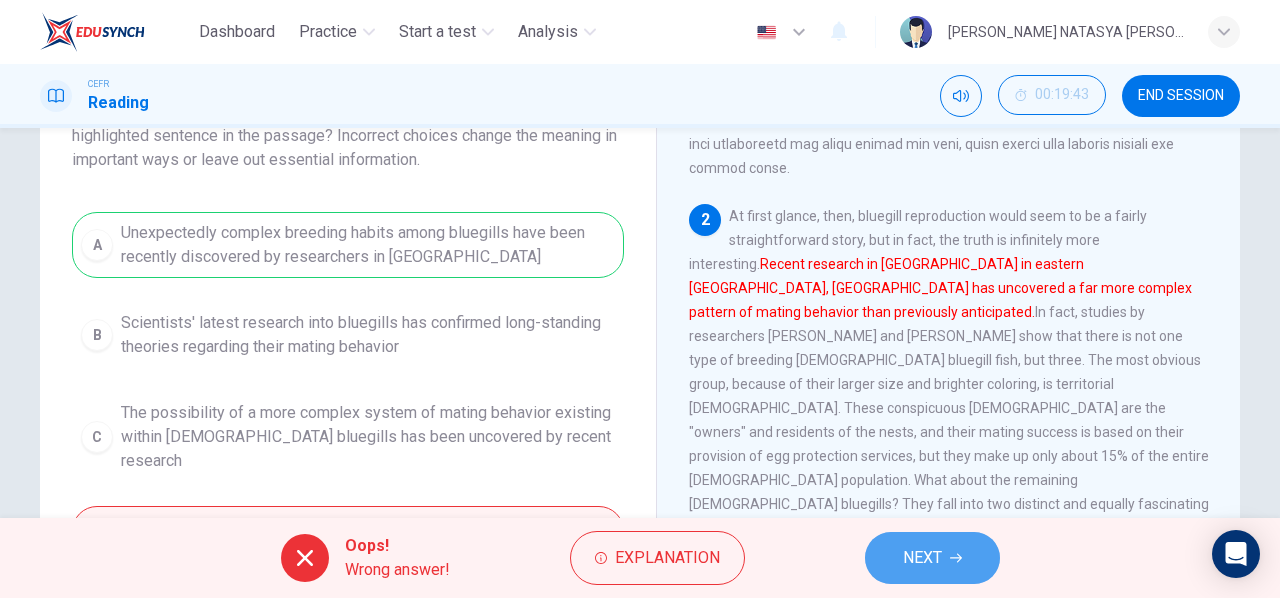 click on "NEXT" at bounding box center [932, 558] 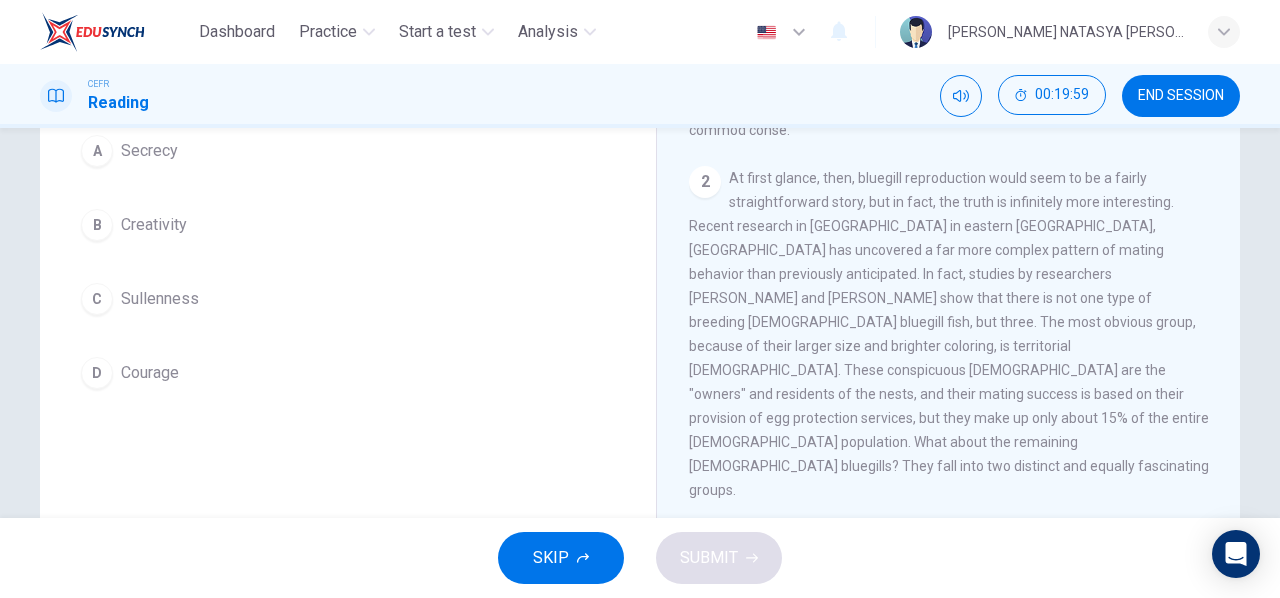 scroll, scrollTop: 197, scrollLeft: 0, axis: vertical 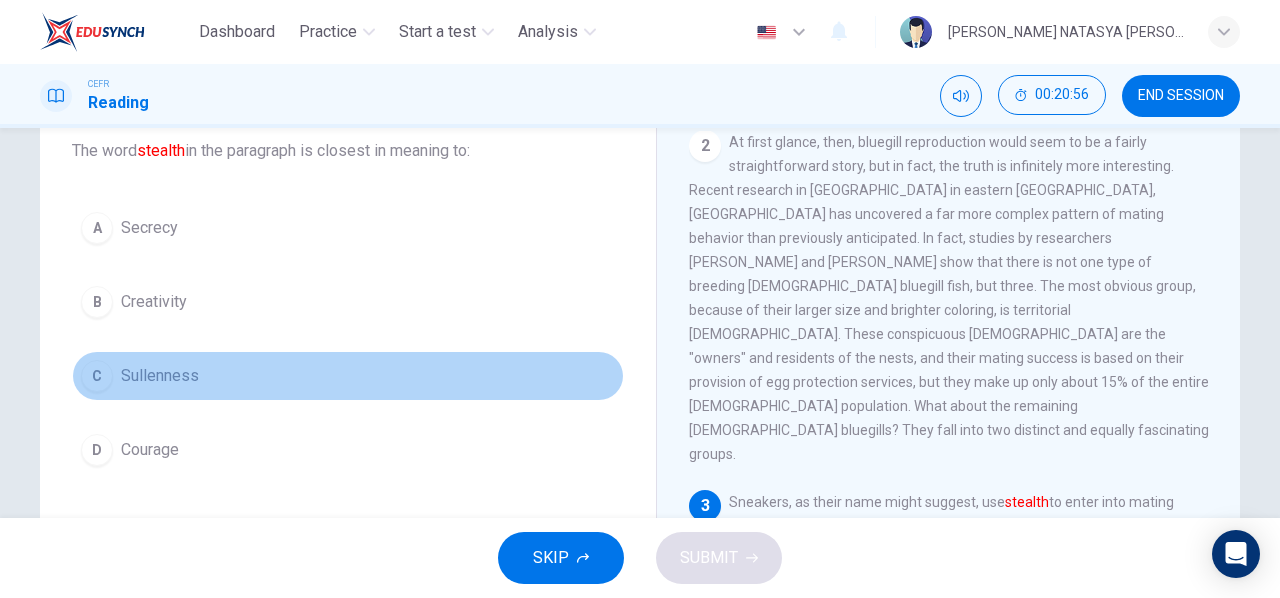 click on "Sullenness" at bounding box center [160, 376] 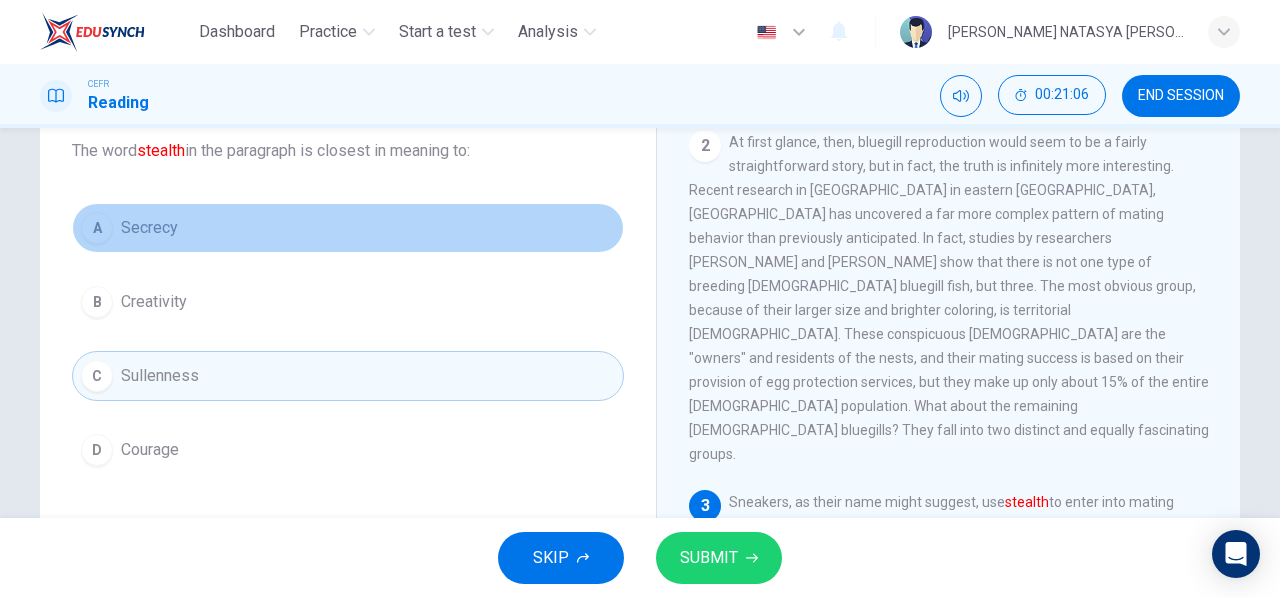 click on "Secrecy" at bounding box center (149, 228) 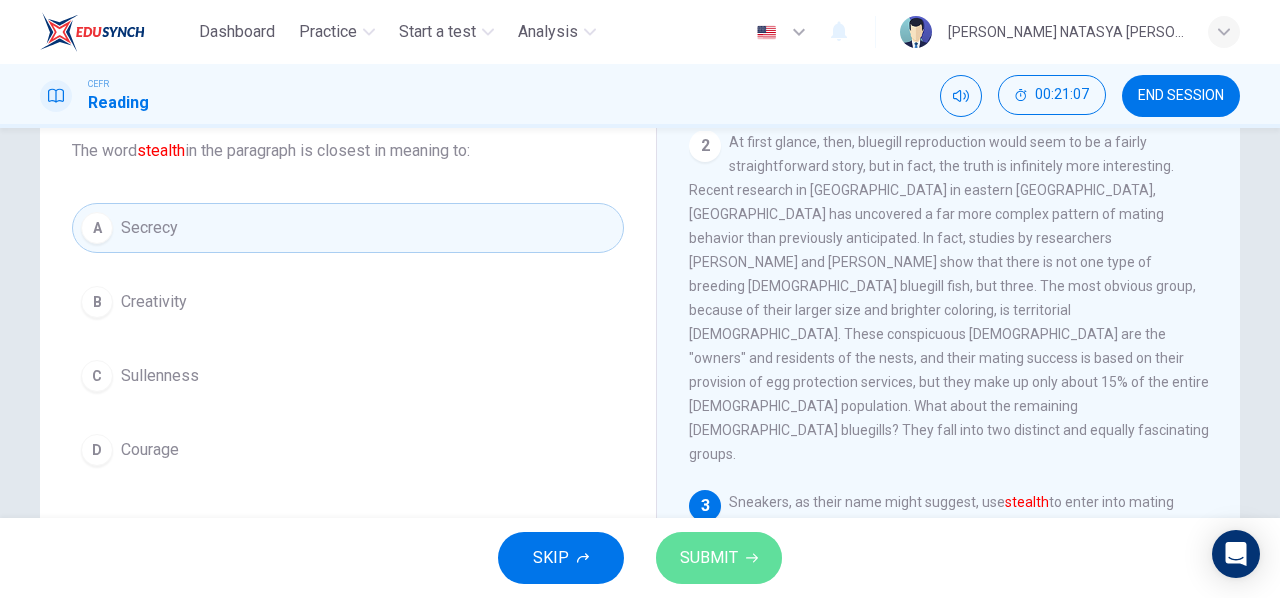 click on "SUBMIT" at bounding box center (709, 558) 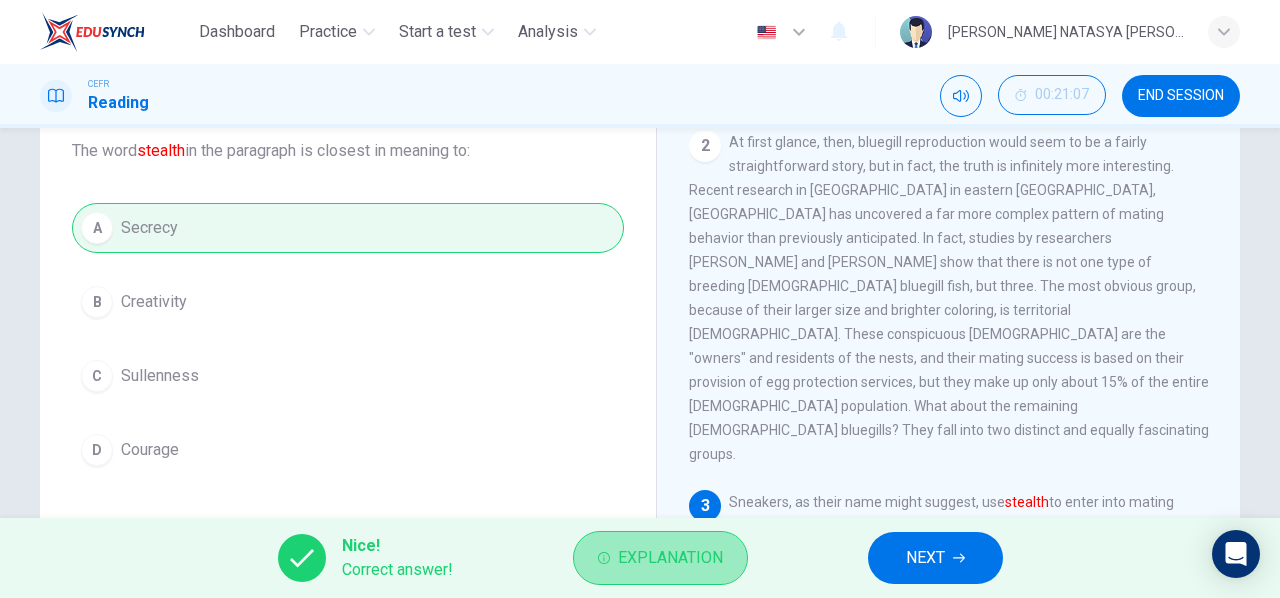 click on "Explanation" at bounding box center [670, 558] 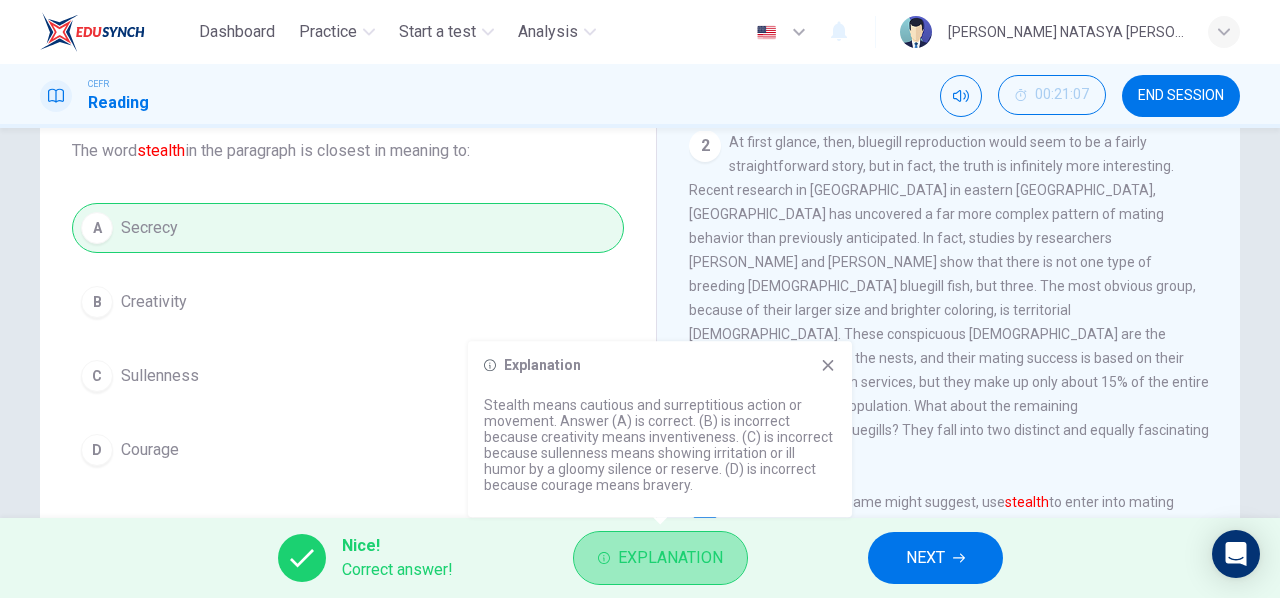 click on "Explanation" at bounding box center [670, 558] 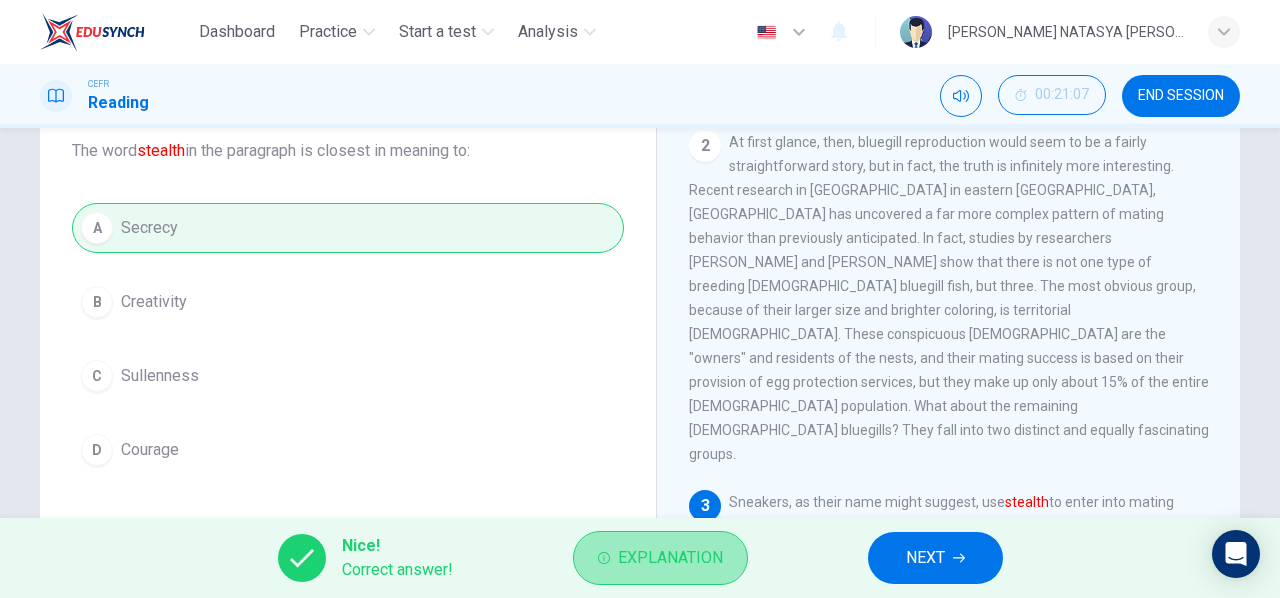 click on "Explanation" at bounding box center [670, 558] 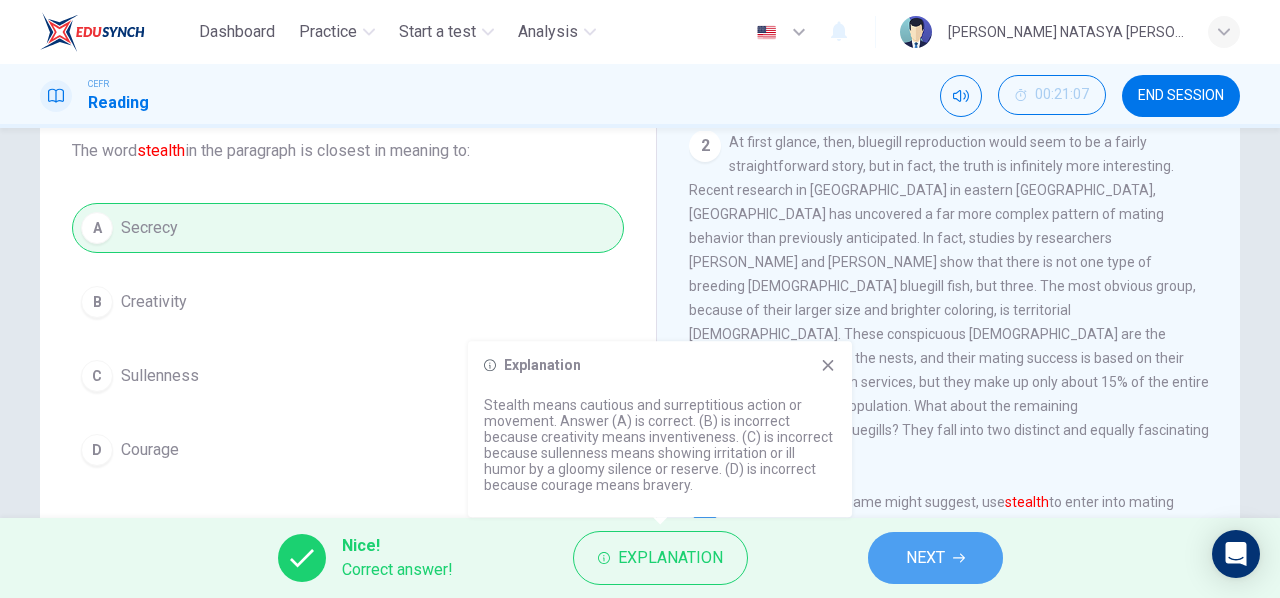 click on "NEXT" at bounding box center (925, 558) 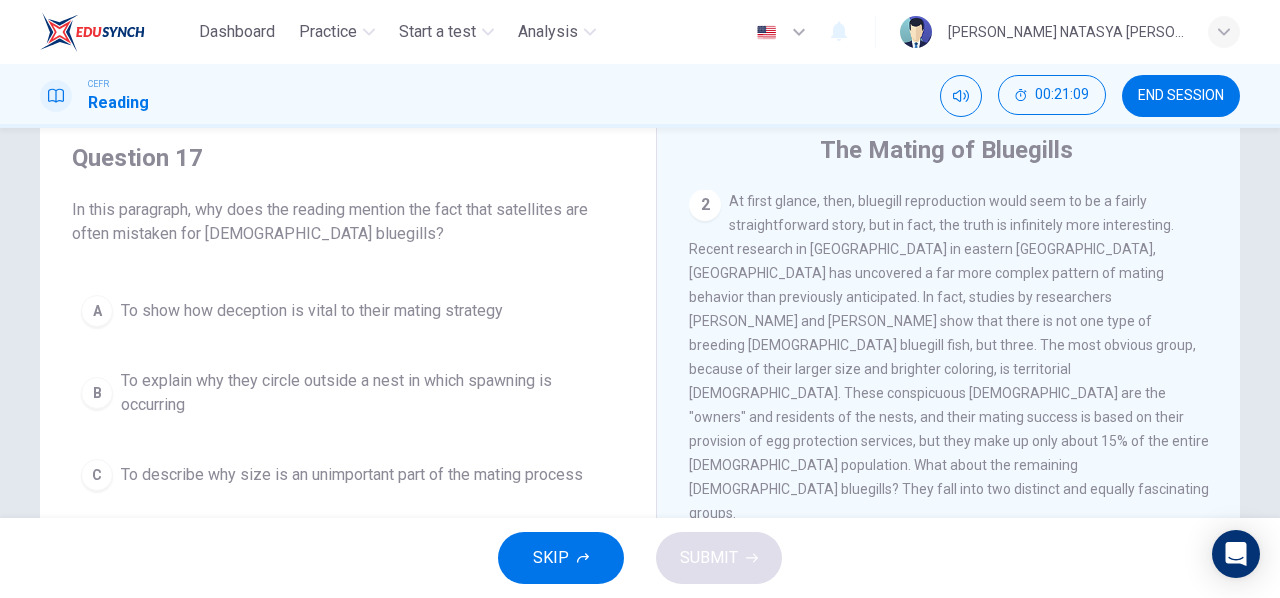 scroll, scrollTop: 61, scrollLeft: 0, axis: vertical 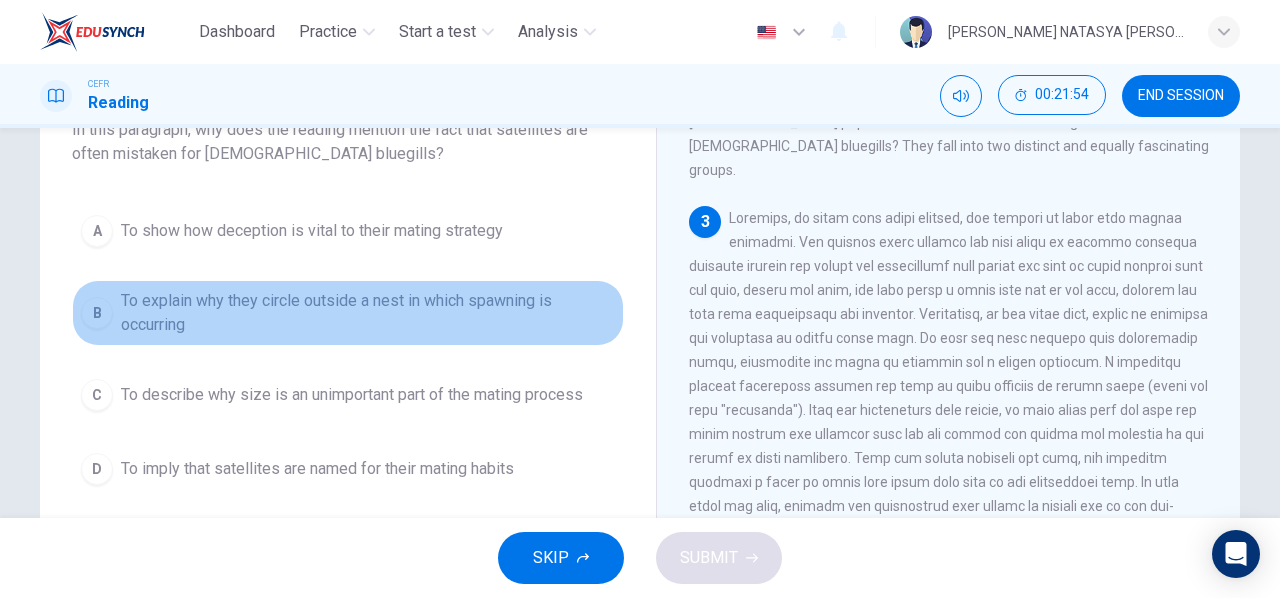 click on "To explain why they circle outside a nest in which spawning is occurring" at bounding box center (368, 313) 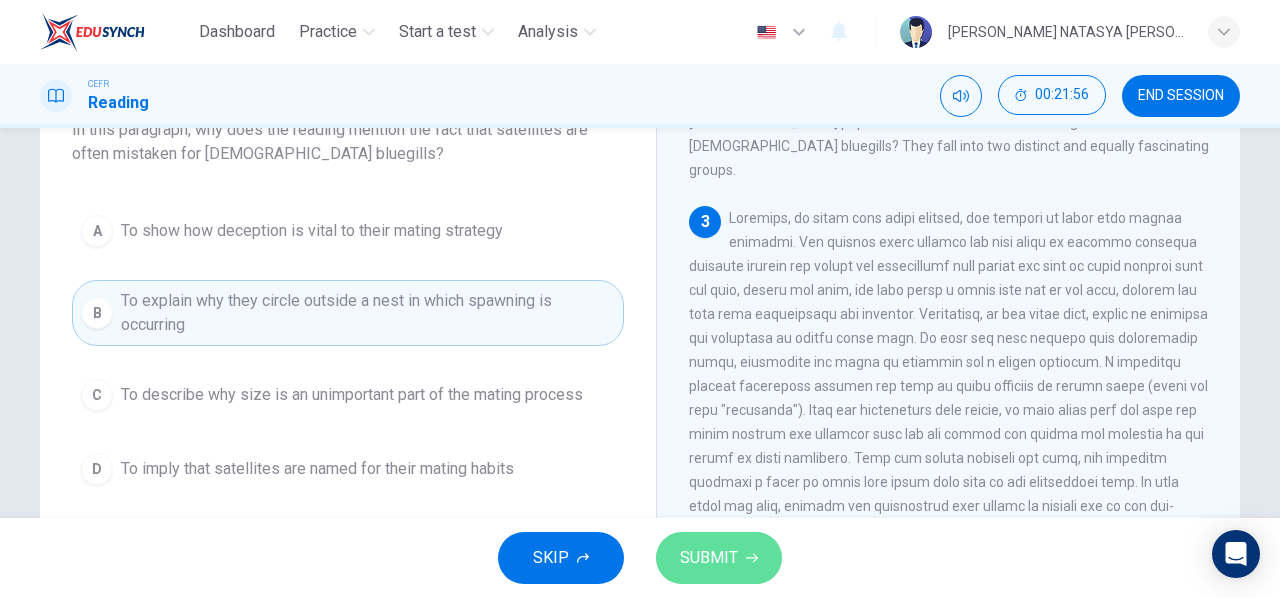 click on "SUBMIT" at bounding box center [709, 558] 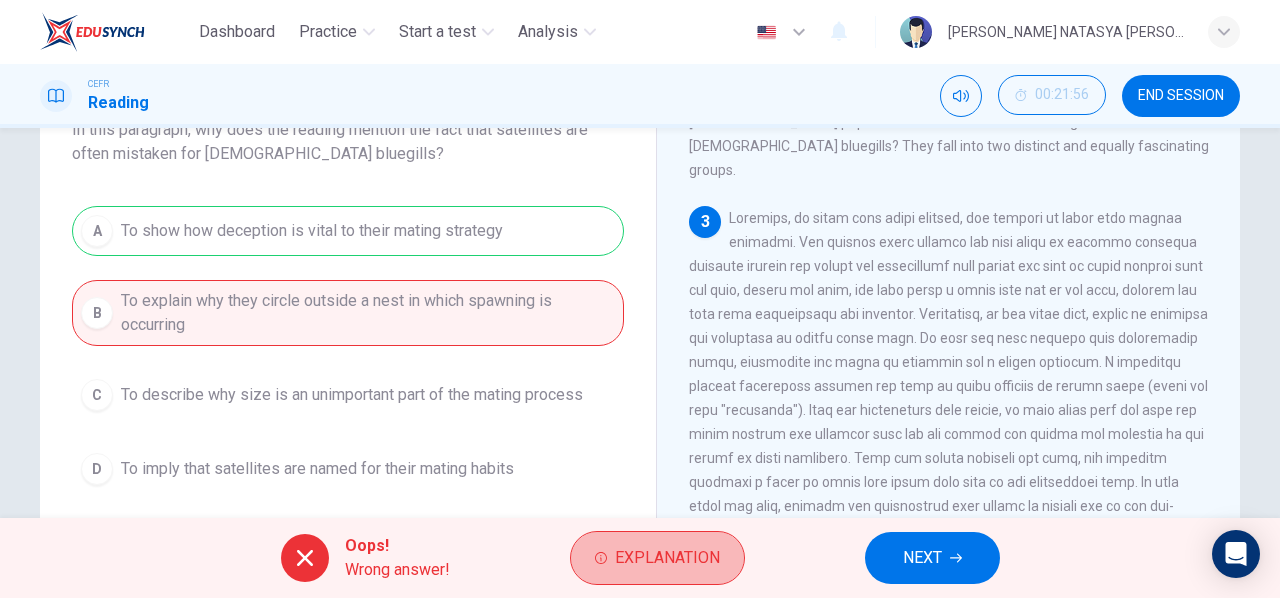 click on "Explanation" at bounding box center [657, 558] 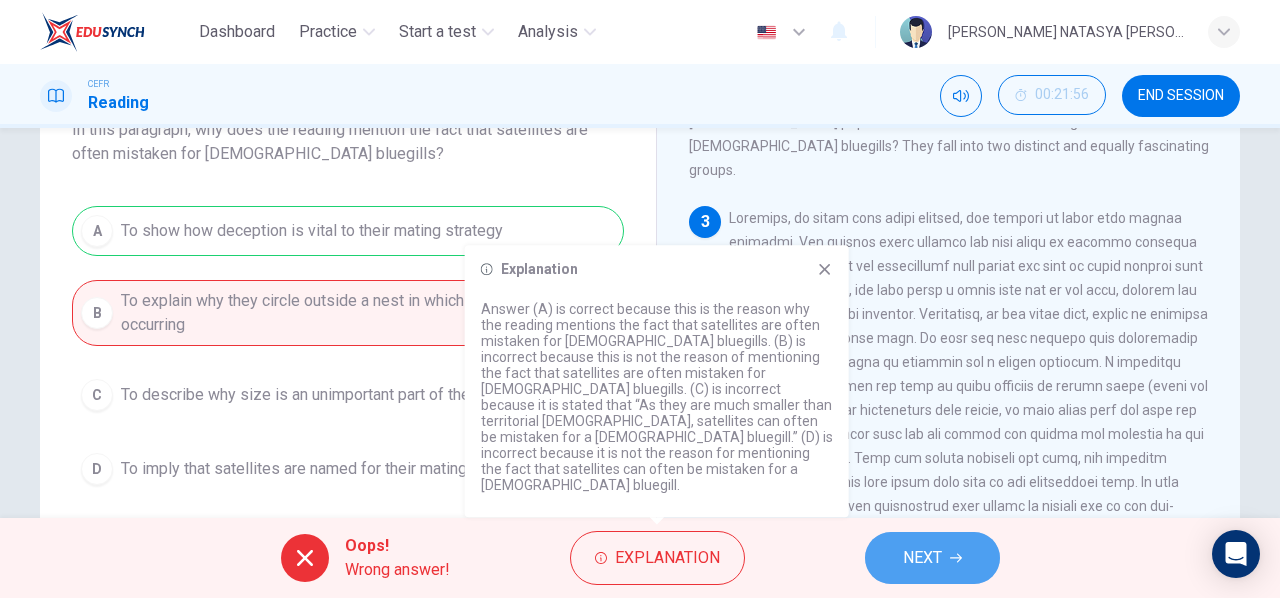 click on "NEXT" at bounding box center [932, 558] 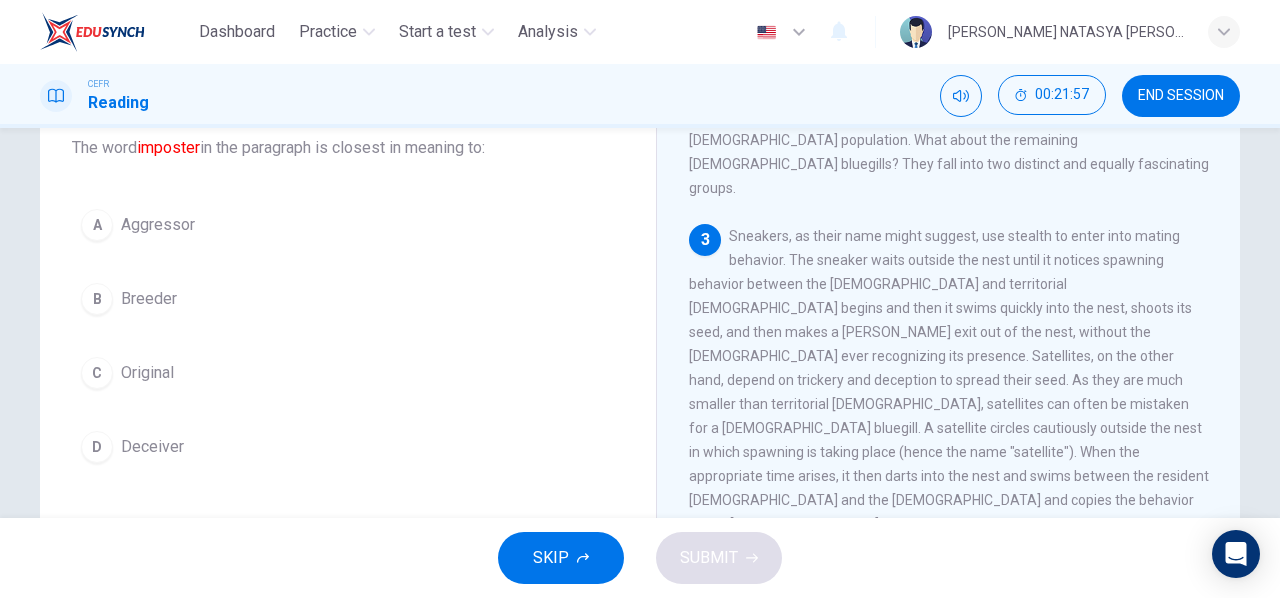 scroll, scrollTop: 118, scrollLeft: 0, axis: vertical 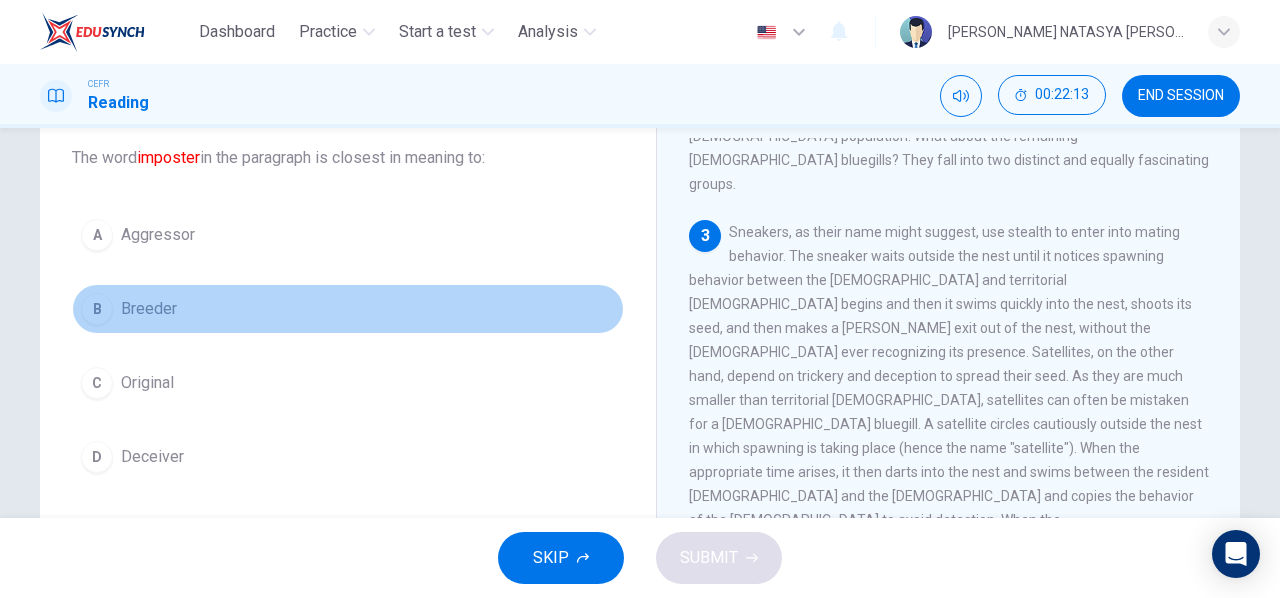 click on "Breeder" at bounding box center [149, 309] 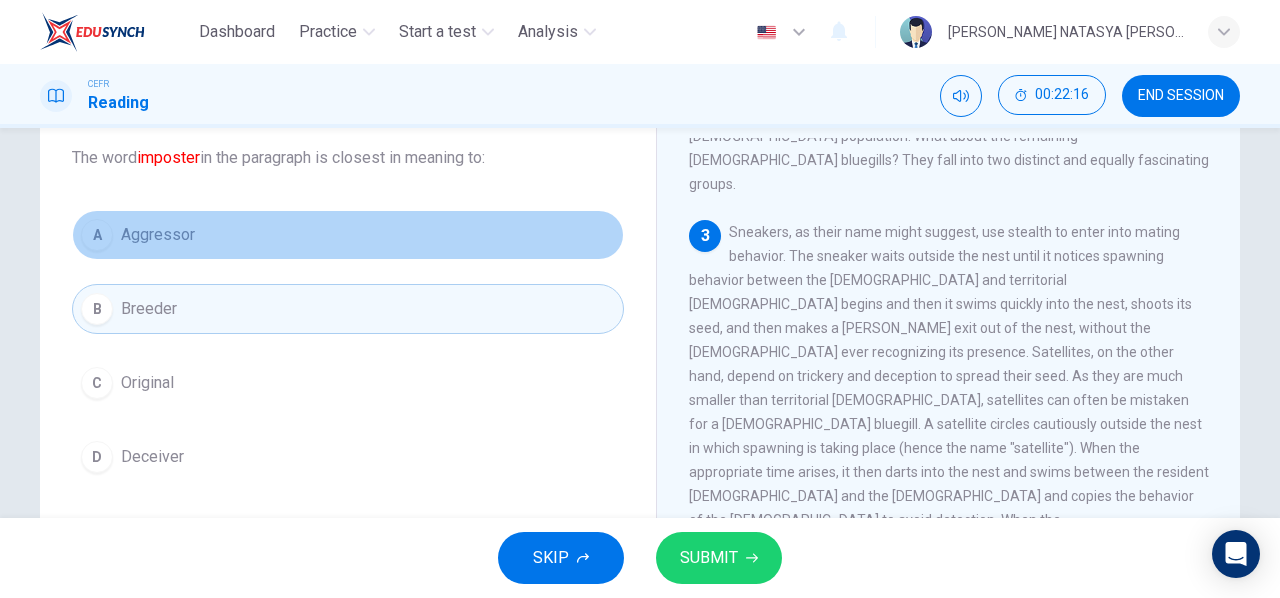 click on "Aggressor" at bounding box center [158, 235] 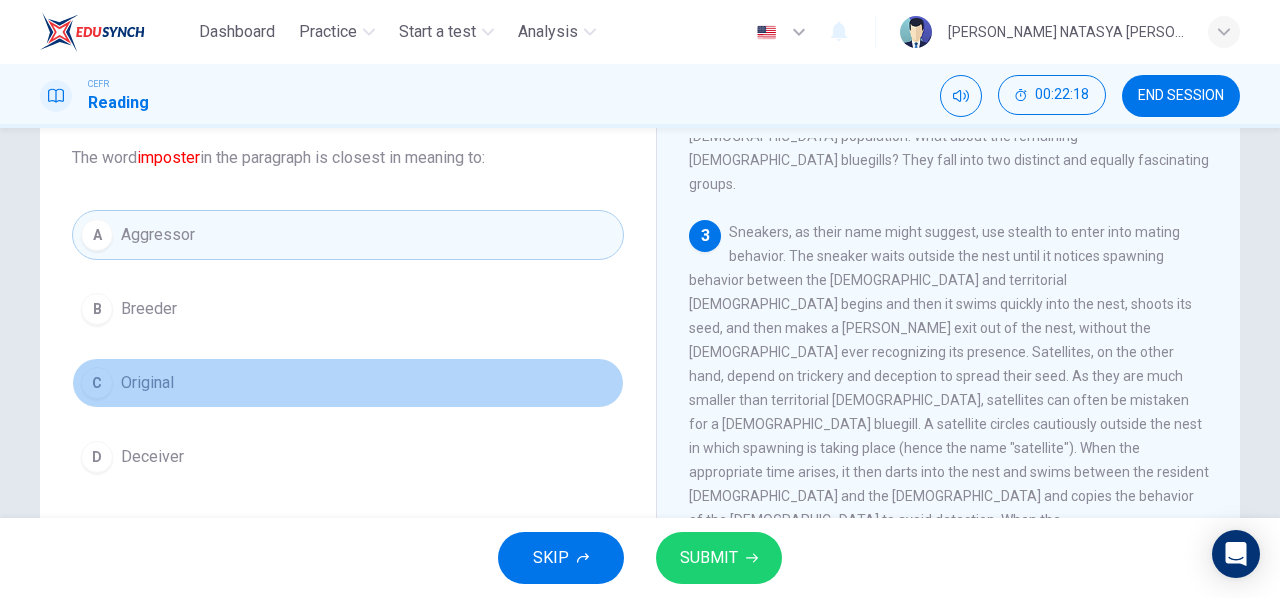 click on "Original" at bounding box center (147, 383) 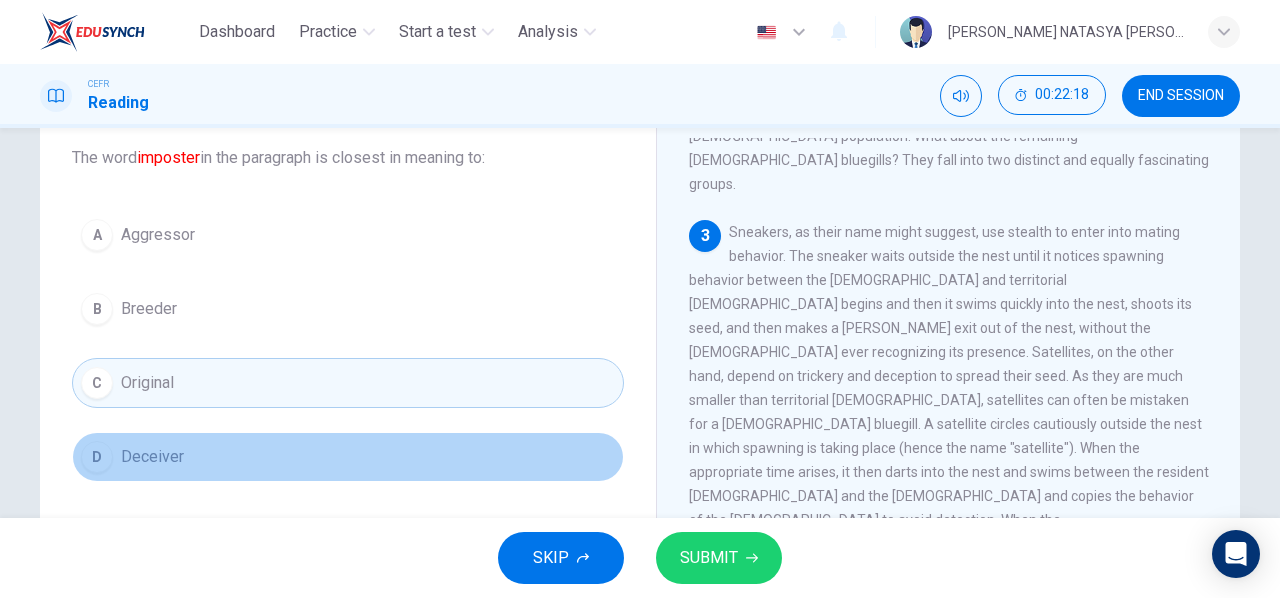 click on "Deceiver" at bounding box center [152, 457] 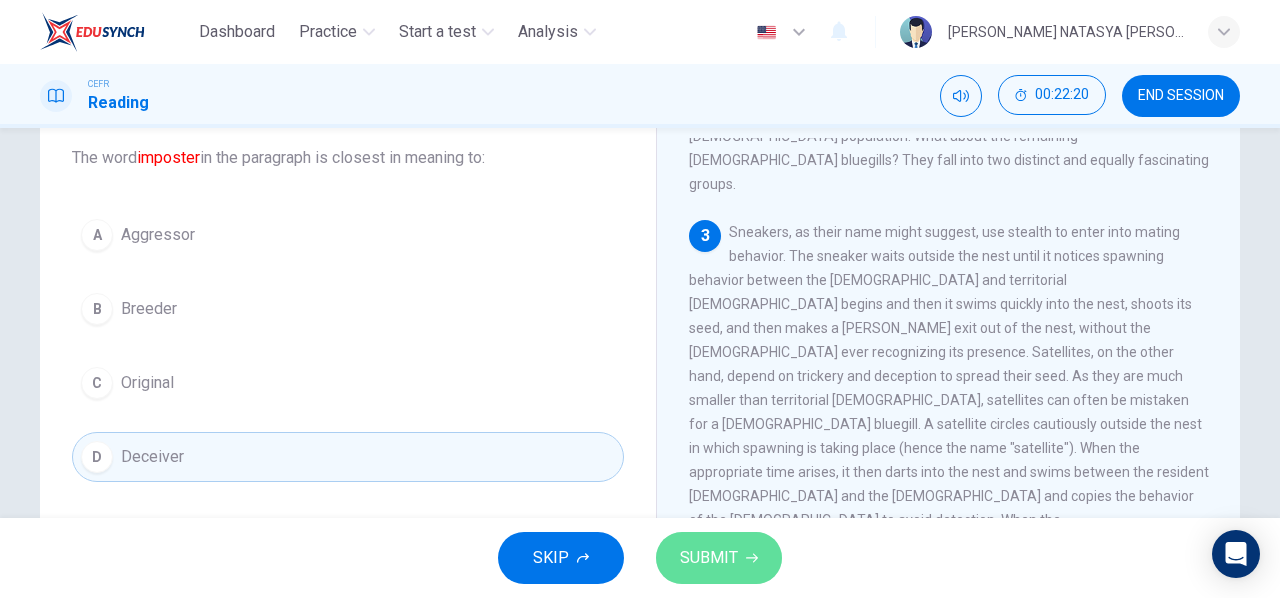 click on "SUBMIT" at bounding box center [709, 558] 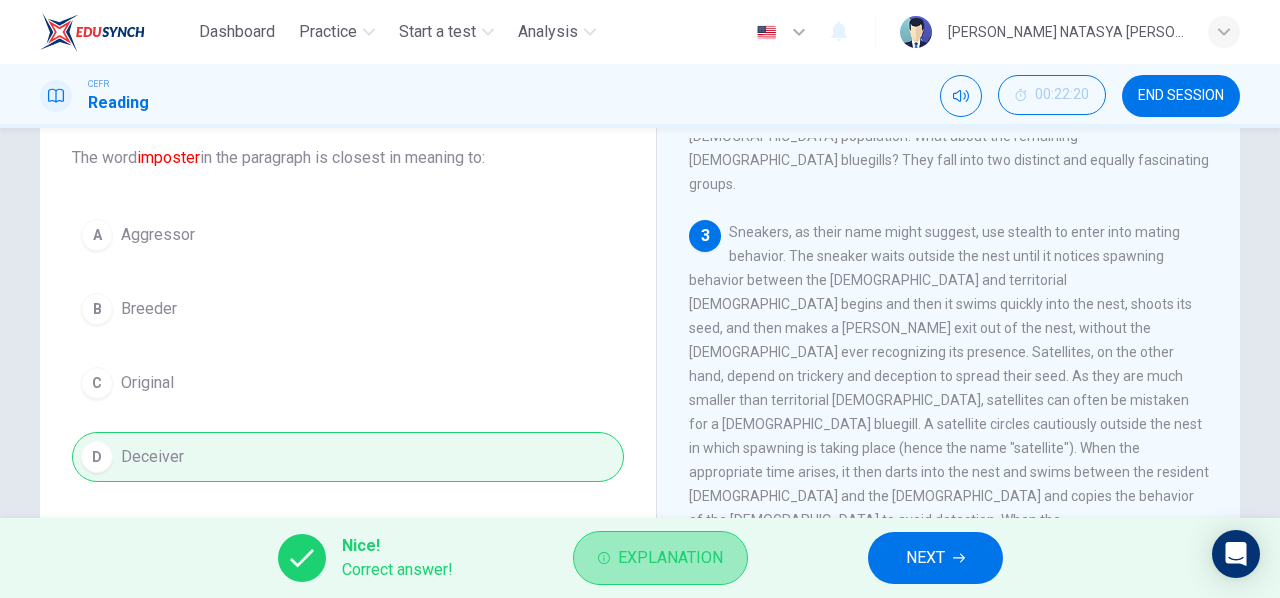 click on "Explanation" at bounding box center [670, 558] 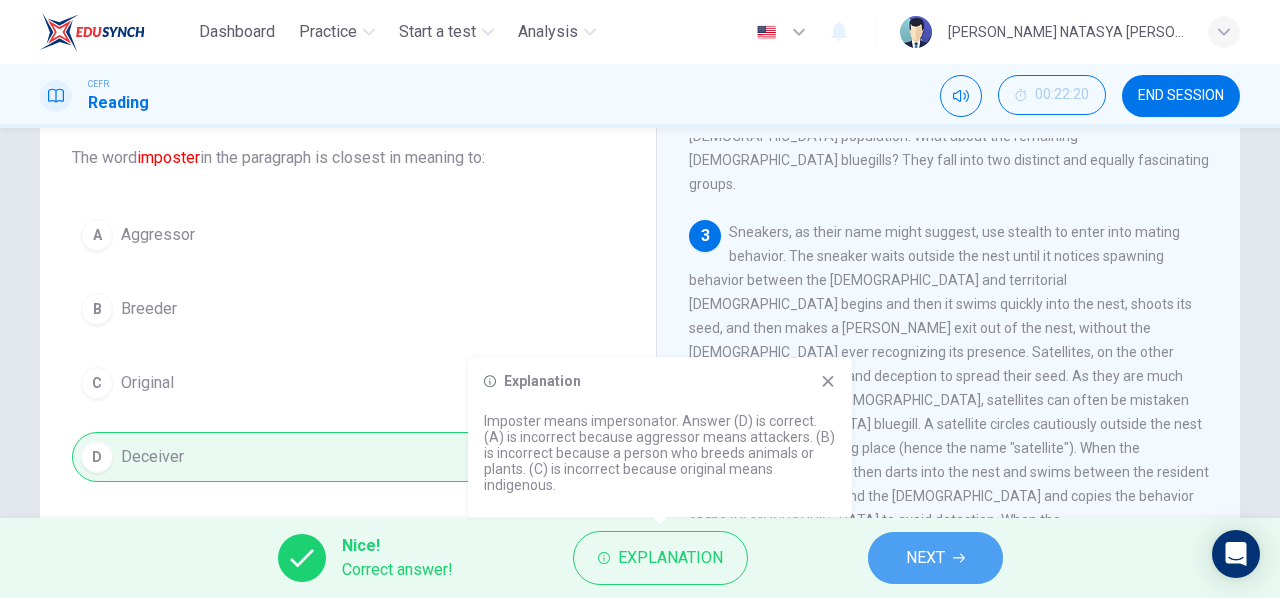 click on "NEXT" at bounding box center (925, 558) 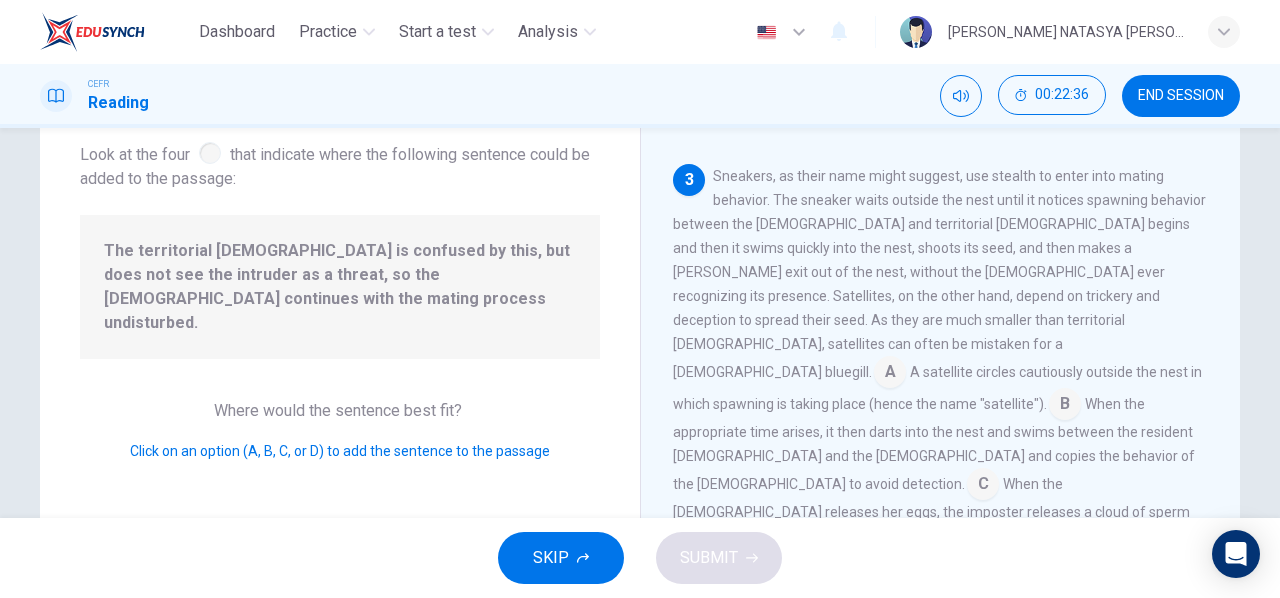 scroll, scrollTop: 649, scrollLeft: 0, axis: vertical 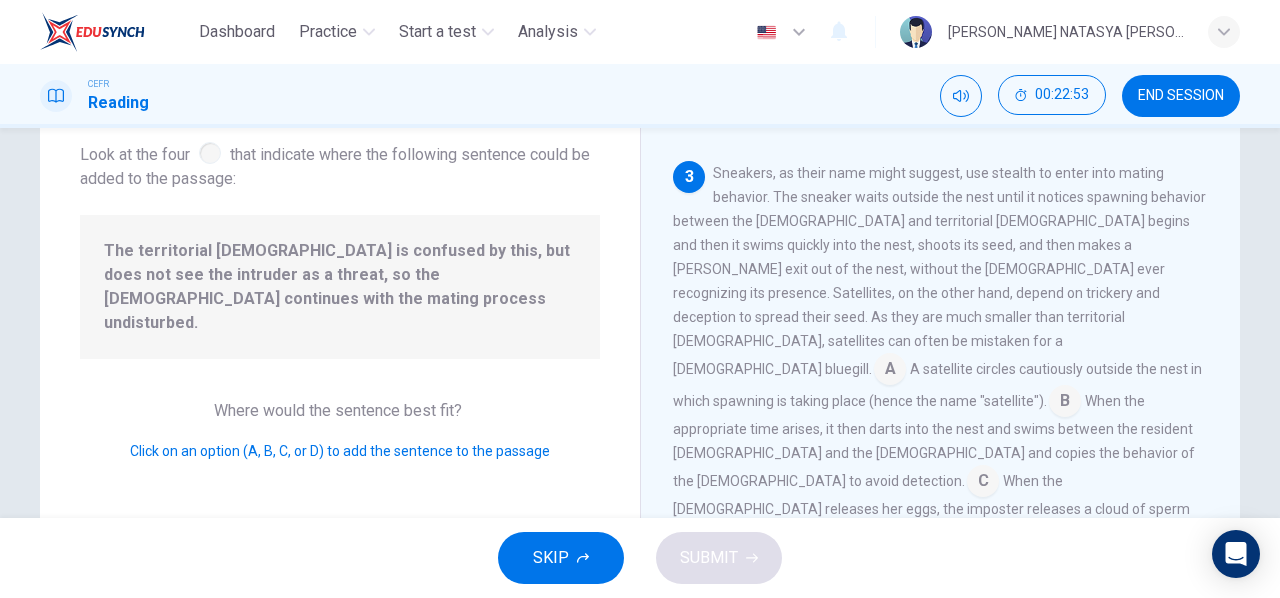click at bounding box center (983, 483) 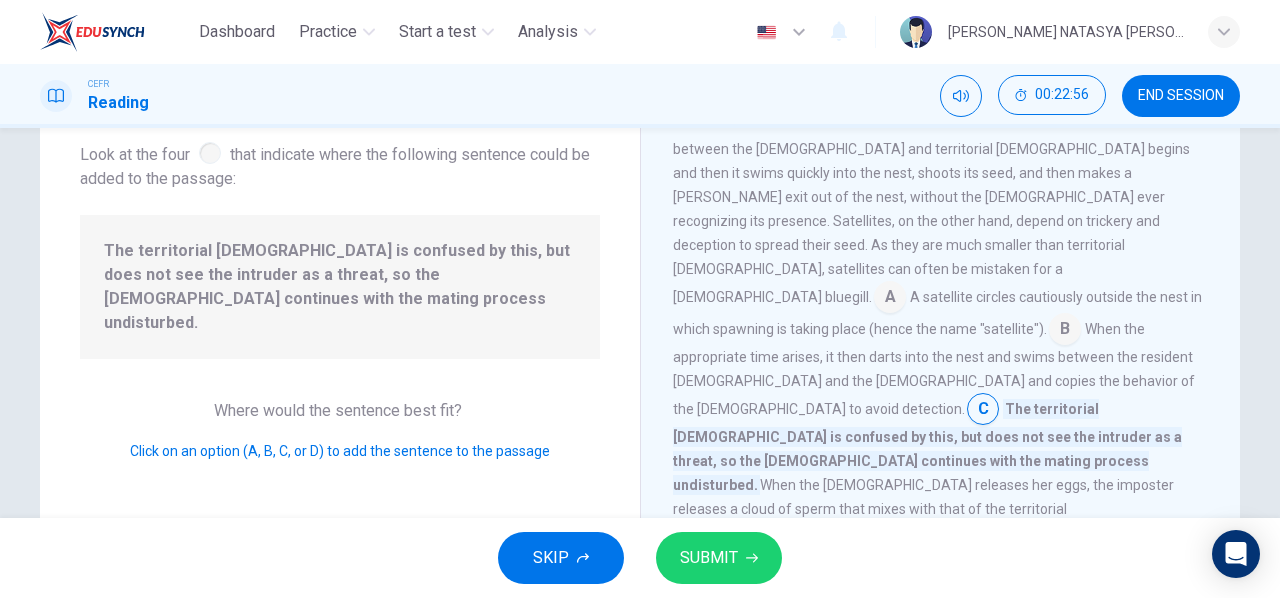 scroll, scrollTop: 723, scrollLeft: 0, axis: vertical 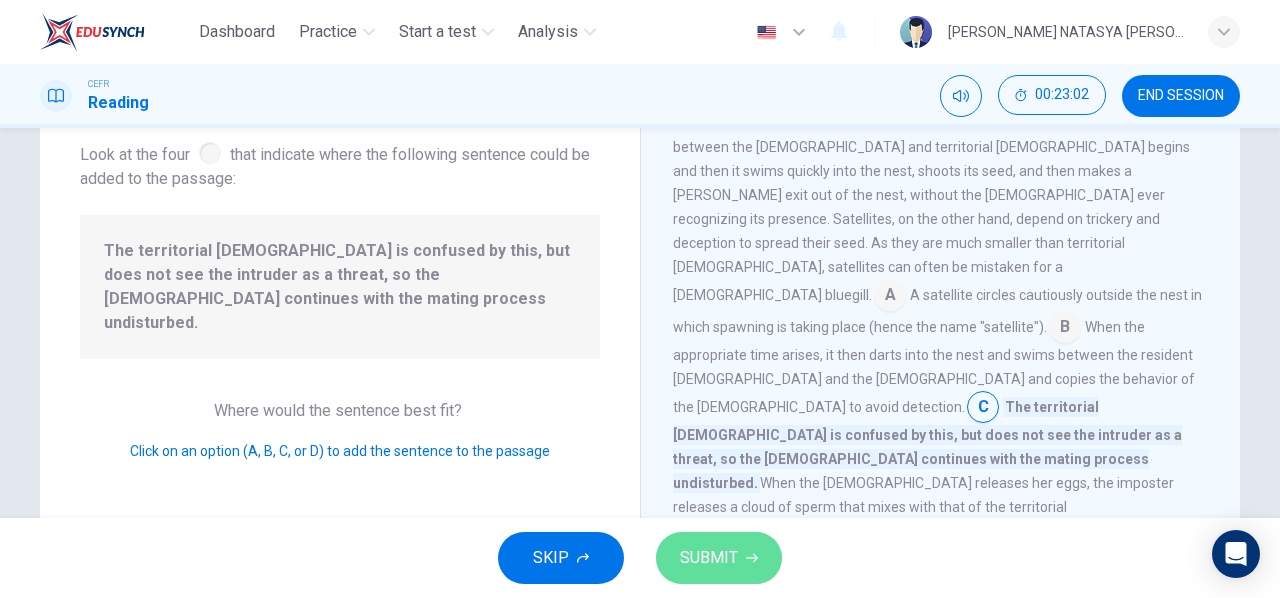 click on "SUBMIT" at bounding box center [719, 558] 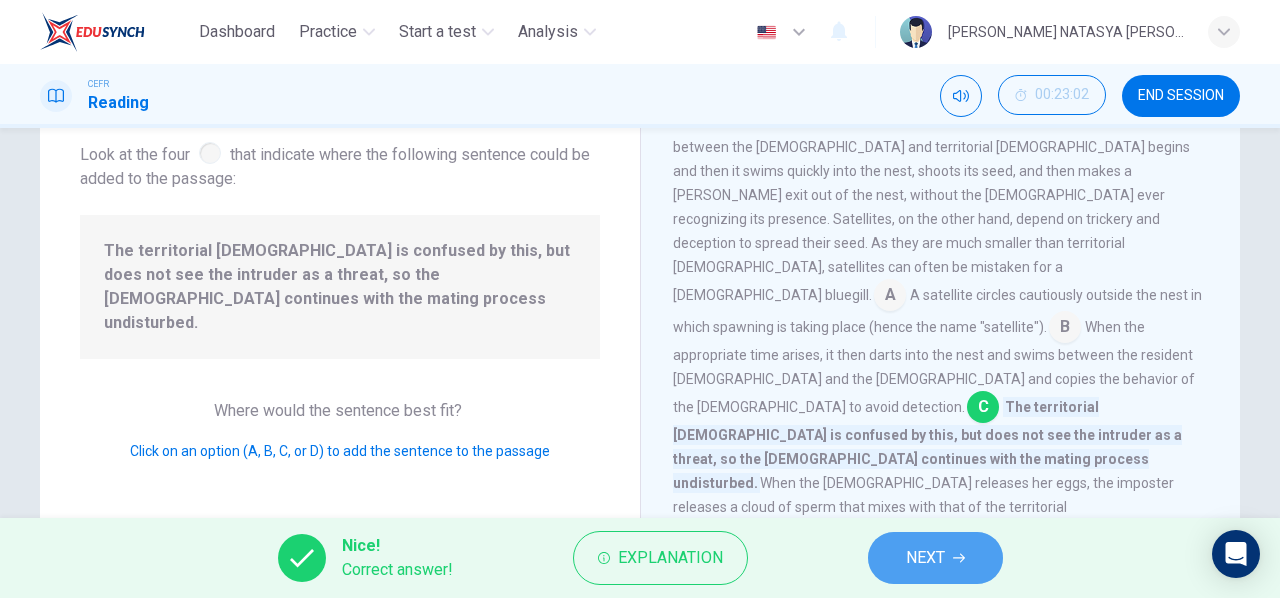 click on "NEXT" at bounding box center (925, 558) 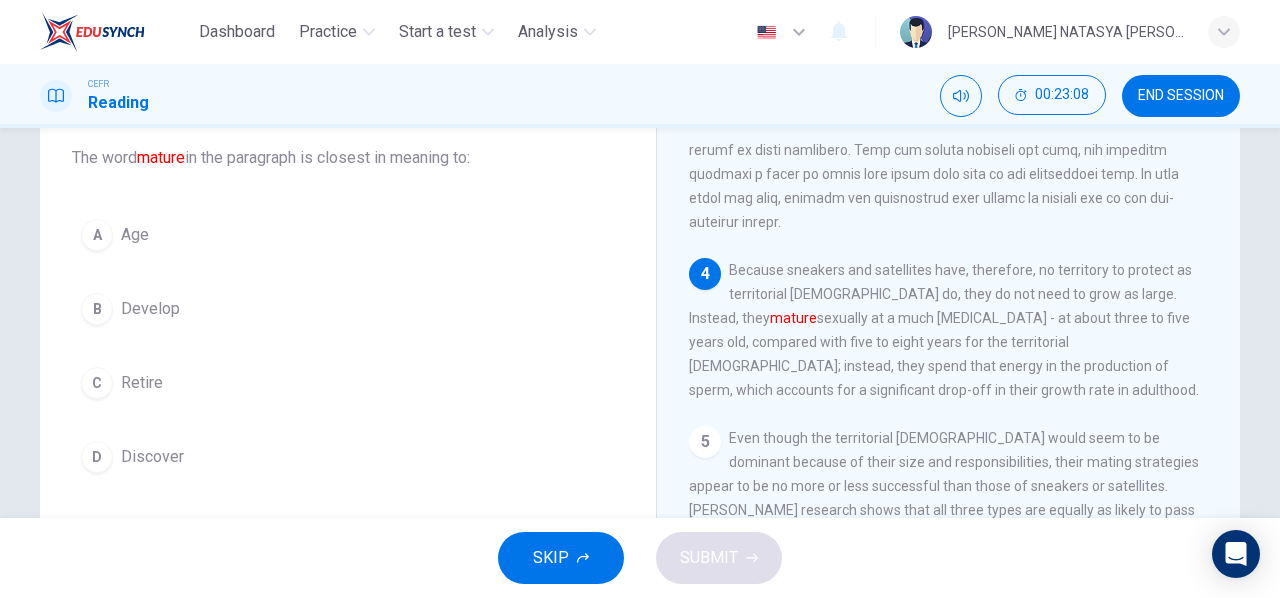 scroll, scrollTop: 958, scrollLeft: 0, axis: vertical 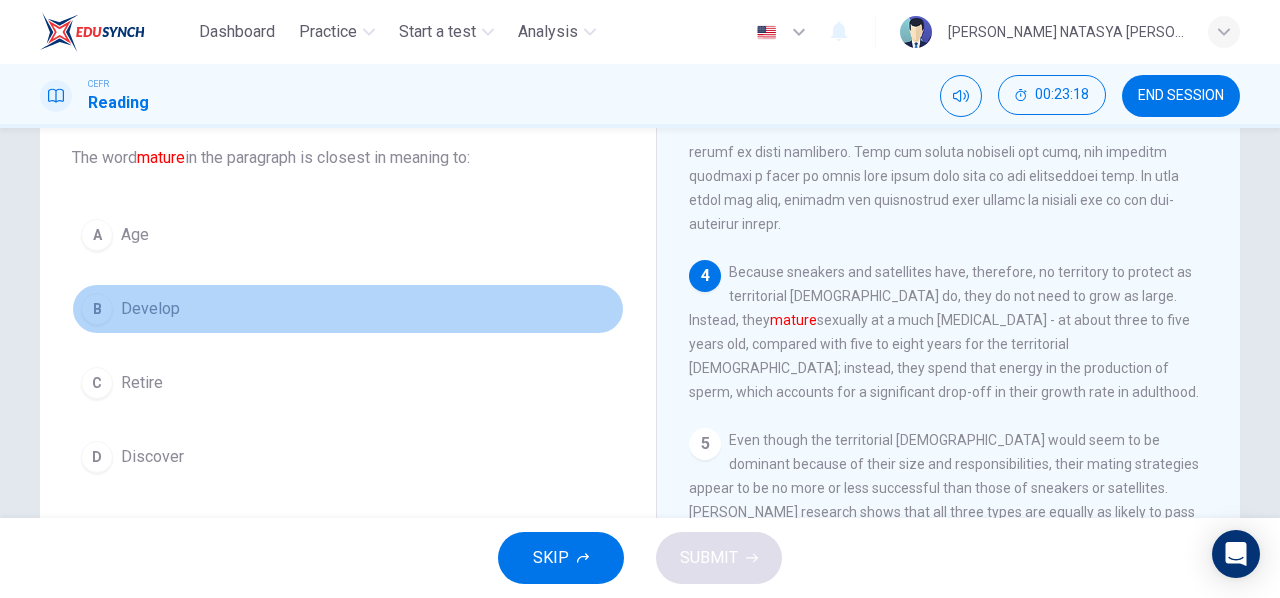 click on "Develop" at bounding box center (150, 309) 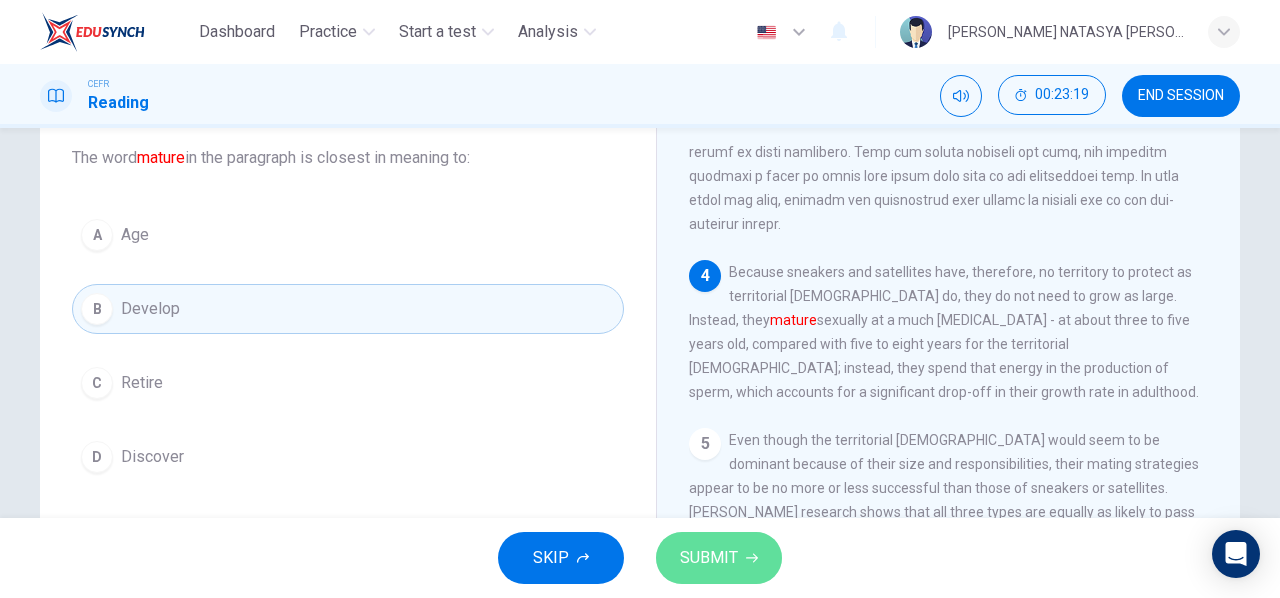click on "SUBMIT" at bounding box center (709, 558) 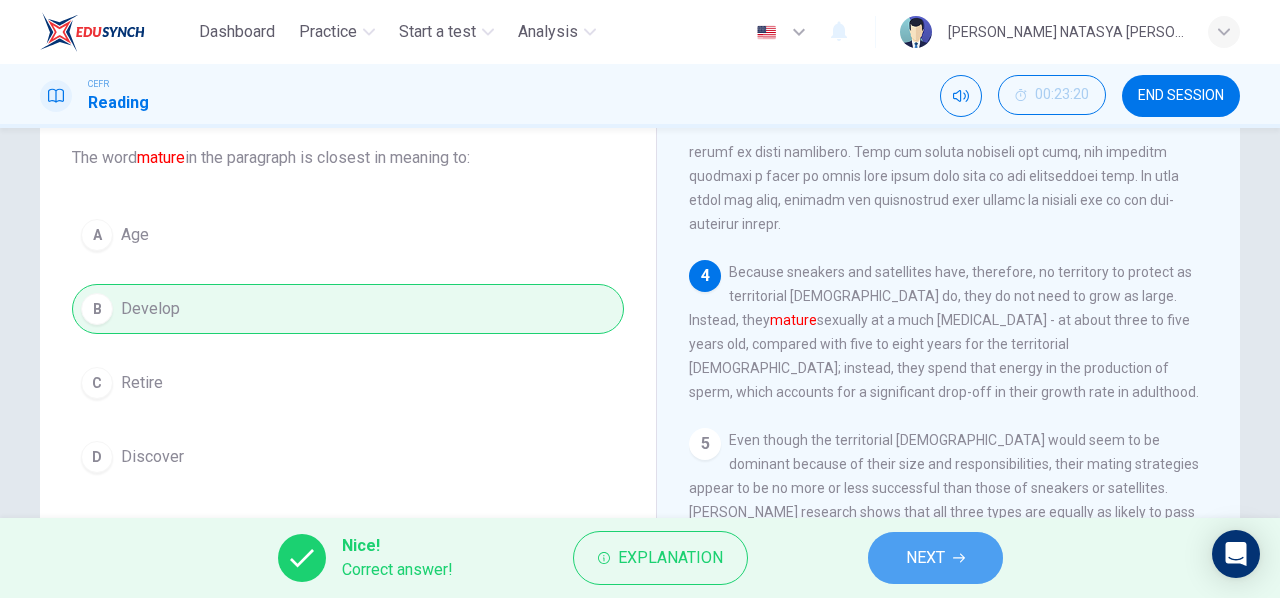 click on "NEXT" at bounding box center [935, 558] 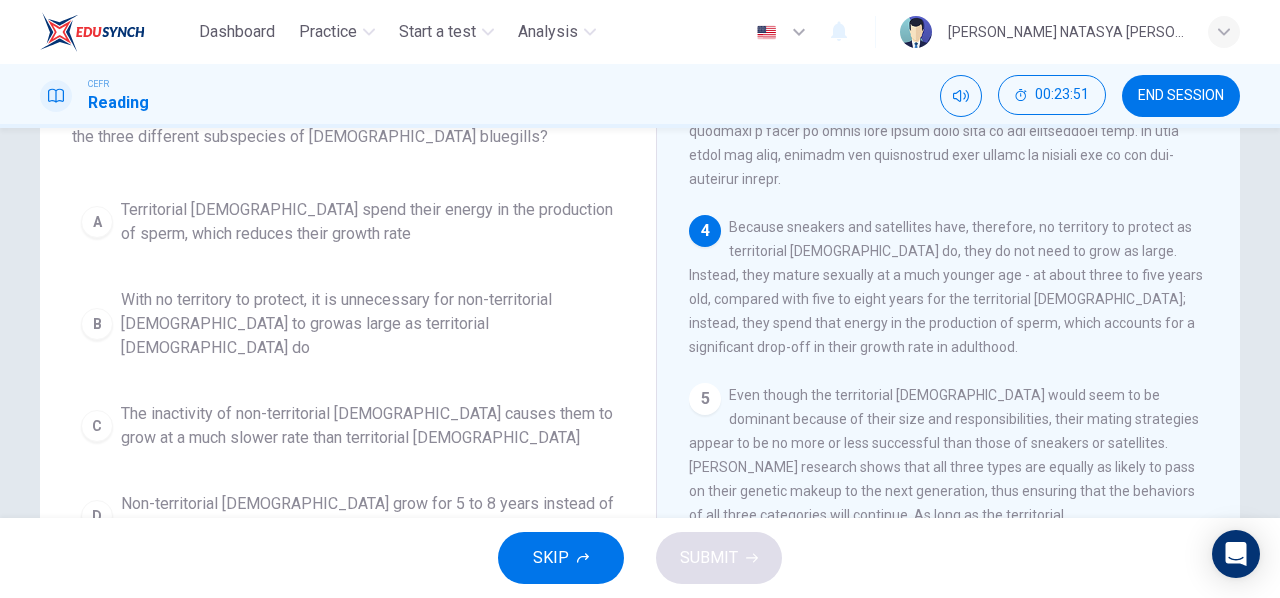 scroll, scrollTop: 181, scrollLeft: 0, axis: vertical 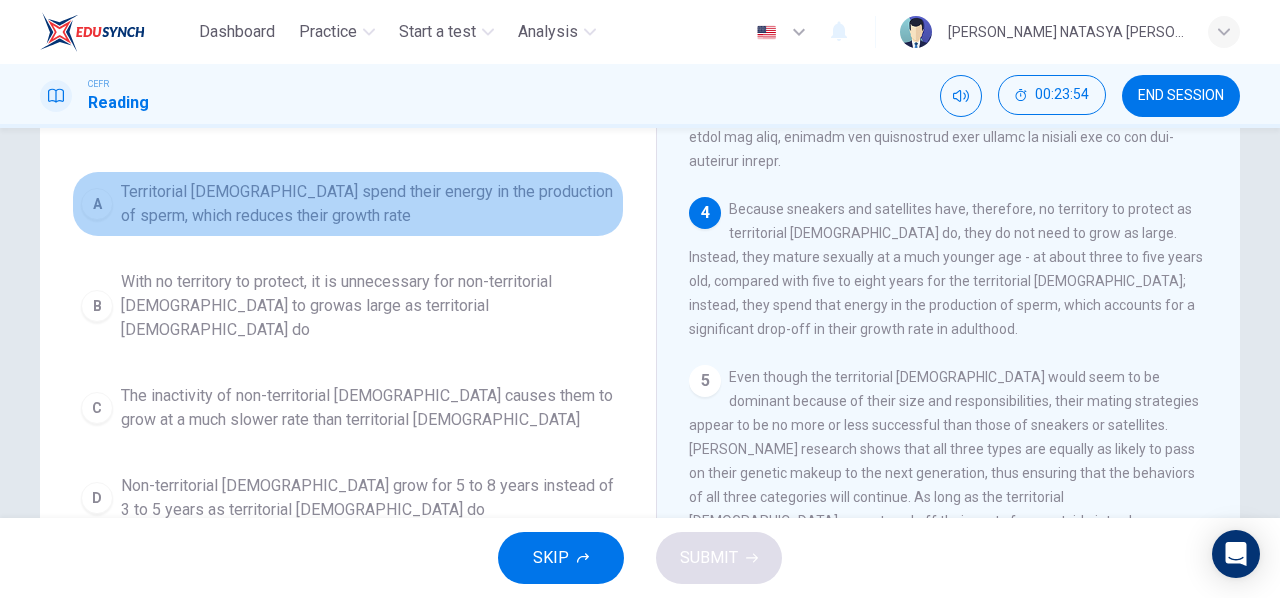 click on "Territorial [DEMOGRAPHIC_DATA] spend their energy in the production of sperm, which reduces their growth rate" at bounding box center [368, 204] 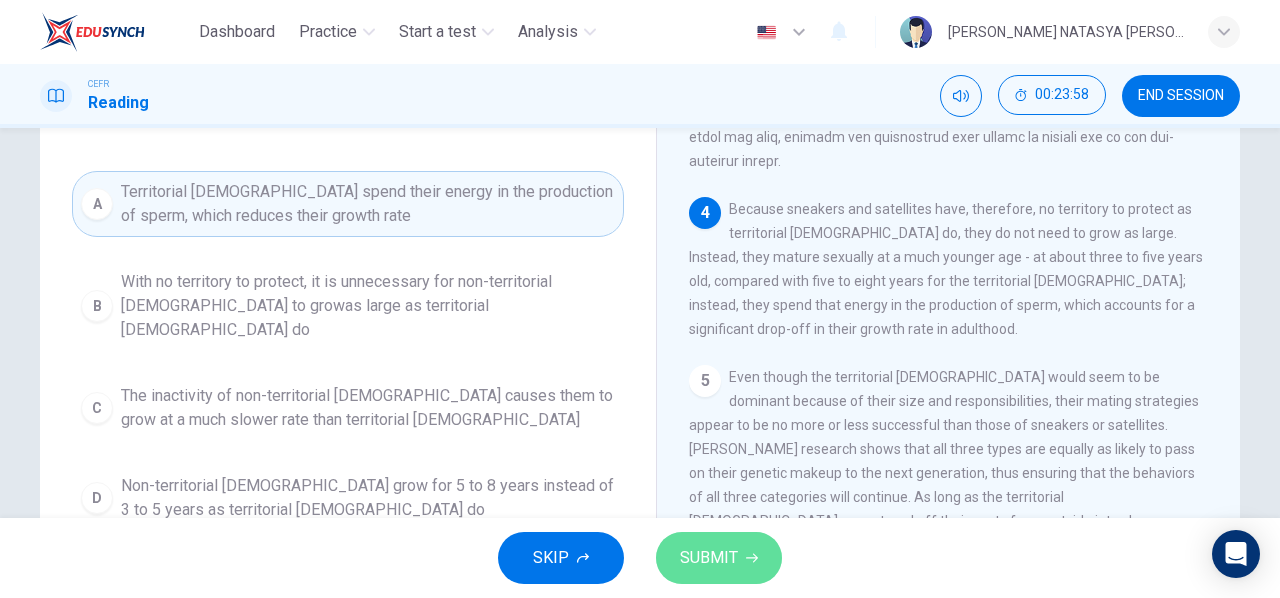 click on "SUBMIT" at bounding box center (719, 558) 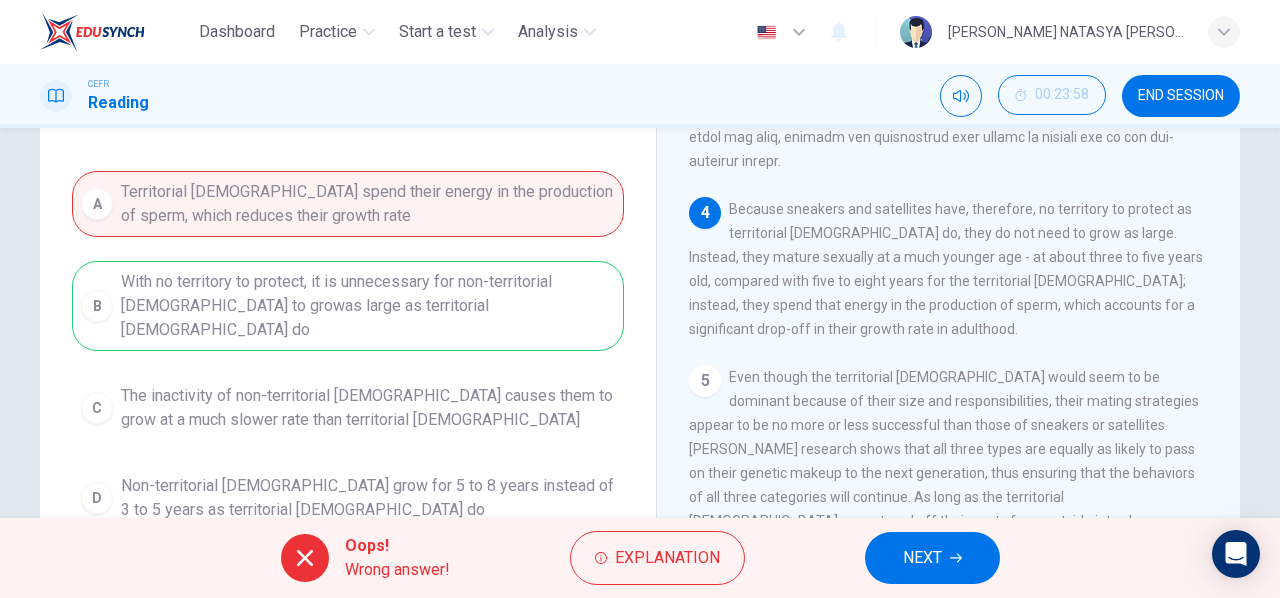 click on "A Territorial [DEMOGRAPHIC_DATA] spend their energy in the production of sperm, which reduces their growth rate B With no territory to protect, it is unnecessary for non-territorial [DEMOGRAPHIC_DATA] to growas large as territorial [DEMOGRAPHIC_DATA] do C The inactivity of non-territorial [DEMOGRAPHIC_DATA] causes them to grow at a much slower rate than territorial [DEMOGRAPHIC_DATA] D Non-territorial [DEMOGRAPHIC_DATA] grow for 5 to 8 years instead of 3 to 5 years as territorial [DEMOGRAPHIC_DATA] do" at bounding box center [348, 351] 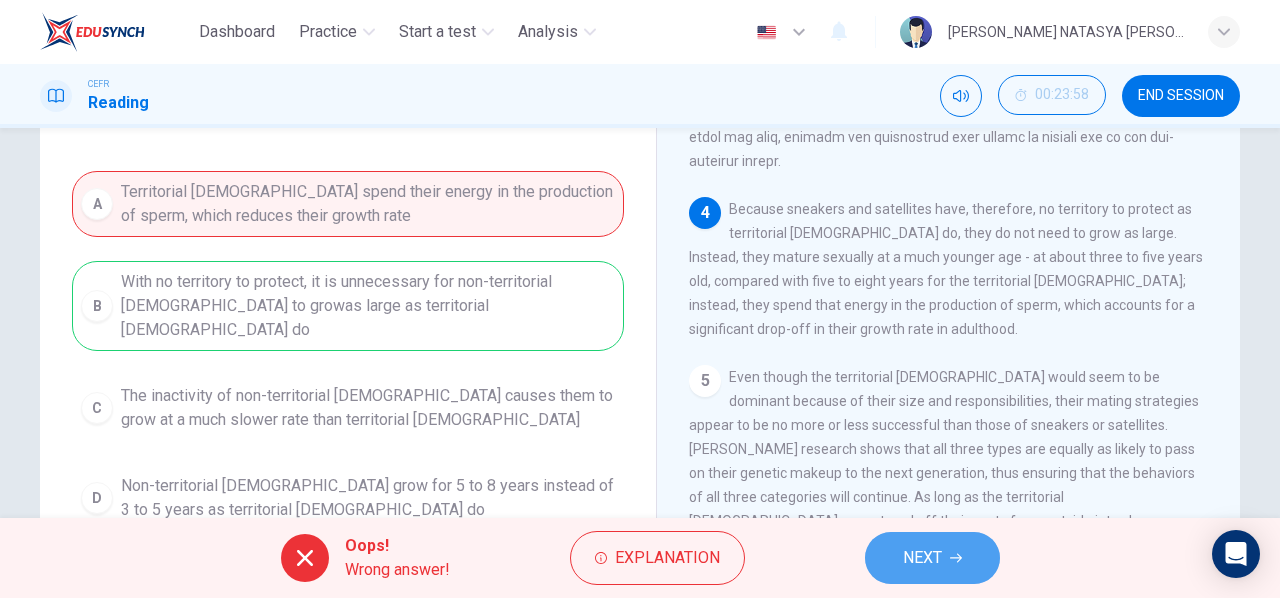 click on "NEXT" at bounding box center [932, 558] 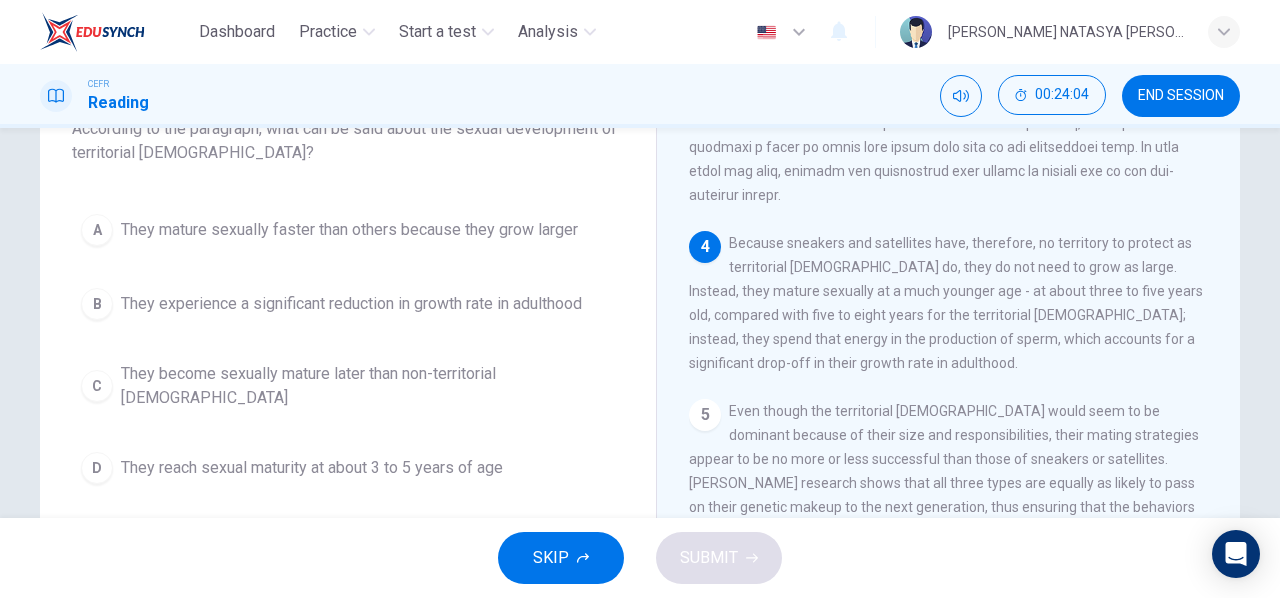 scroll, scrollTop: 145, scrollLeft: 0, axis: vertical 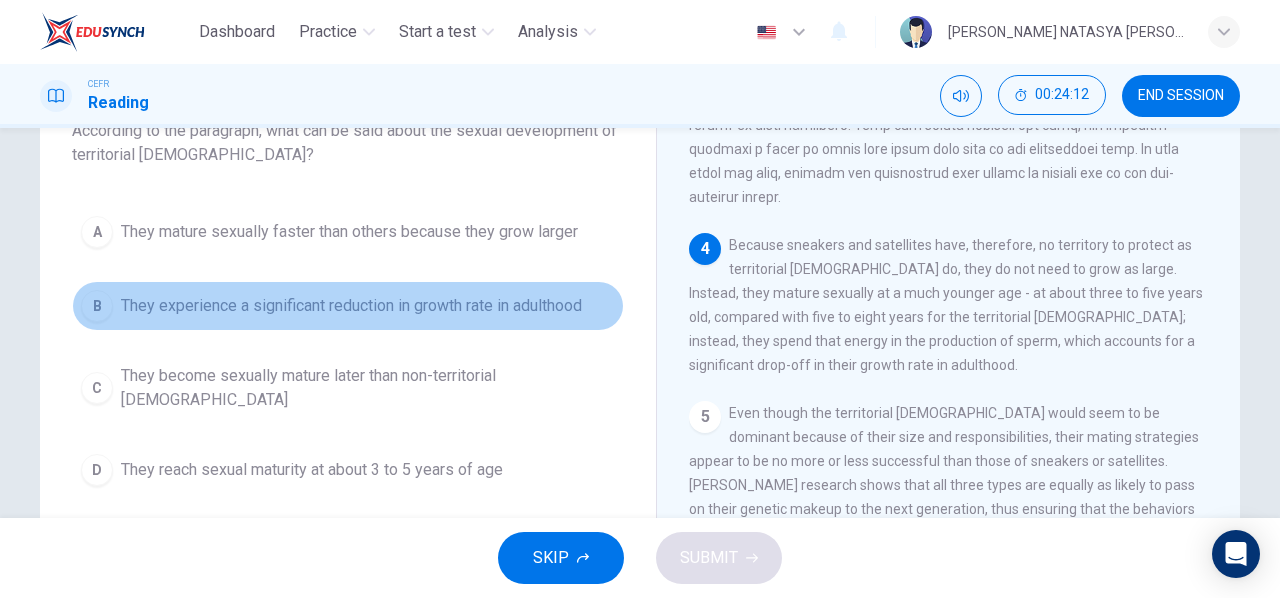 click on "B They experience a significant reduction in growth rate in adulthood" at bounding box center [348, 306] 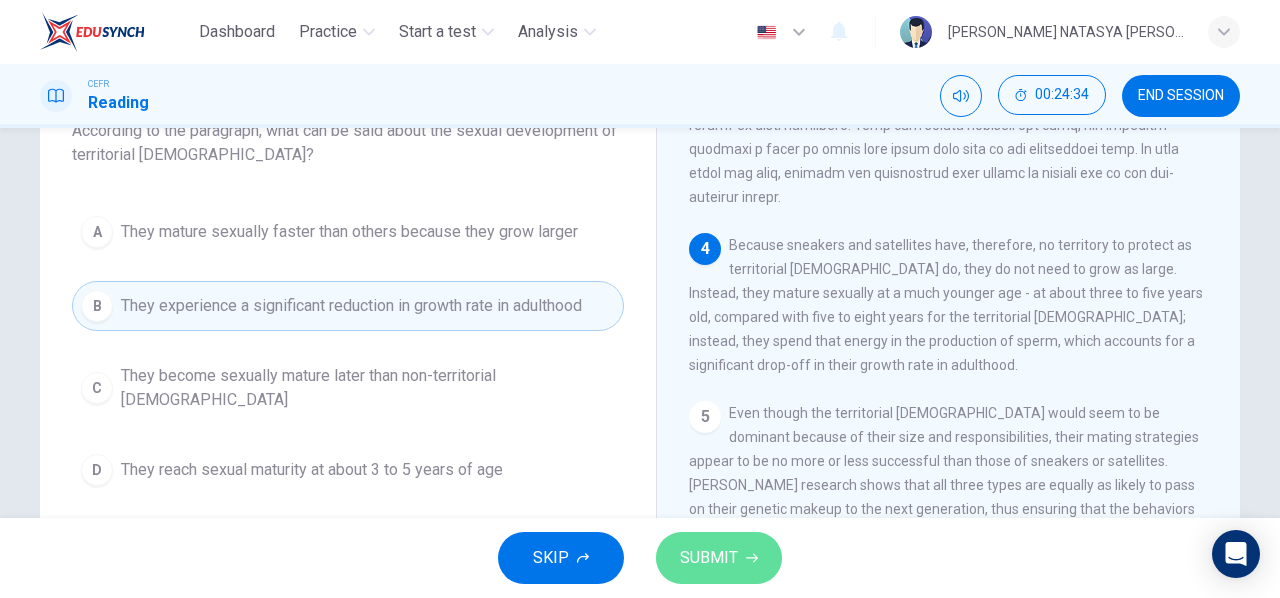 click on "SUBMIT" at bounding box center (719, 558) 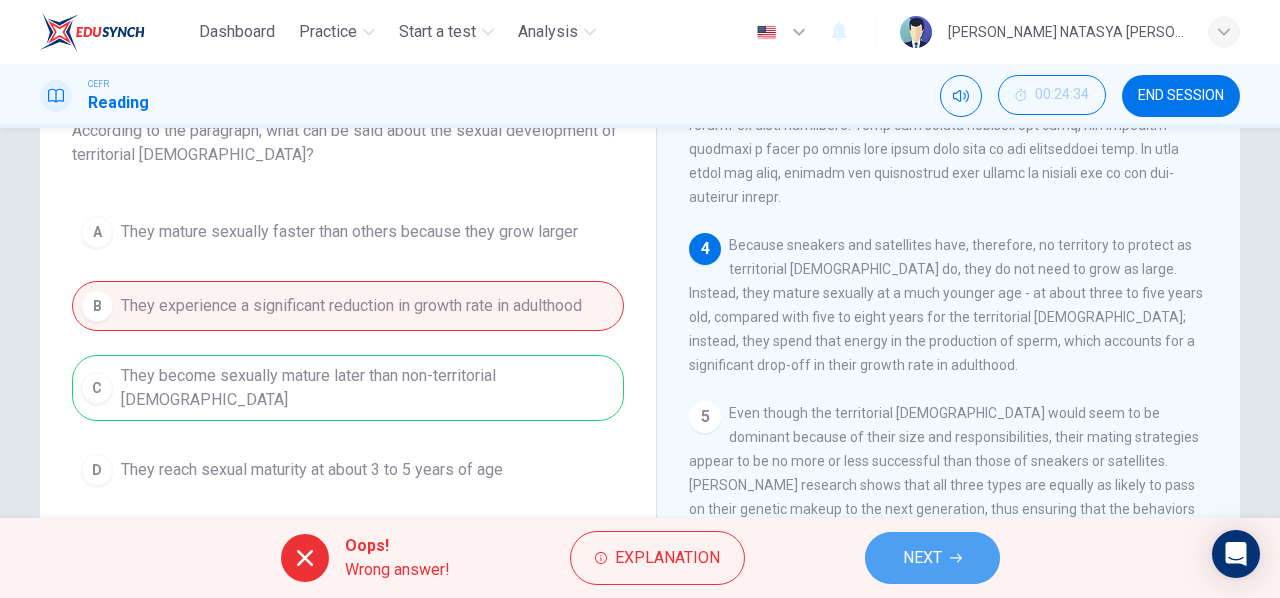 click on "NEXT" at bounding box center [932, 558] 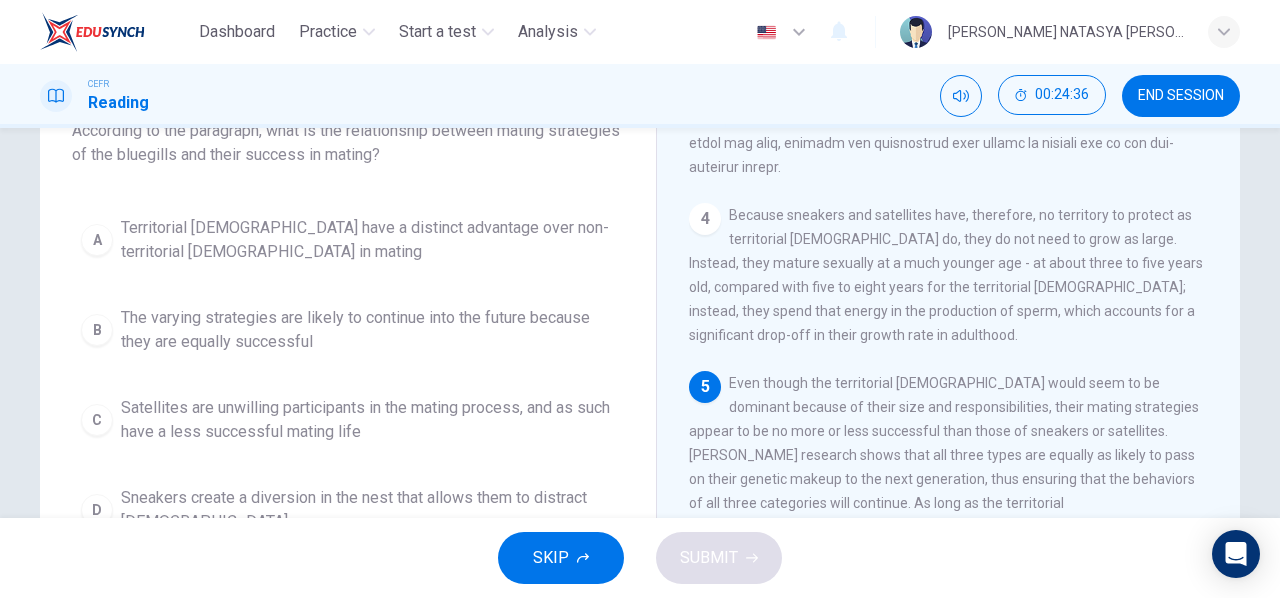 scroll, scrollTop: 1016, scrollLeft: 0, axis: vertical 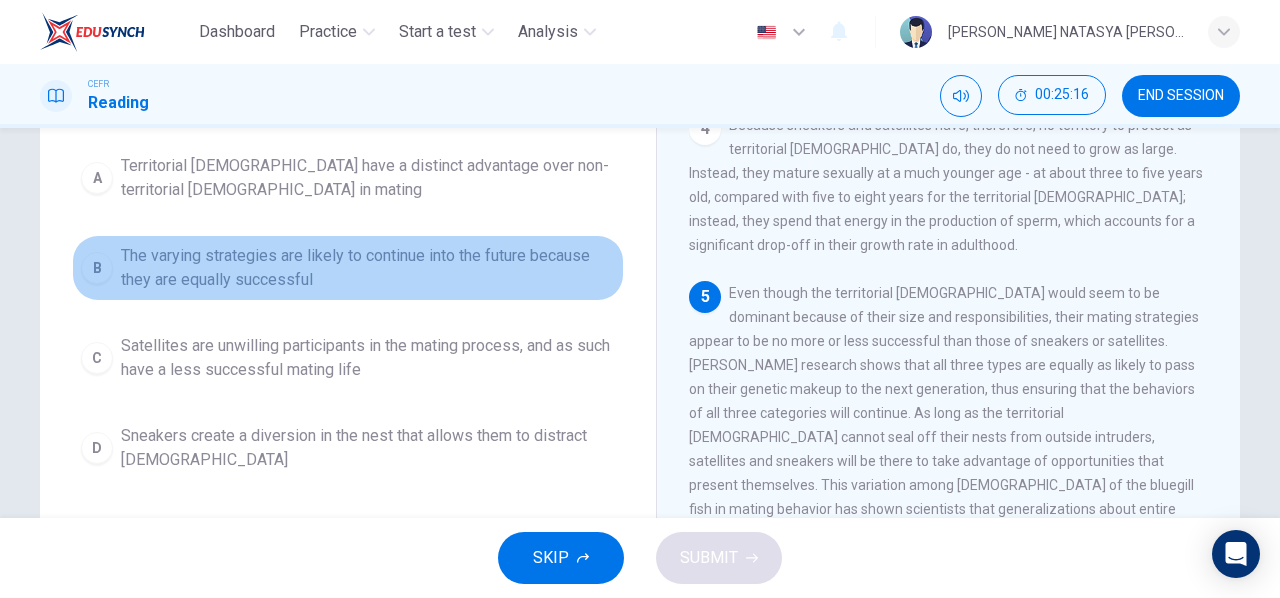 click on "The varying strategies are likely to continue into the future because they are equally successful" at bounding box center (368, 268) 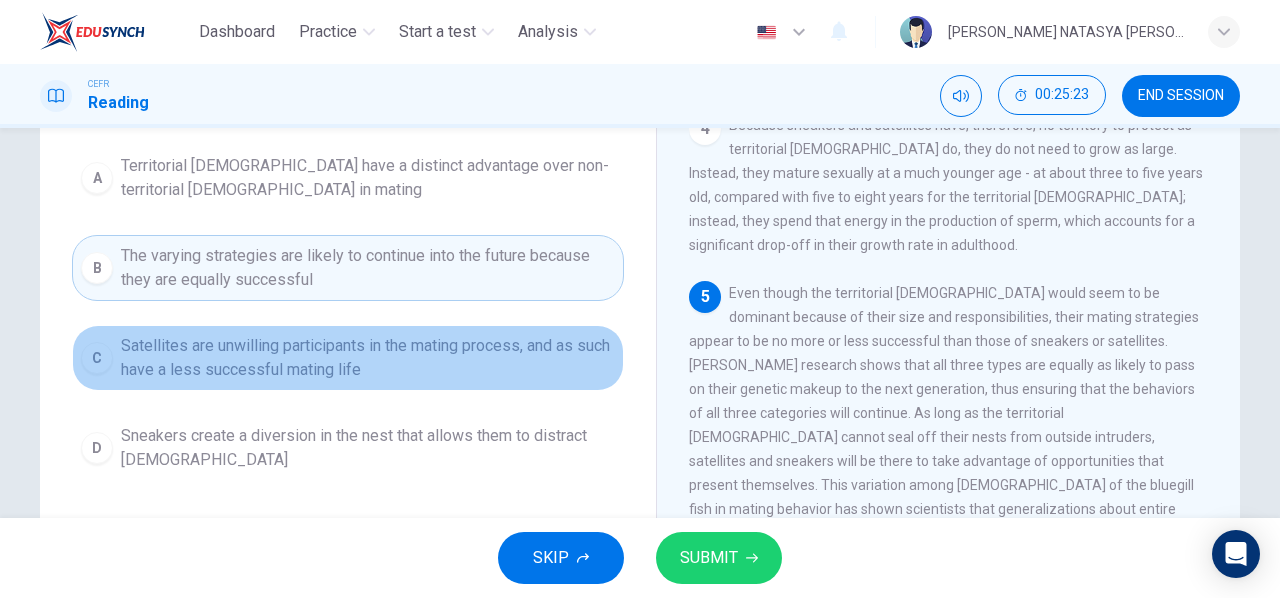 click on "Satellites are unwilling participants in the mating process, and as such have a less successful mating life" at bounding box center (368, 358) 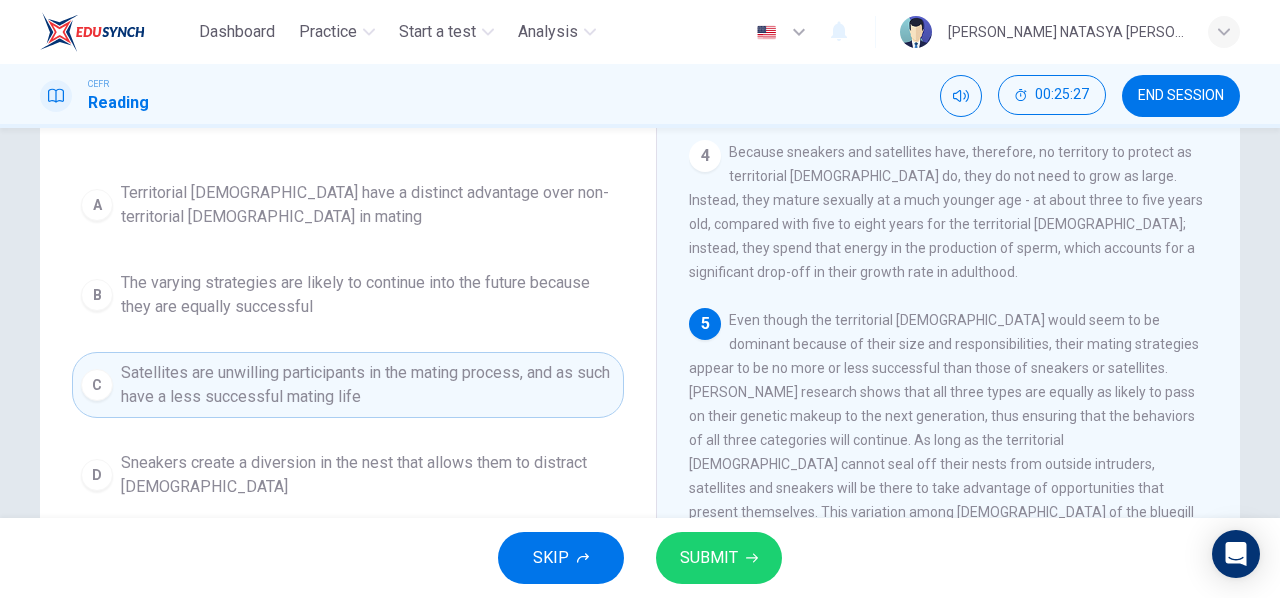 scroll, scrollTop: 191, scrollLeft: 0, axis: vertical 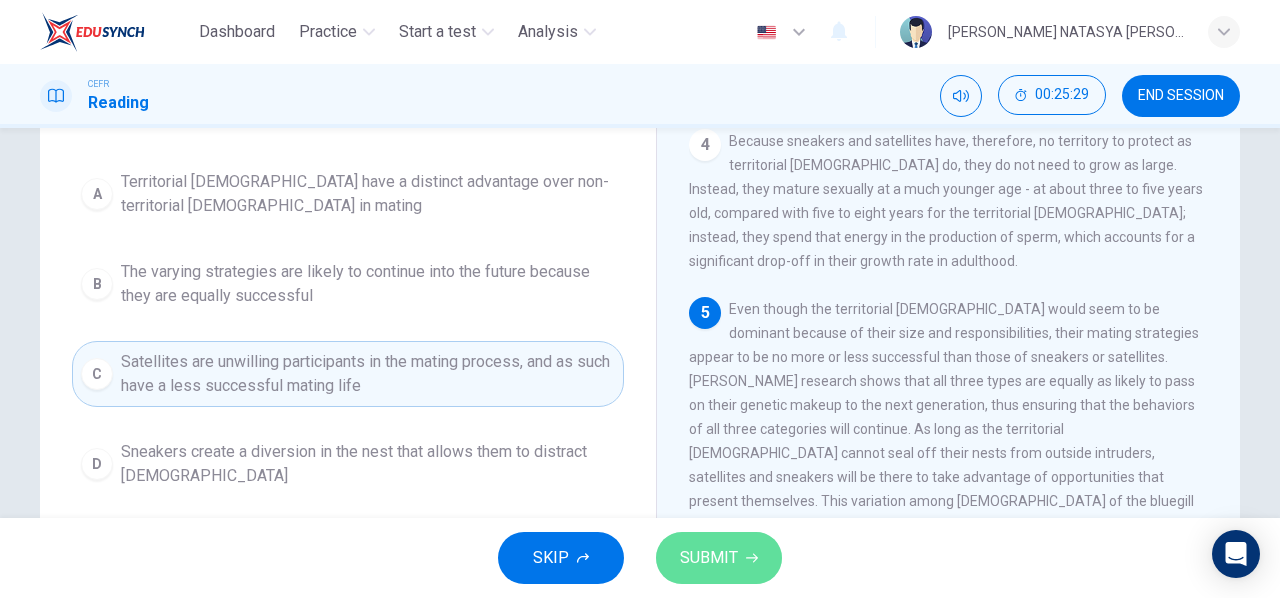 click 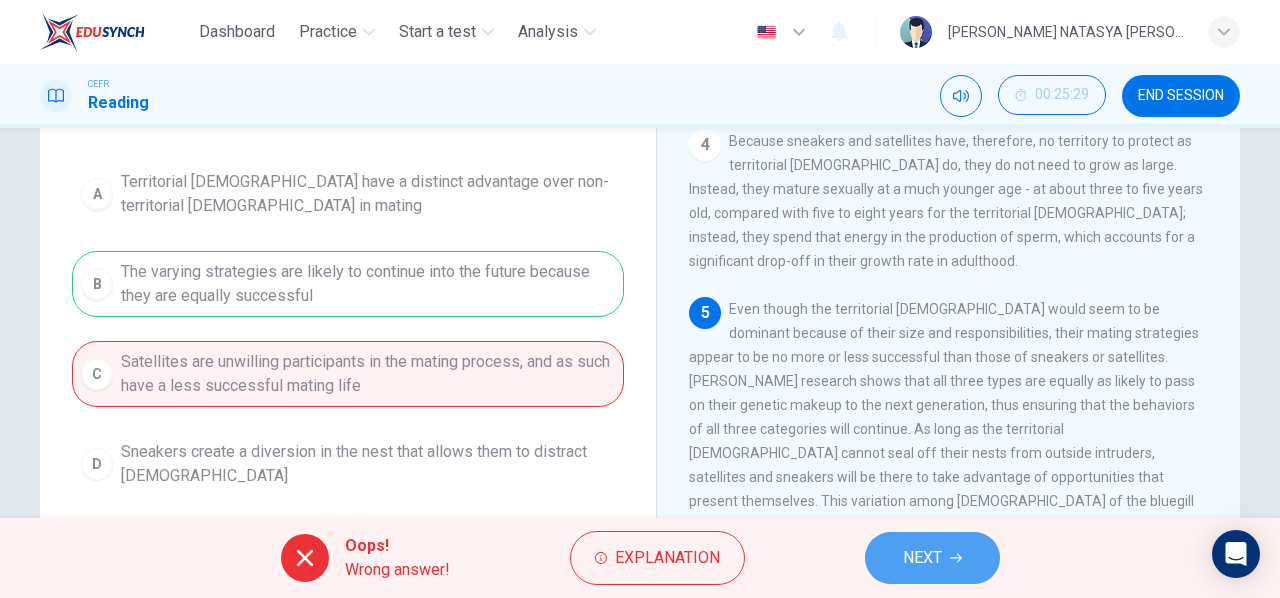 click on "NEXT" at bounding box center [932, 558] 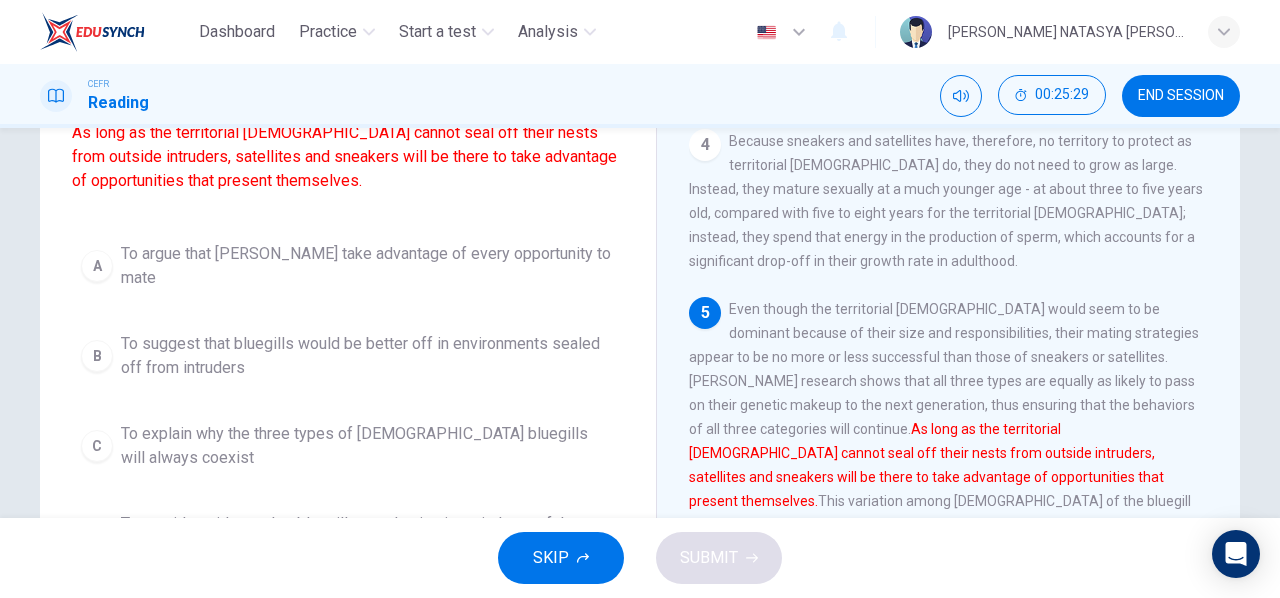 scroll, scrollTop: 263, scrollLeft: 0, axis: vertical 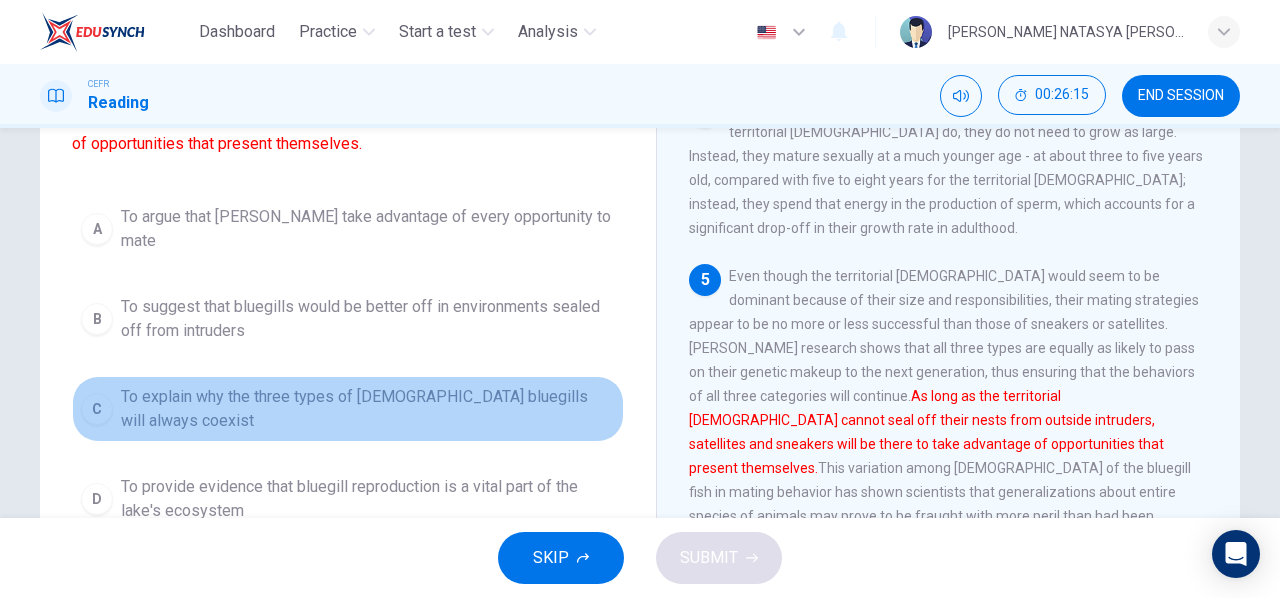 click on "To explain why the three types of [DEMOGRAPHIC_DATA] bluegills will always coexist" at bounding box center (368, 409) 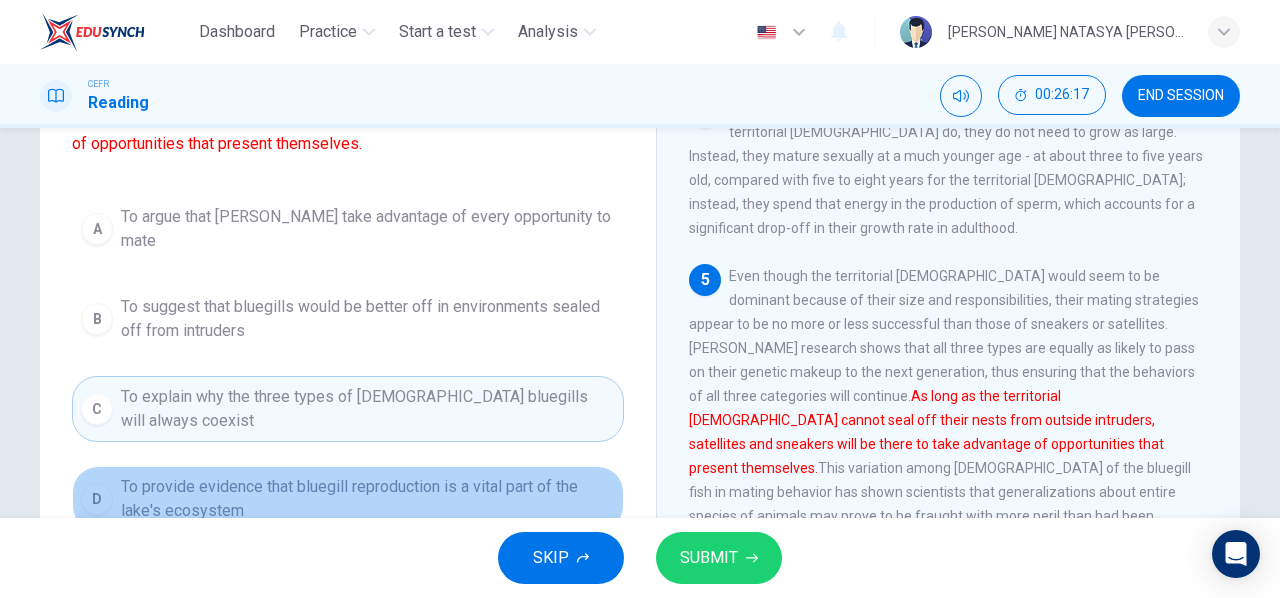 click on "To provide evidence that bluegill reproduction is a vital part of the lake's ecosystem" at bounding box center (368, 499) 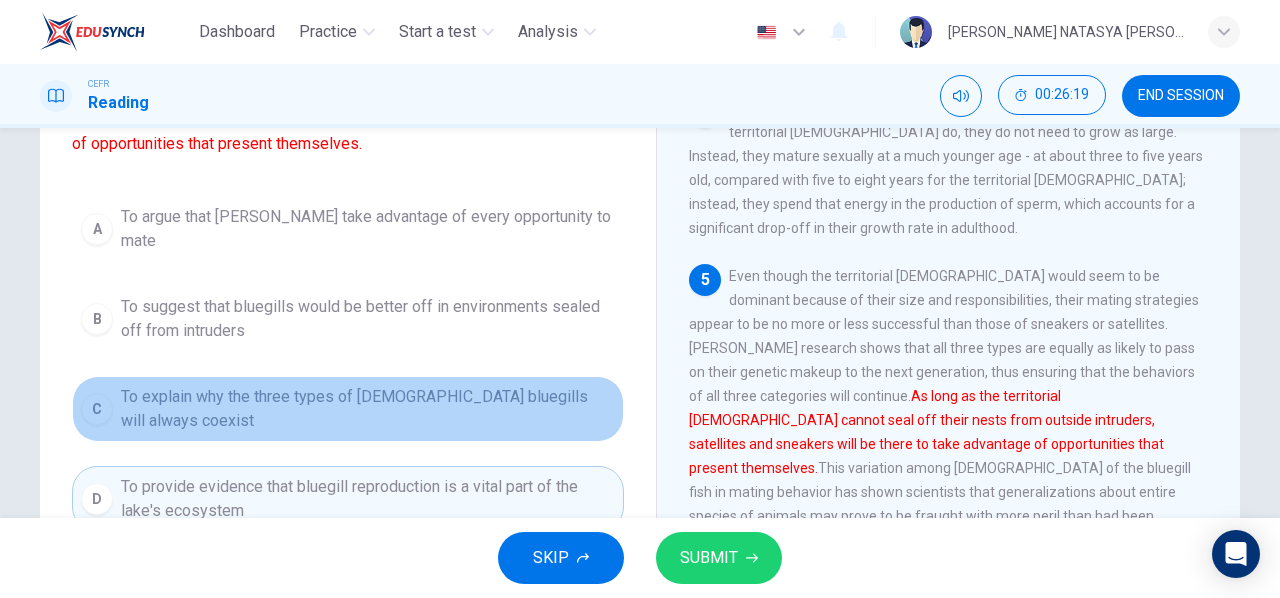 click on "To explain why the three types of [DEMOGRAPHIC_DATA] bluegills will always coexist" at bounding box center (368, 409) 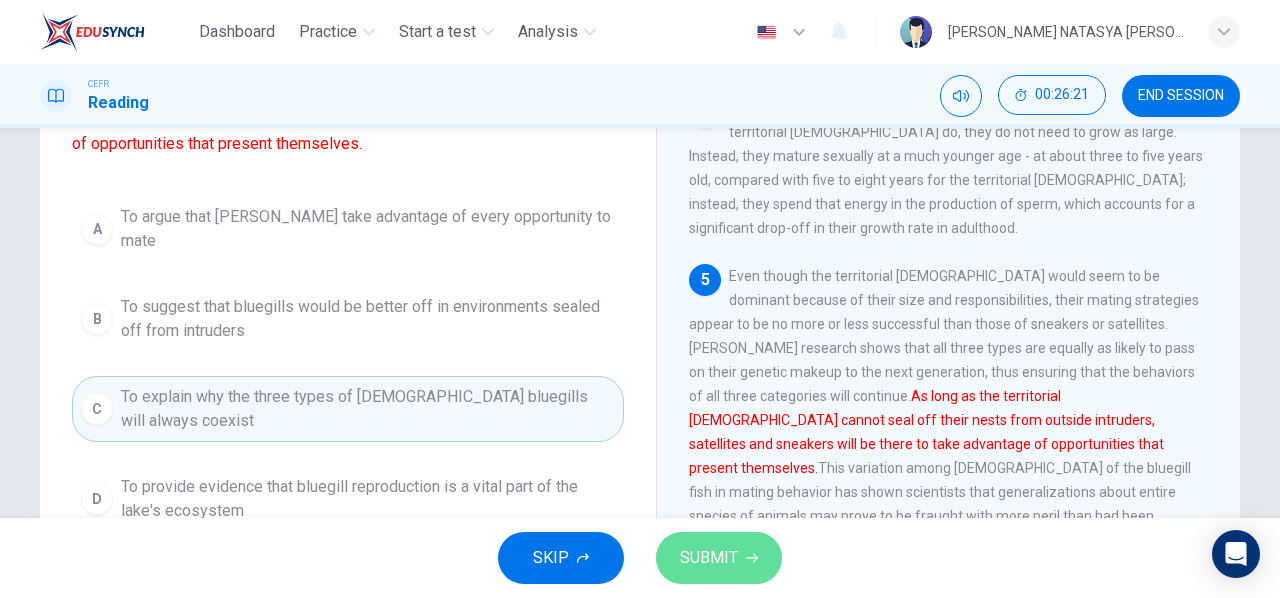 click on "SUBMIT" at bounding box center (719, 558) 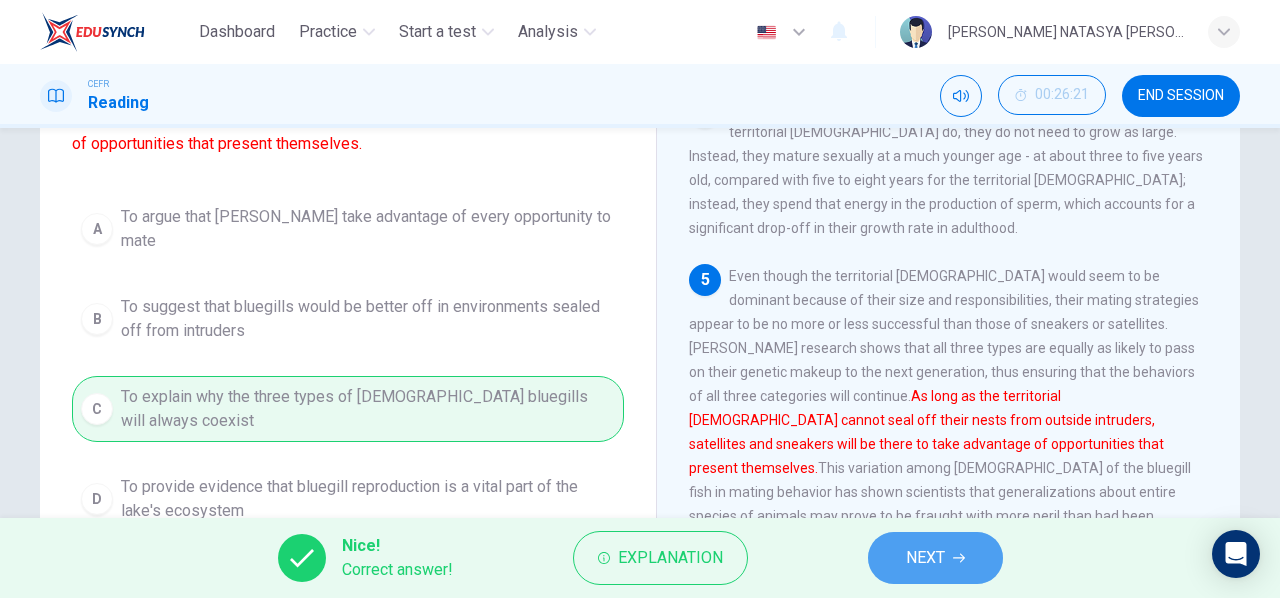 click on "NEXT" at bounding box center [925, 558] 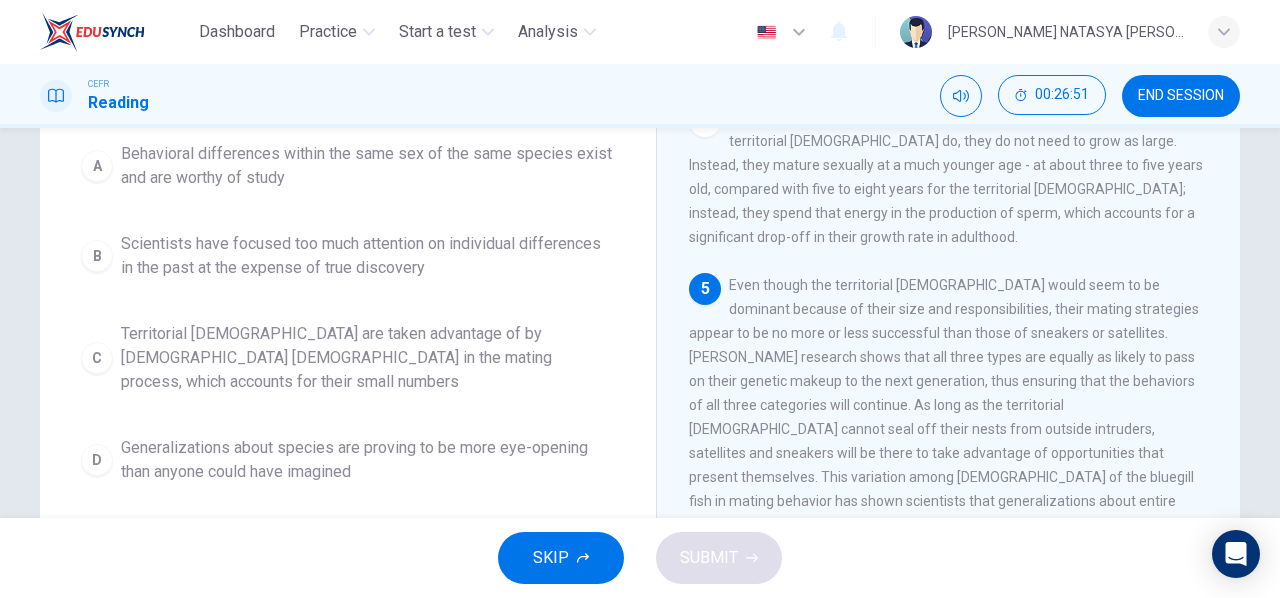 scroll, scrollTop: 220, scrollLeft: 0, axis: vertical 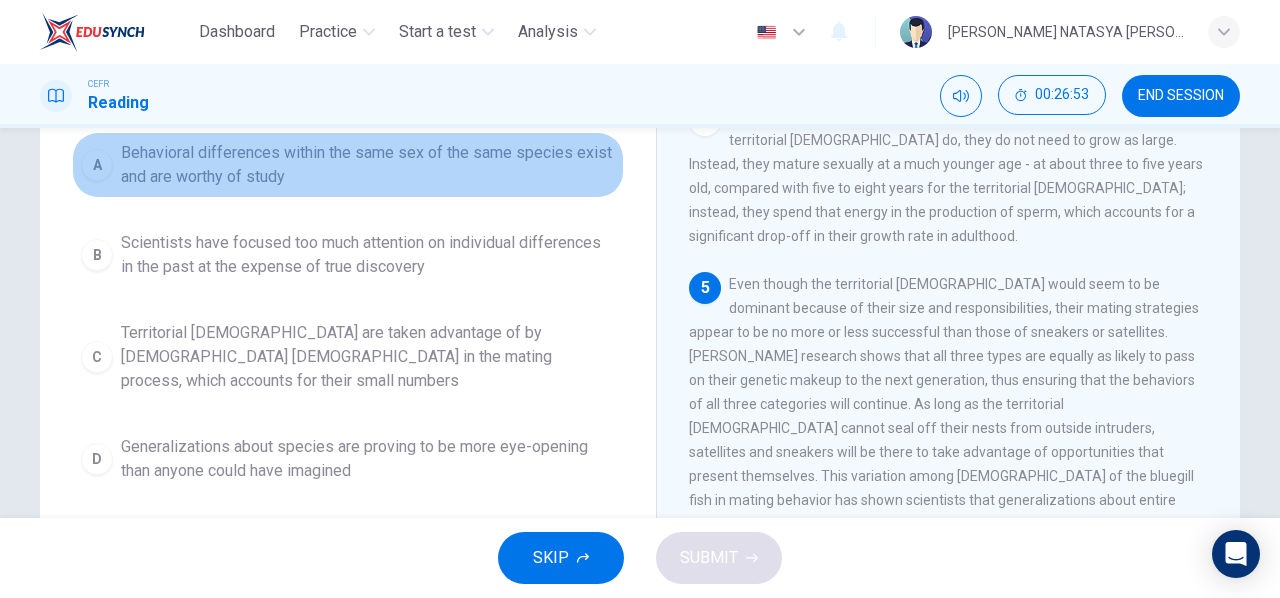 click on "Behavioral differences within the same sex of the same species exist and are worthy of study" at bounding box center [368, 165] 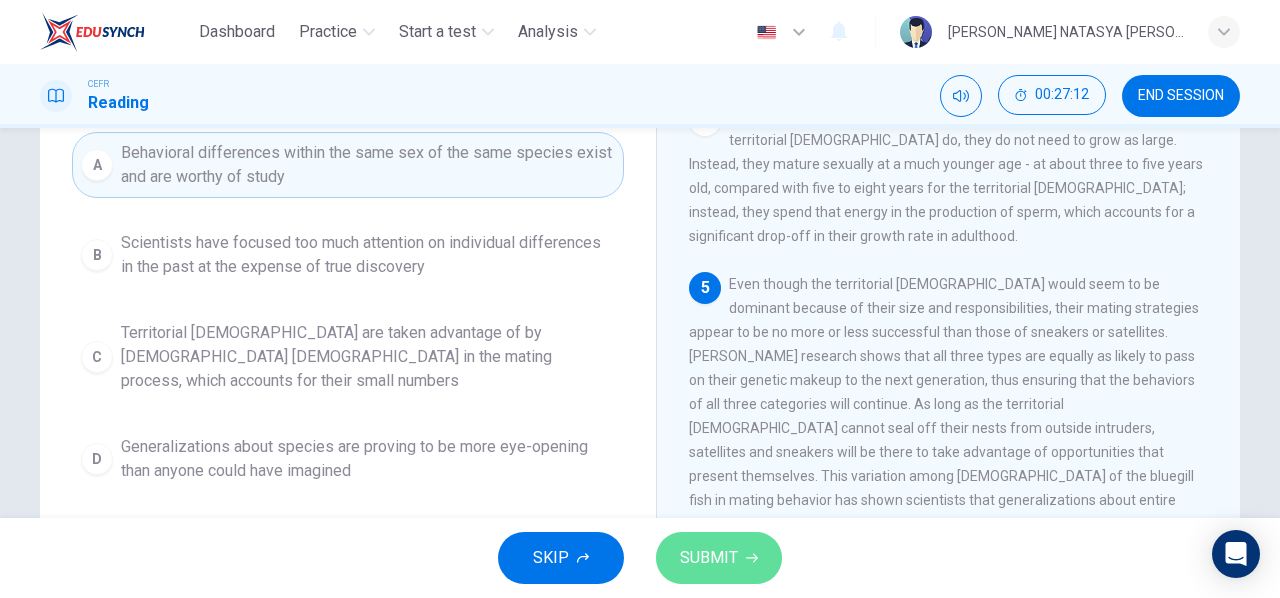 click on "SUBMIT" at bounding box center (709, 558) 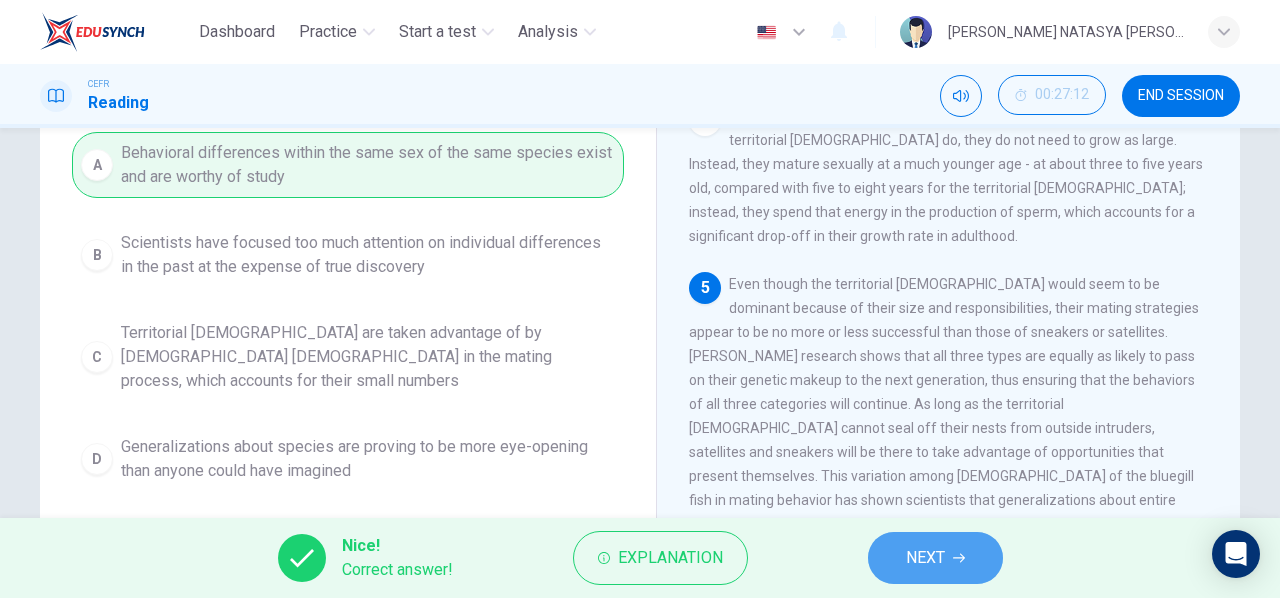 click on "NEXT" at bounding box center [935, 558] 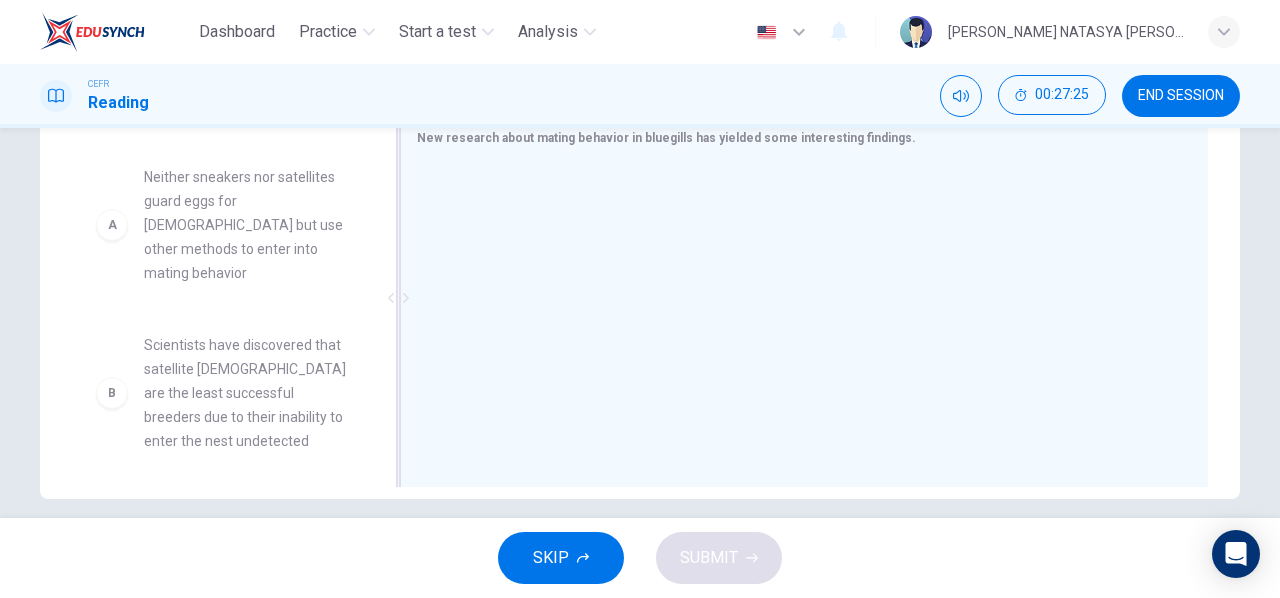 scroll, scrollTop: 365, scrollLeft: 0, axis: vertical 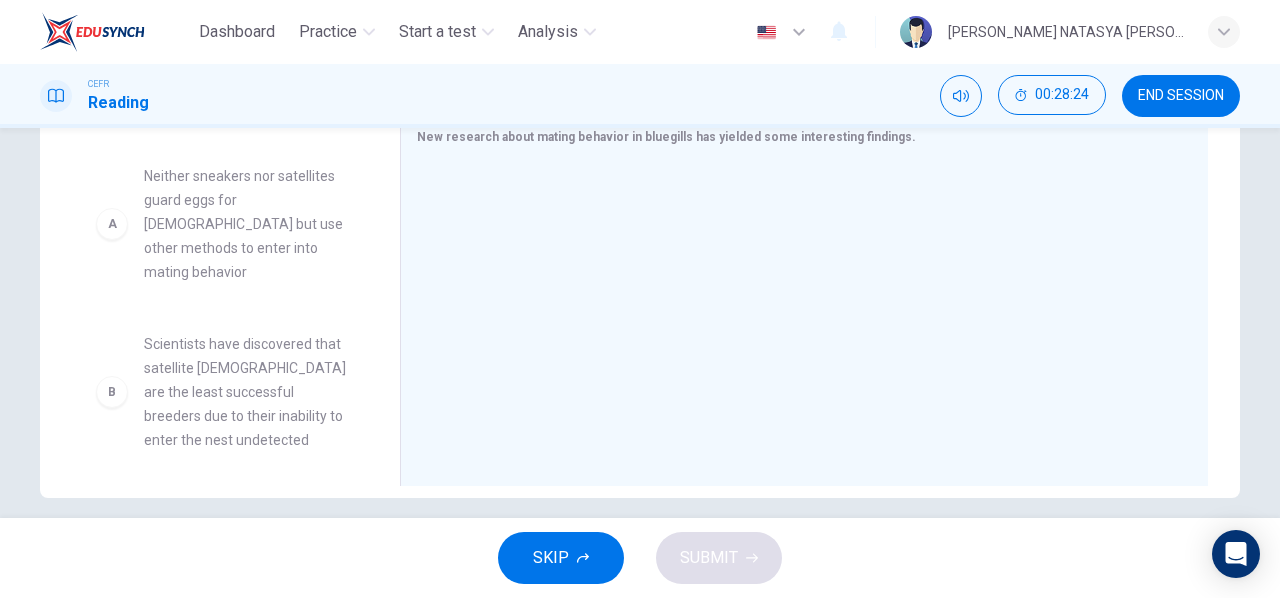 click on "Neither sneakers nor satellites guard eggs for [DEMOGRAPHIC_DATA] but use other methods to enter into mating behavior" at bounding box center (248, 224) 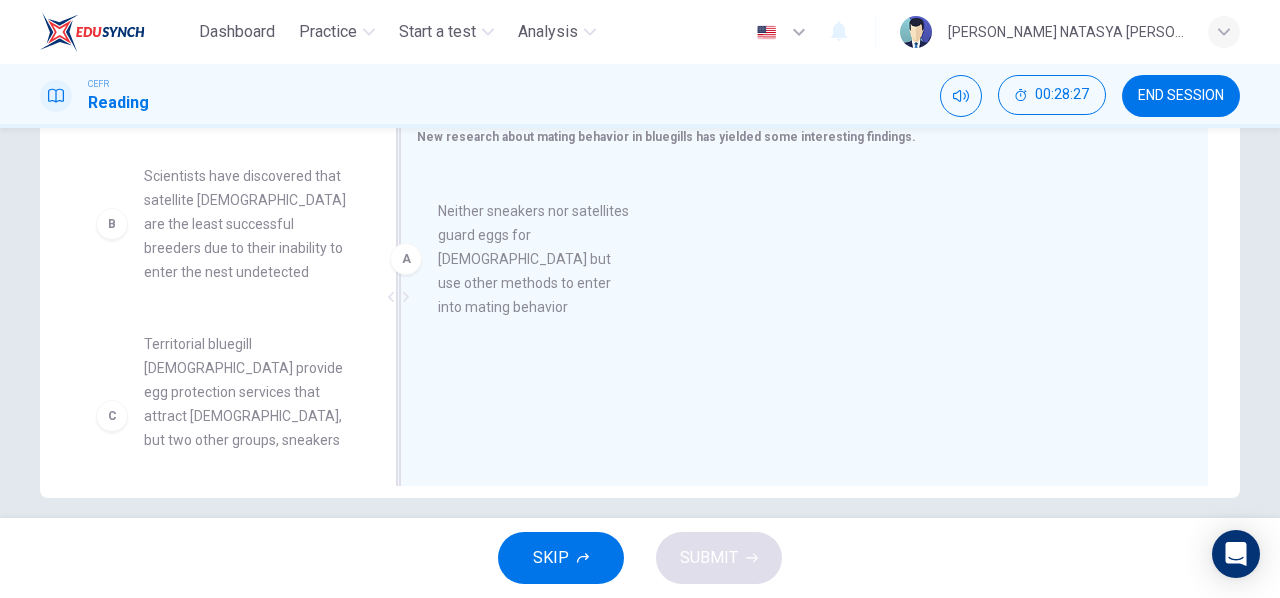 drag, startPoint x: 148, startPoint y: 217, endPoint x: 512, endPoint y: 241, distance: 364.79034 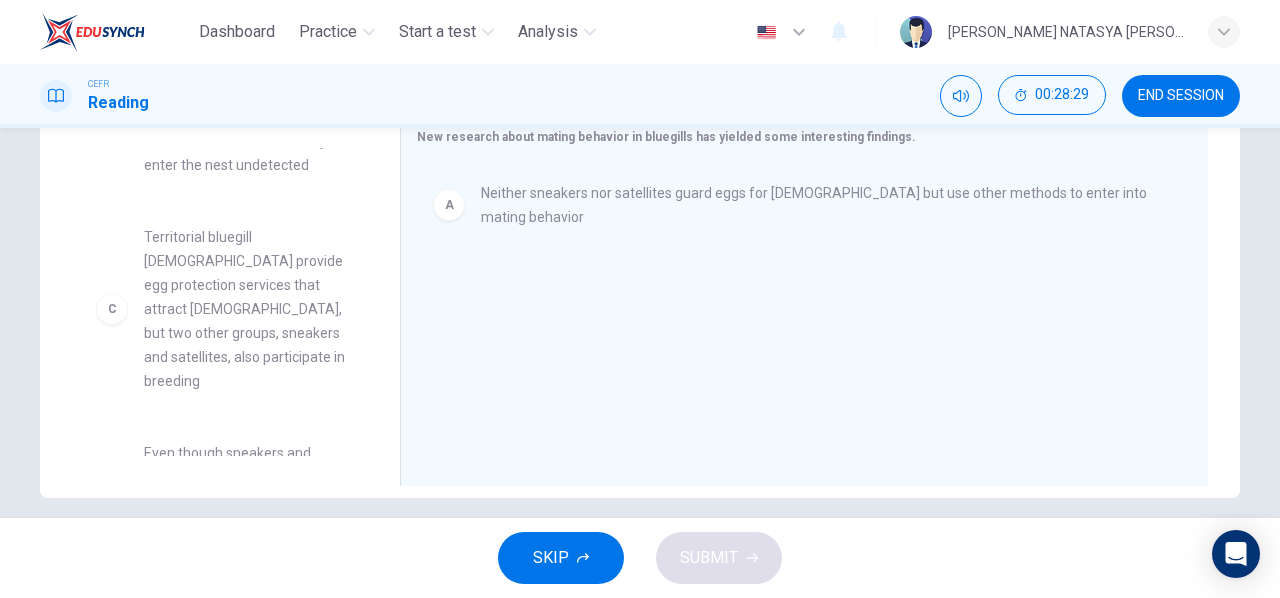 scroll, scrollTop: 108, scrollLeft: 0, axis: vertical 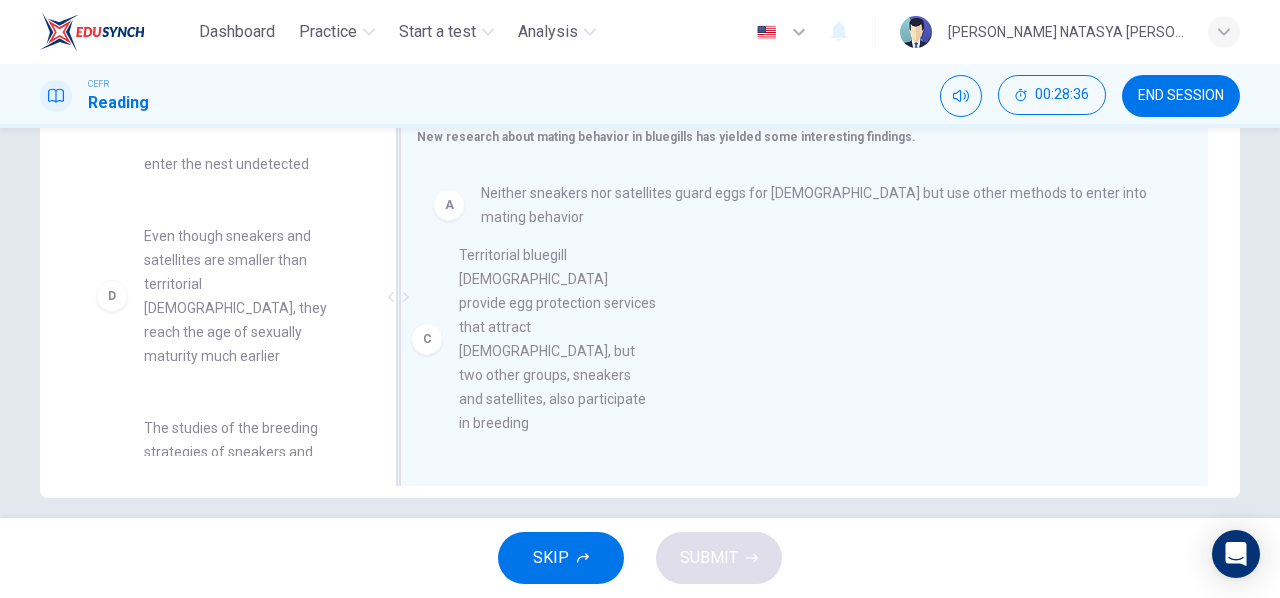 drag, startPoint x: 272, startPoint y: 301, endPoint x: 624, endPoint y: 323, distance: 352.68683 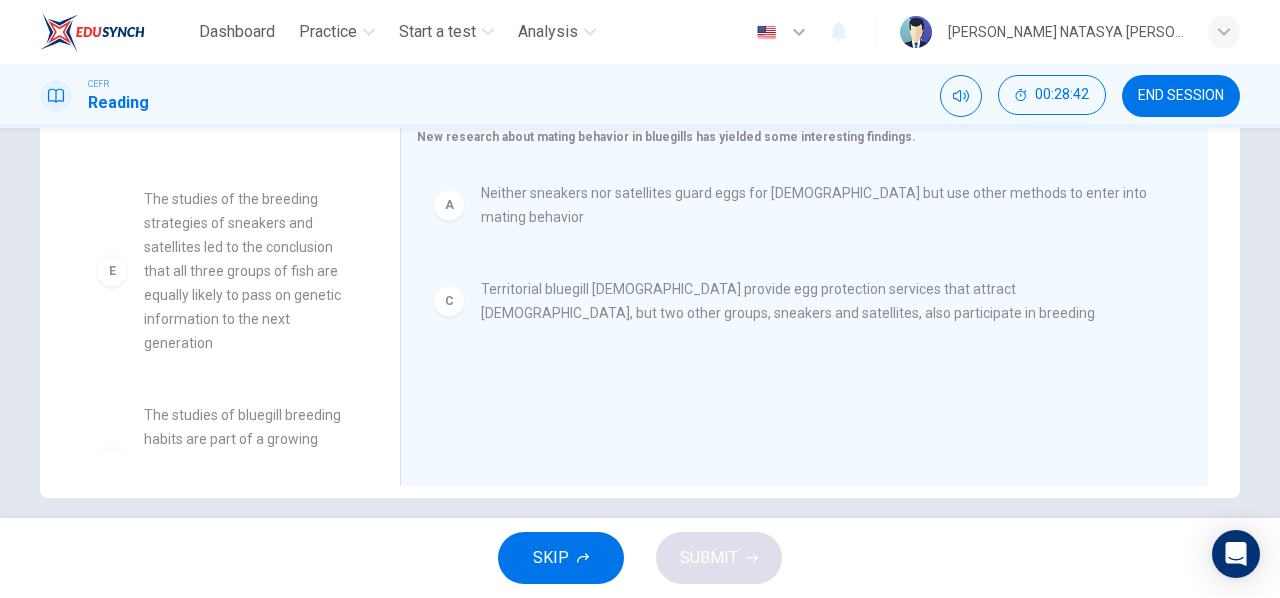 scroll, scrollTop: 338, scrollLeft: 0, axis: vertical 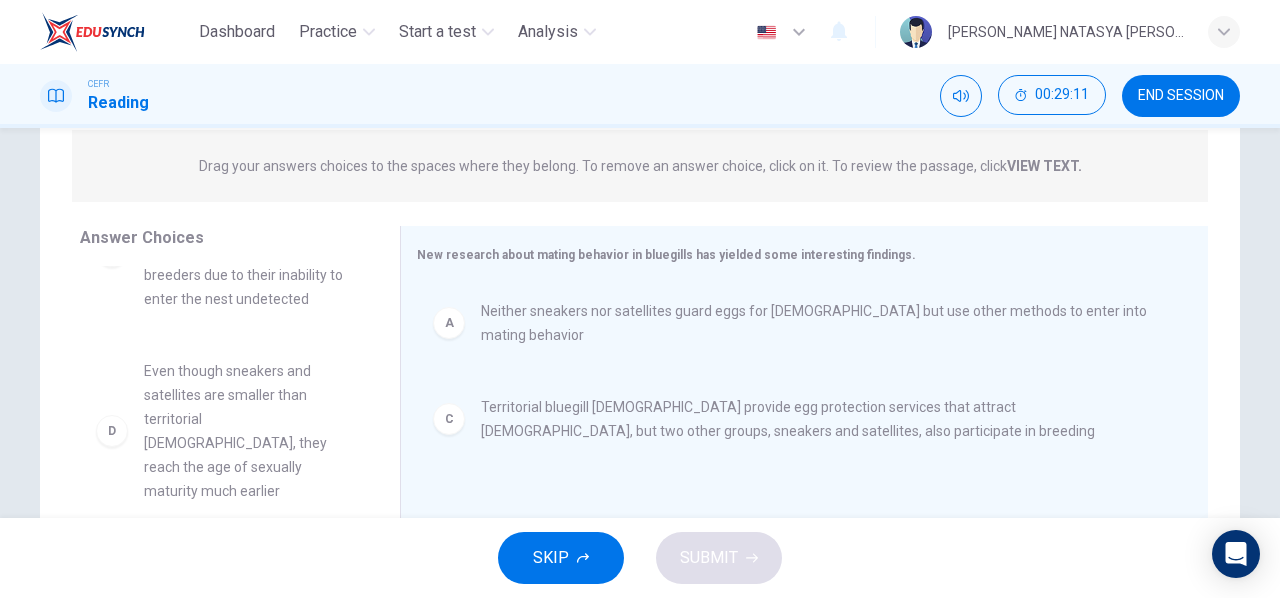 click on "Even though sneakers and satellites are smaller than territorial [DEMOGRAPHIC_DATA], they reach the age of sexually maturity much earlier" at bounding box center [248, 431] 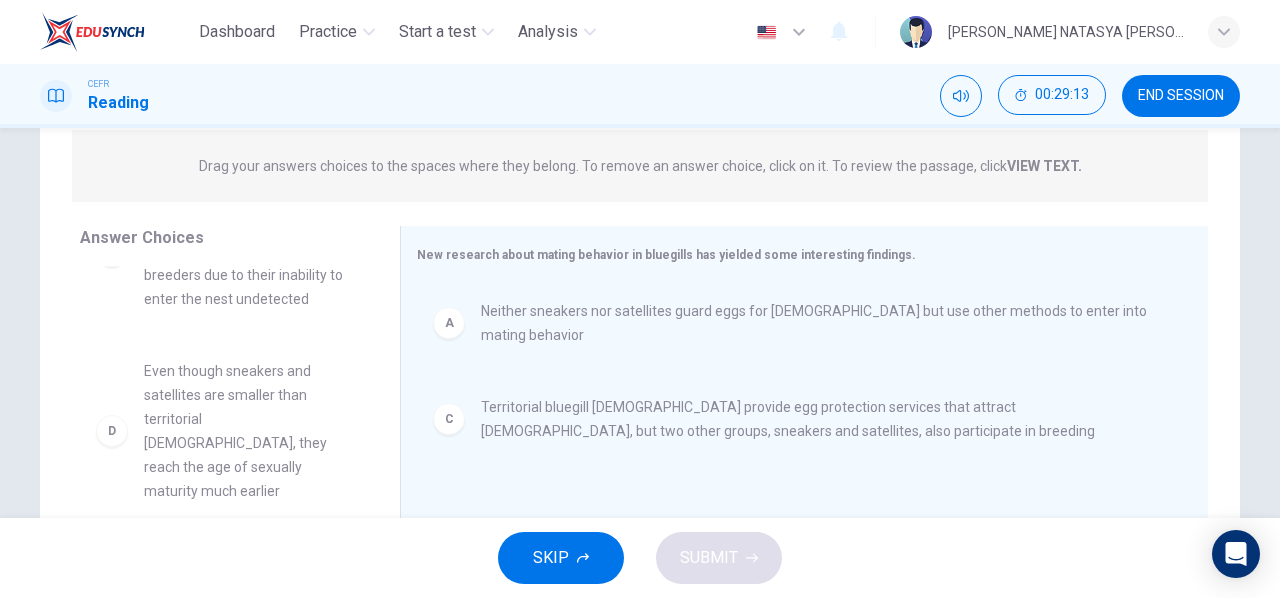 click on "D" at bounding box center (112, 431) 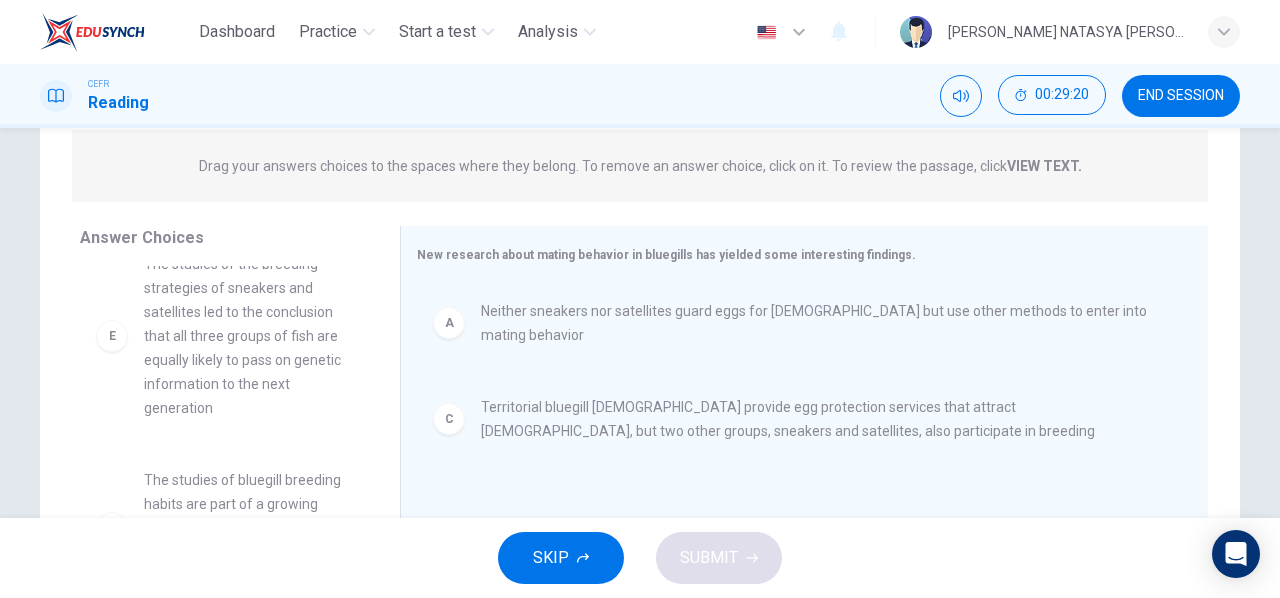 scroll, scrollTop: 396, scrollLeft: 0, axis: vertical 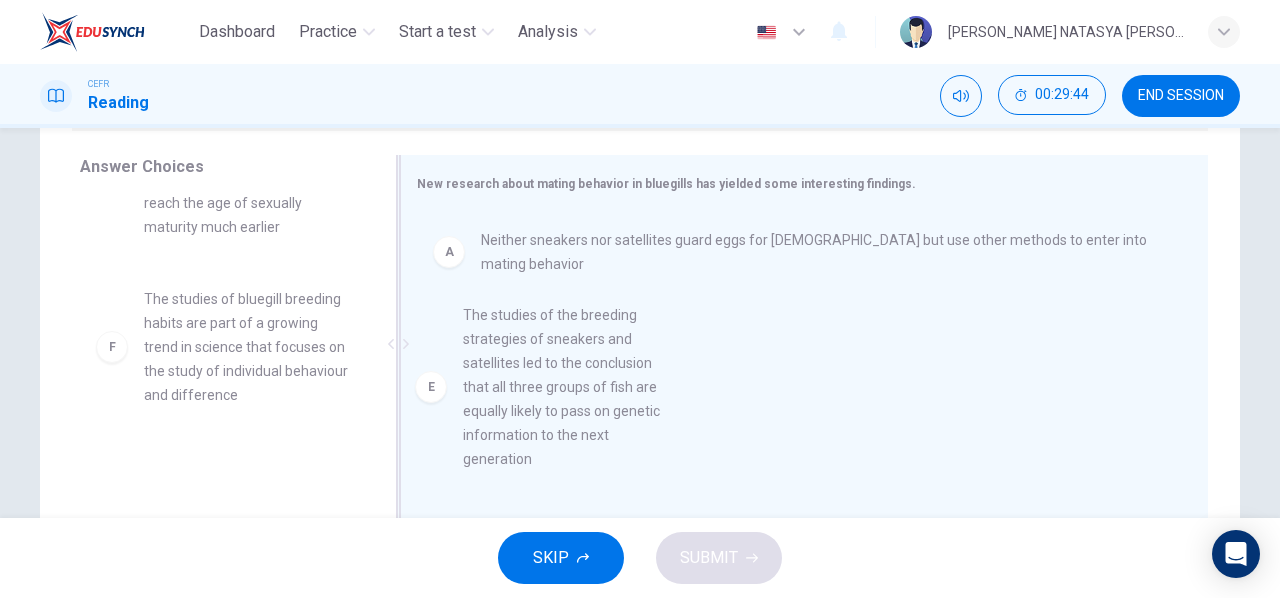 drag, startPoint x: 258, startPoint y: 371, endPoint x: 596, endPoint y: 413, distance: 340.59946 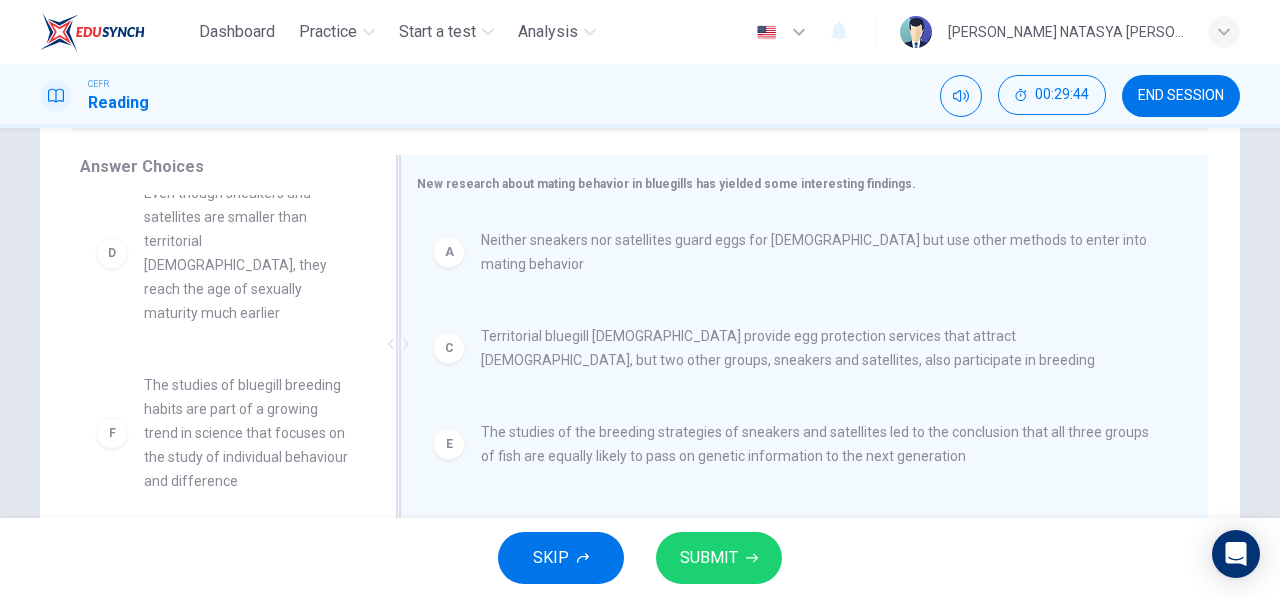 scroll, scrollTop: 180, scrollLeft: 0, axis: vertical 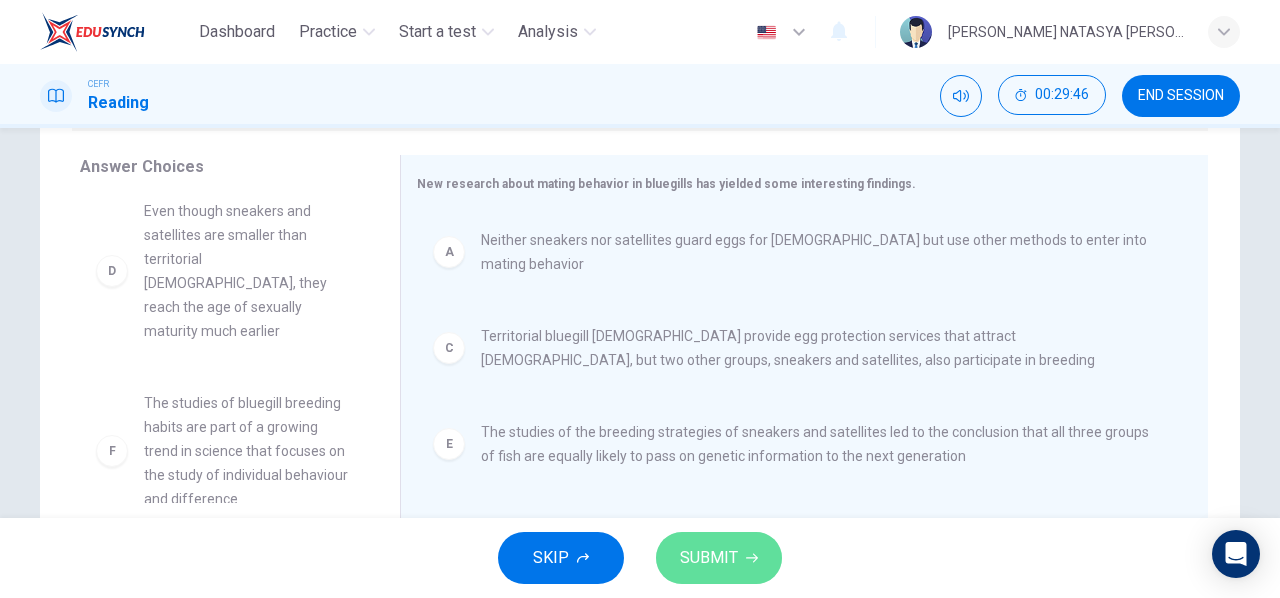 click on "SUBMIT" at bounding box center [709, 558] 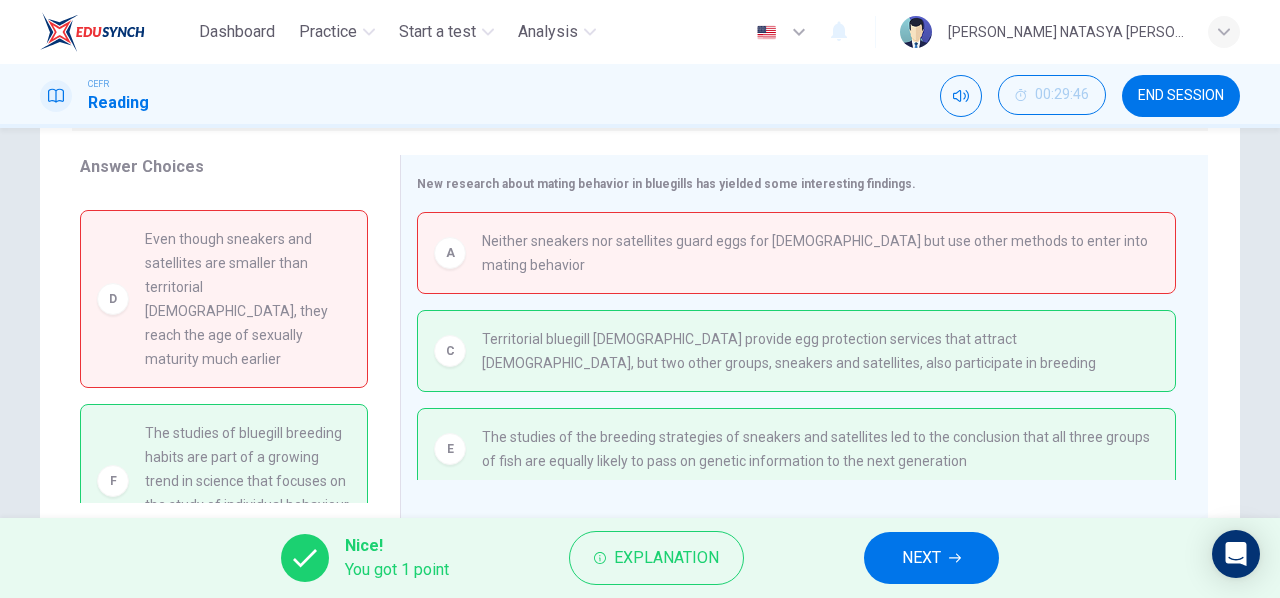 scroll, scrollTop: 184, scrollLeft: 0, axis: vertical 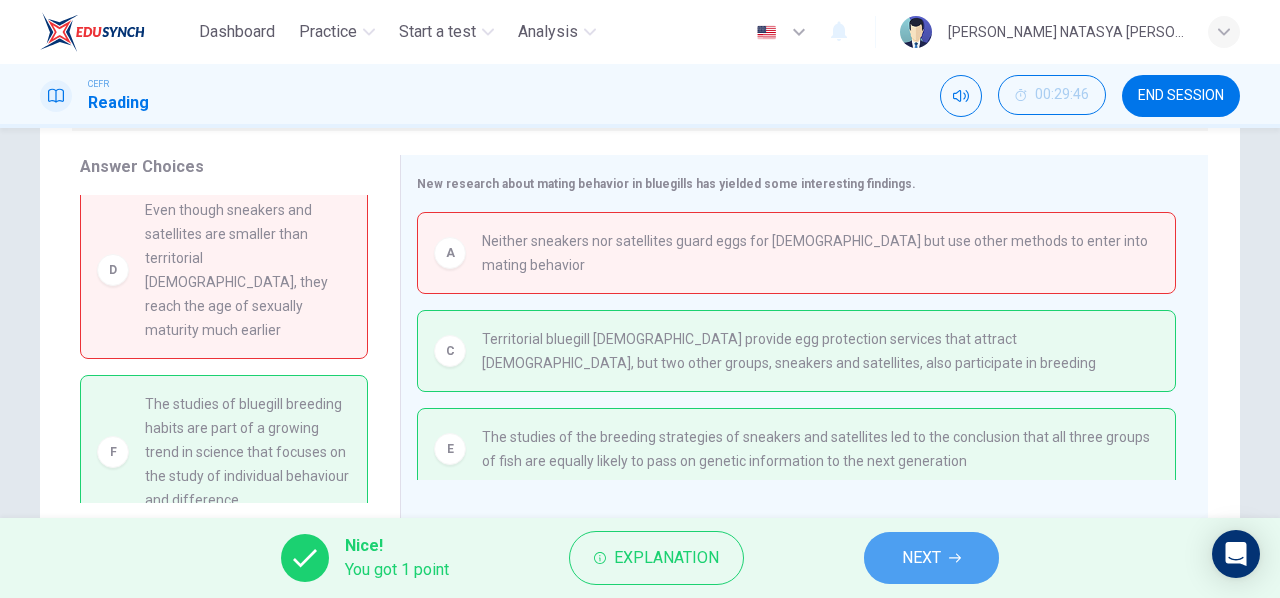 click on "NEXT" at bounding box center [931, 558] 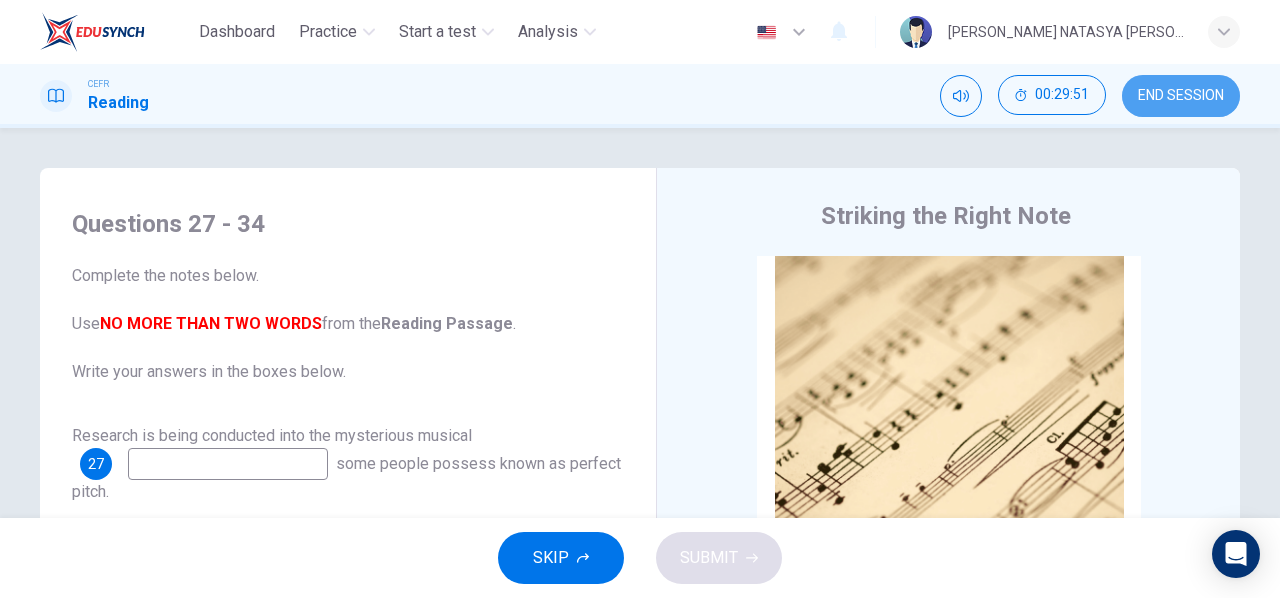 click on "END SESSION" at bounding box center [1181, 96] 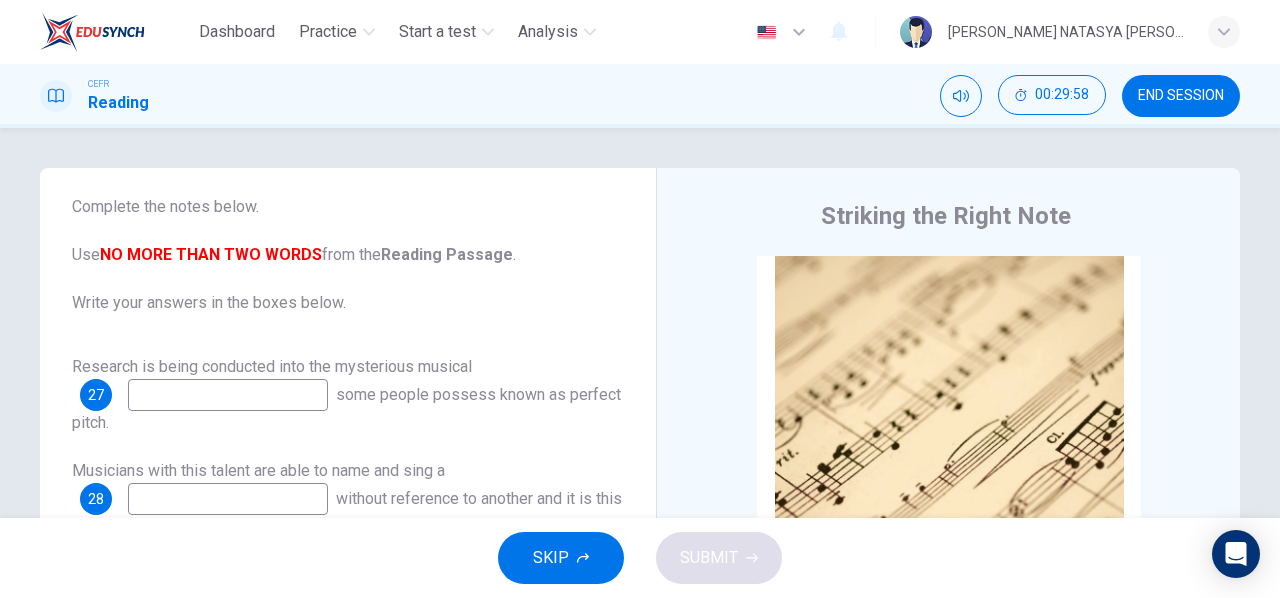 scroll, scrollTop: 0, scrollLeft: 0, axis: both 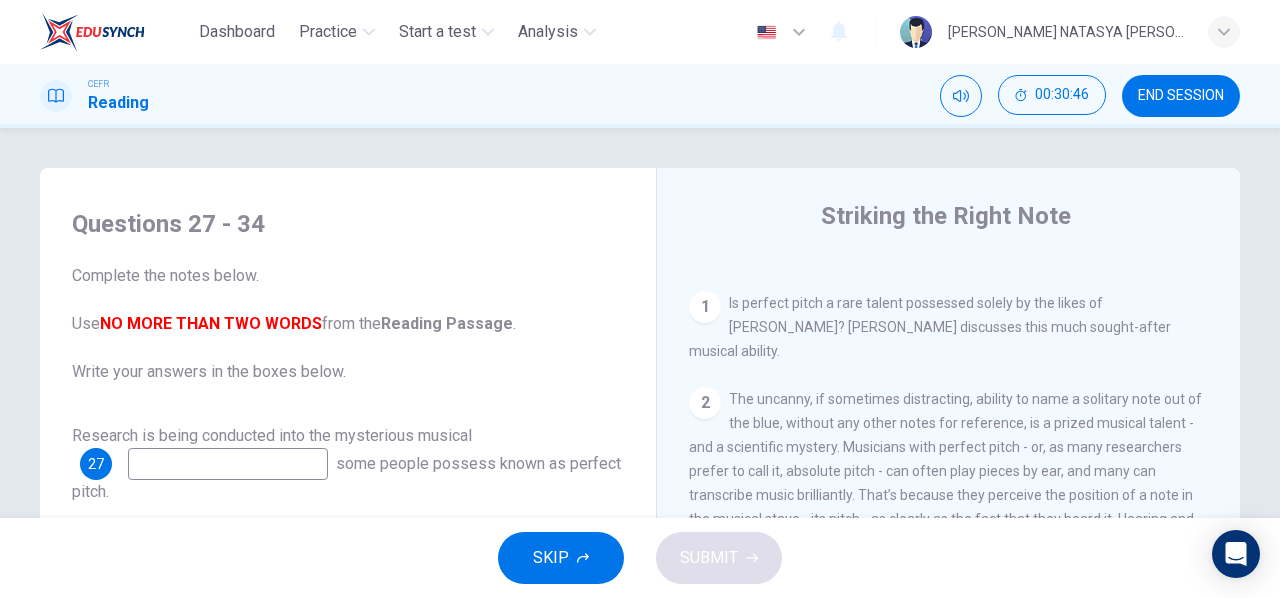 click at bounding box center [228, 464] 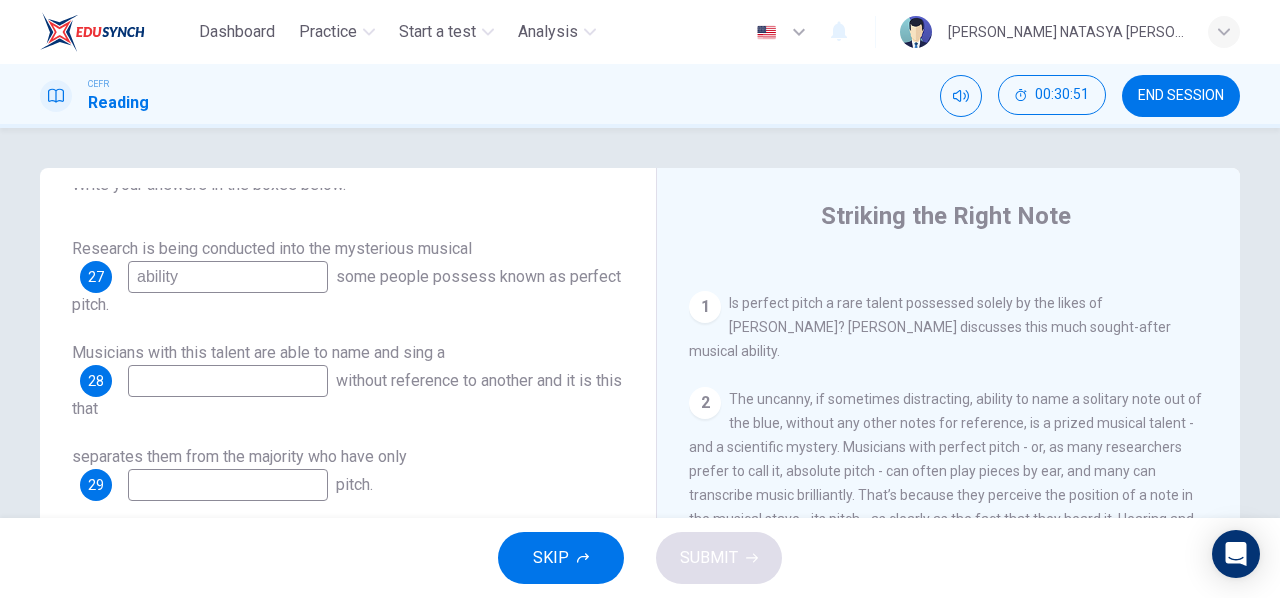 scroll, scrollTop: 188, scrollLeft: 0, axis: vertical 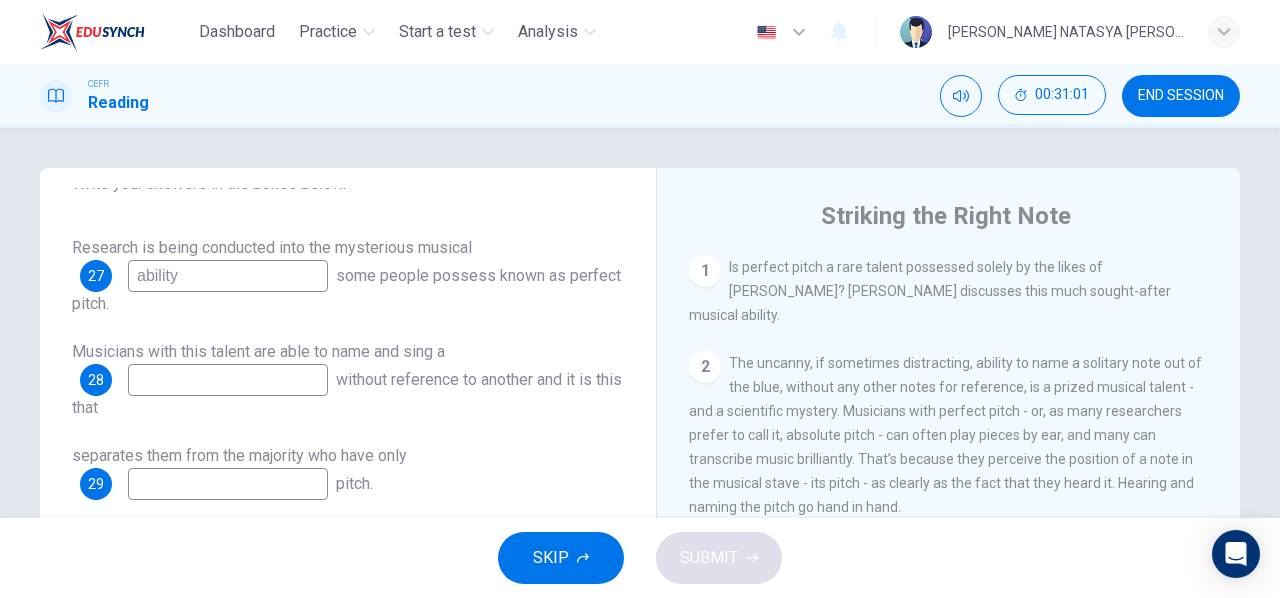 type on "ability" 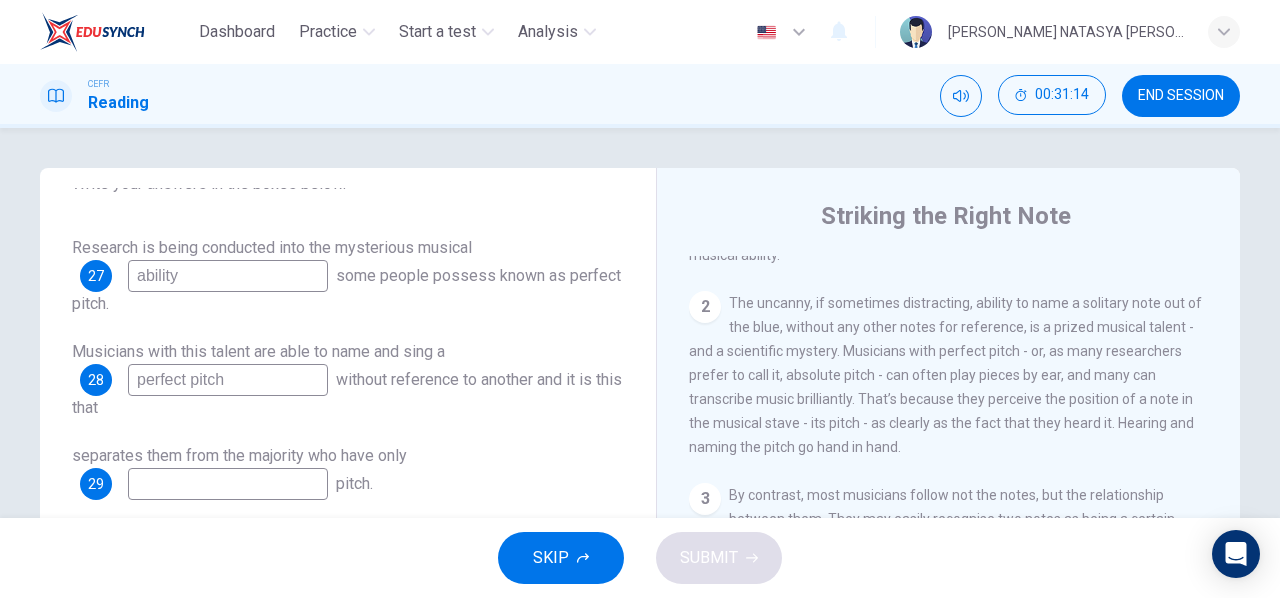 scroll, scrollTop: 484, scrollLeft: 0, axis: vertical 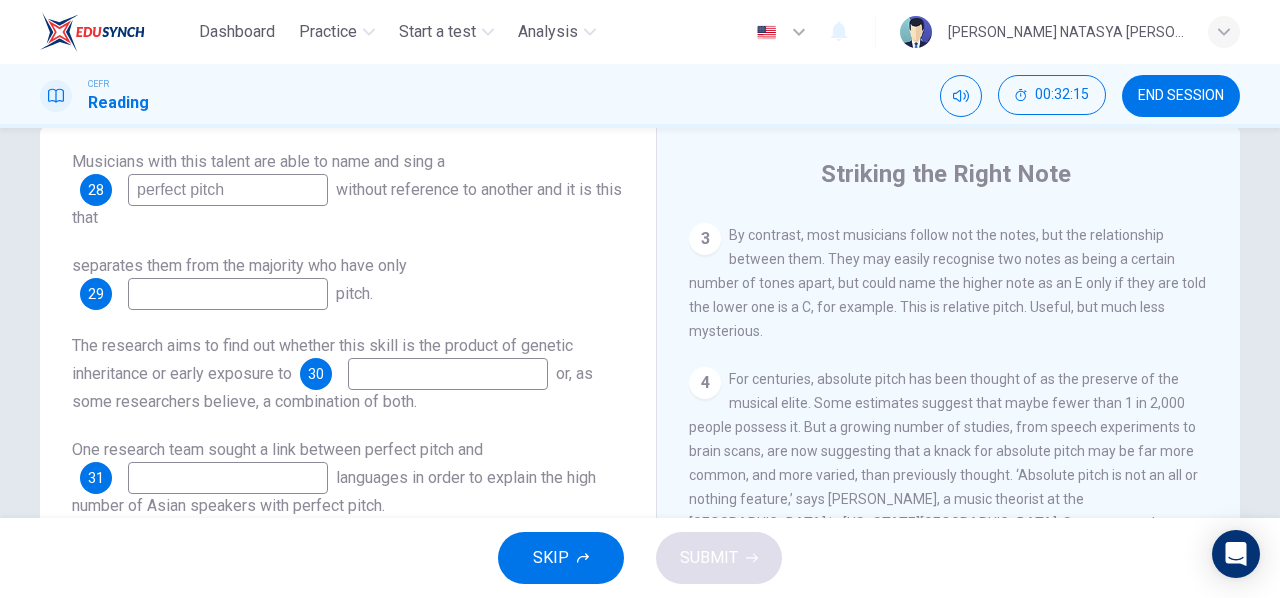 type on "perfect pitch" 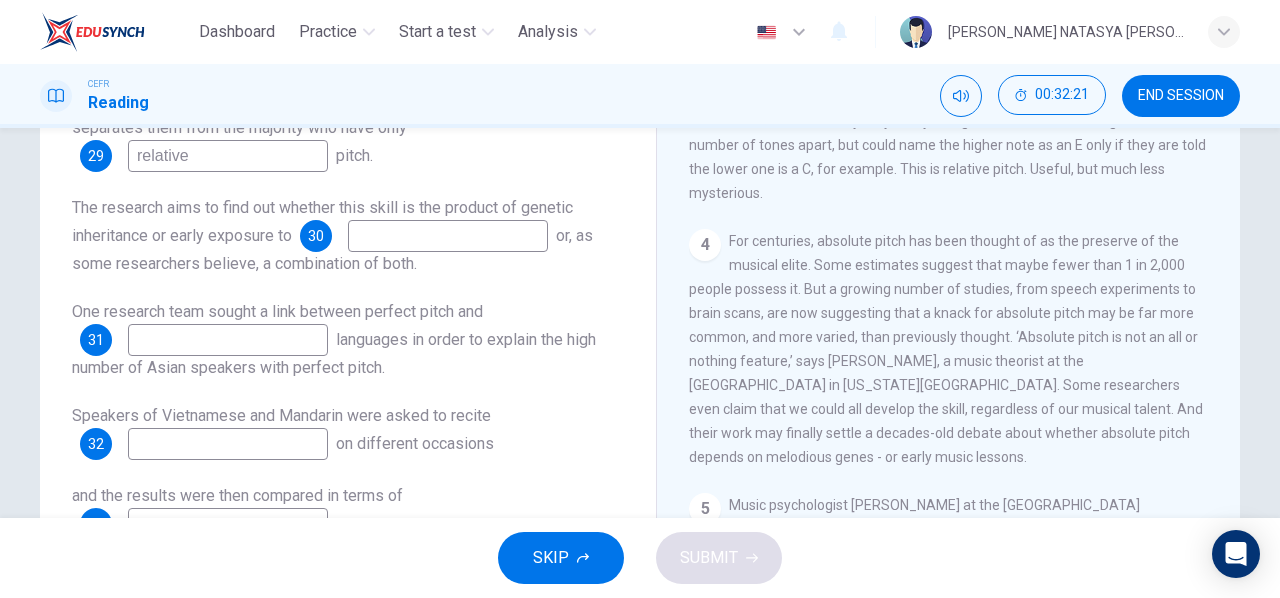 scroll, scrollTop: 181, scrollLeft: 0, axis: vertical 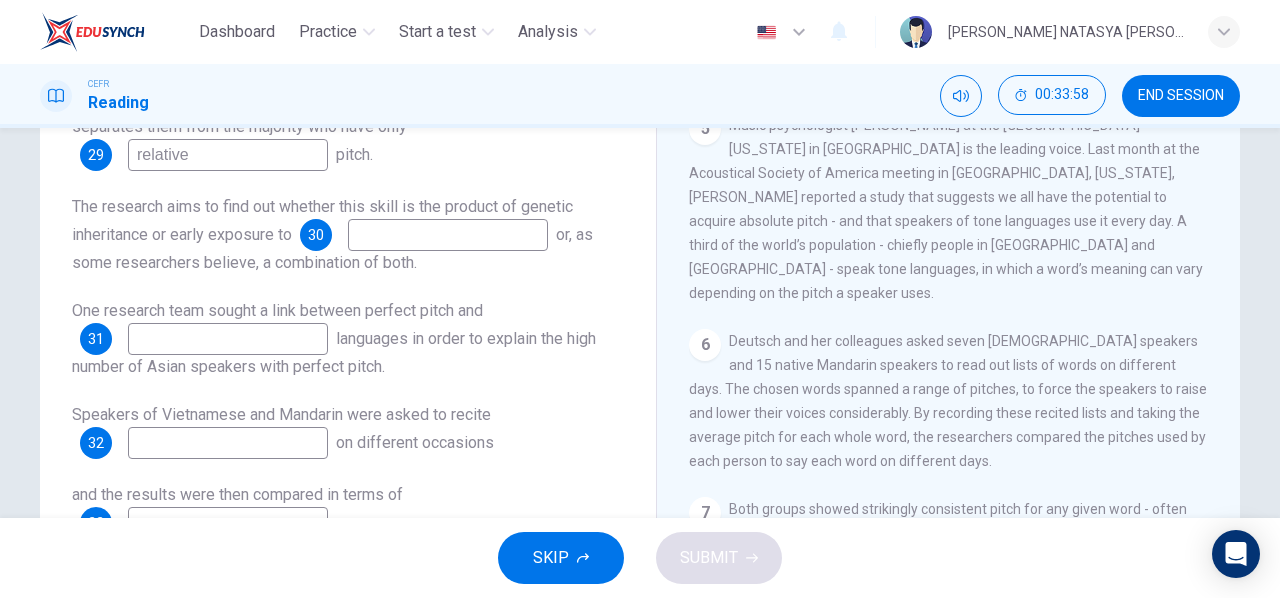 type on "relative" 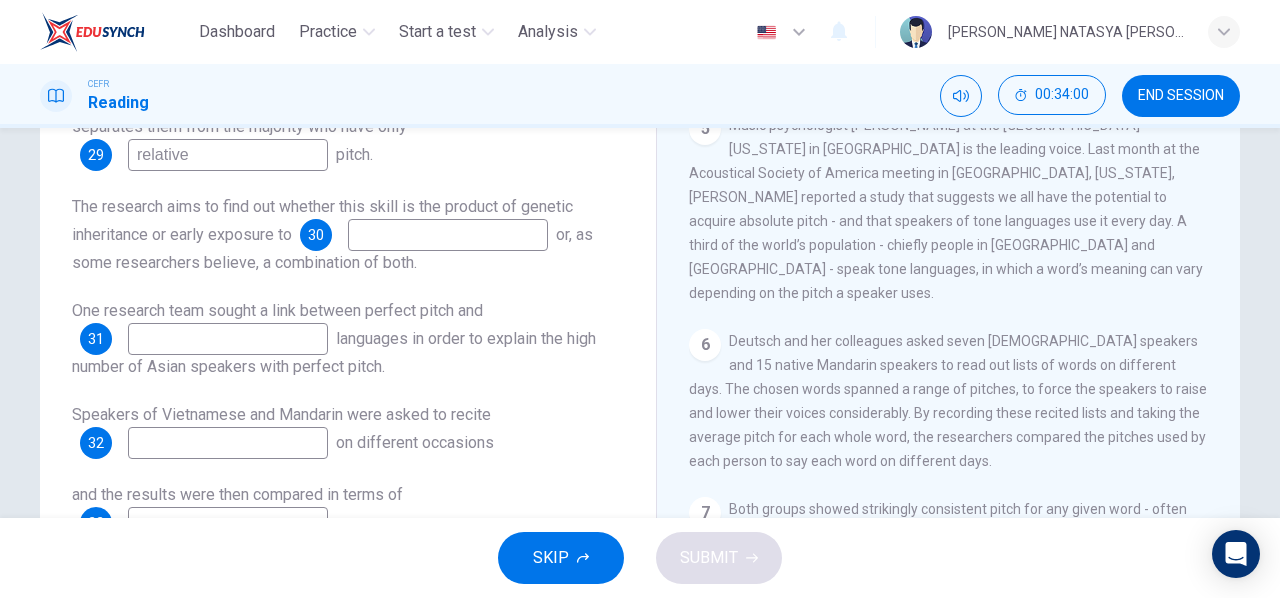 click at bounding box center (228, 443) 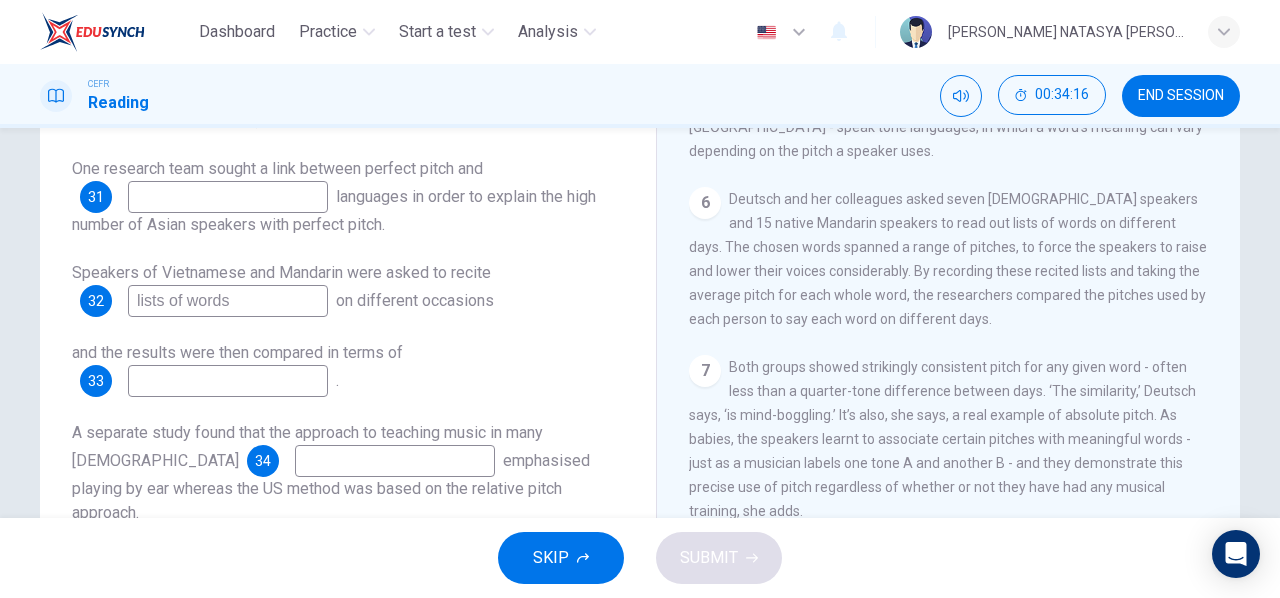 scroll, scrollTop: 329, scrollLeft: 0, axis: vertical 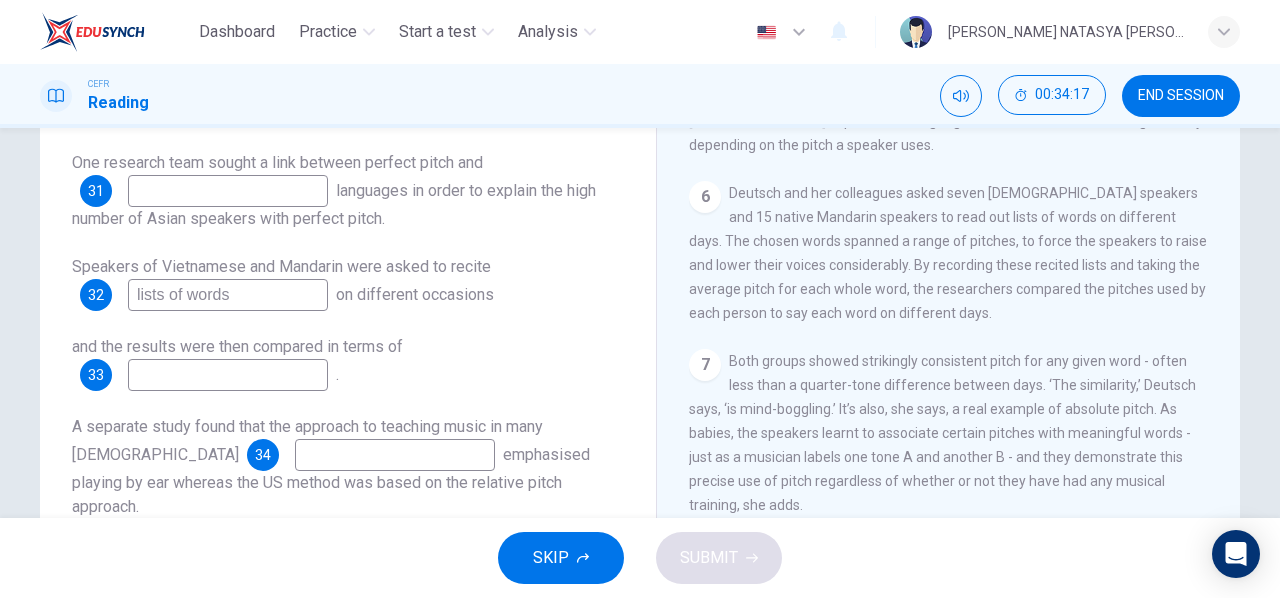 type on "lists of words" 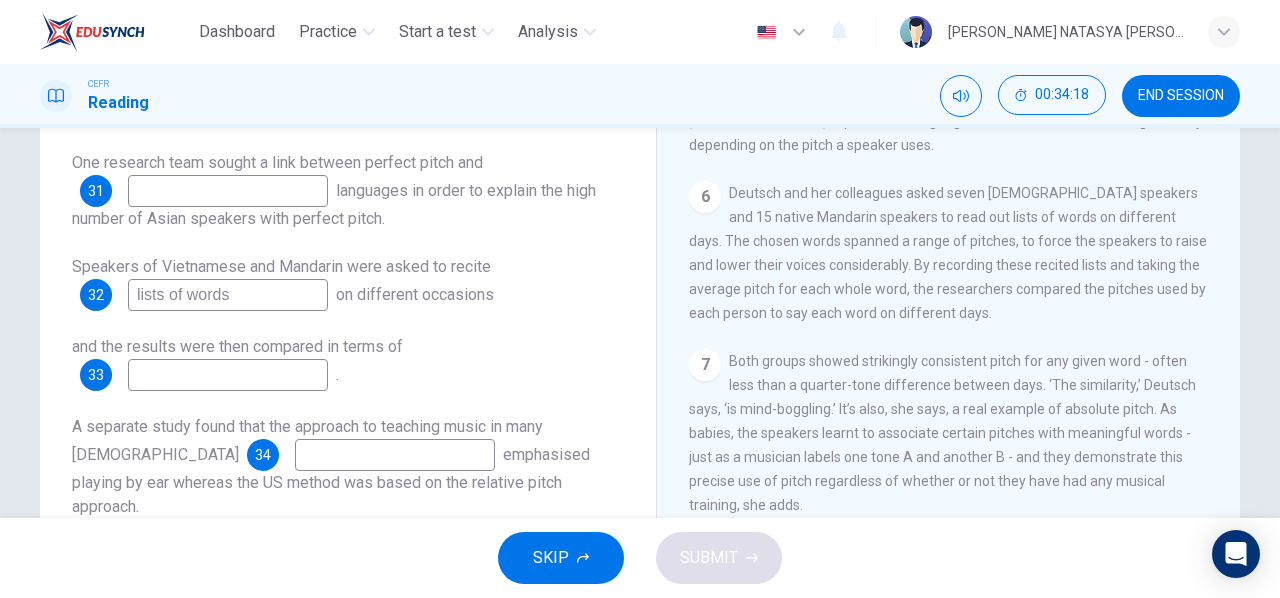 click at bounding box center (228, 375) 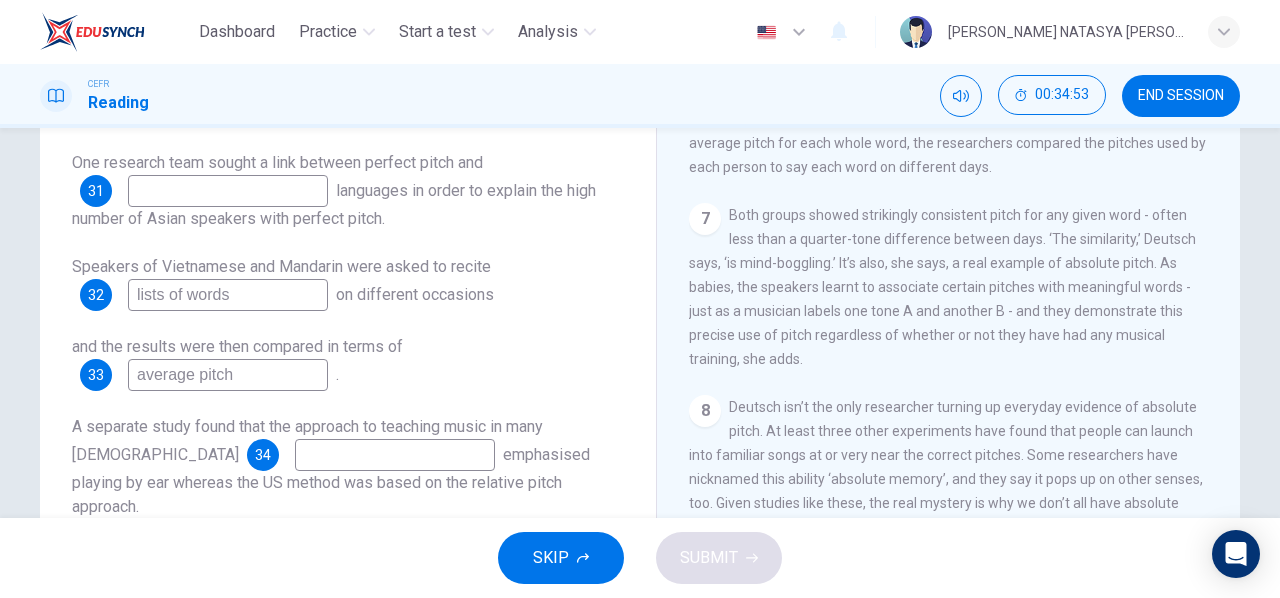 scroll, scrollTop: 1225, scrollLeft: 0, axis: vertical 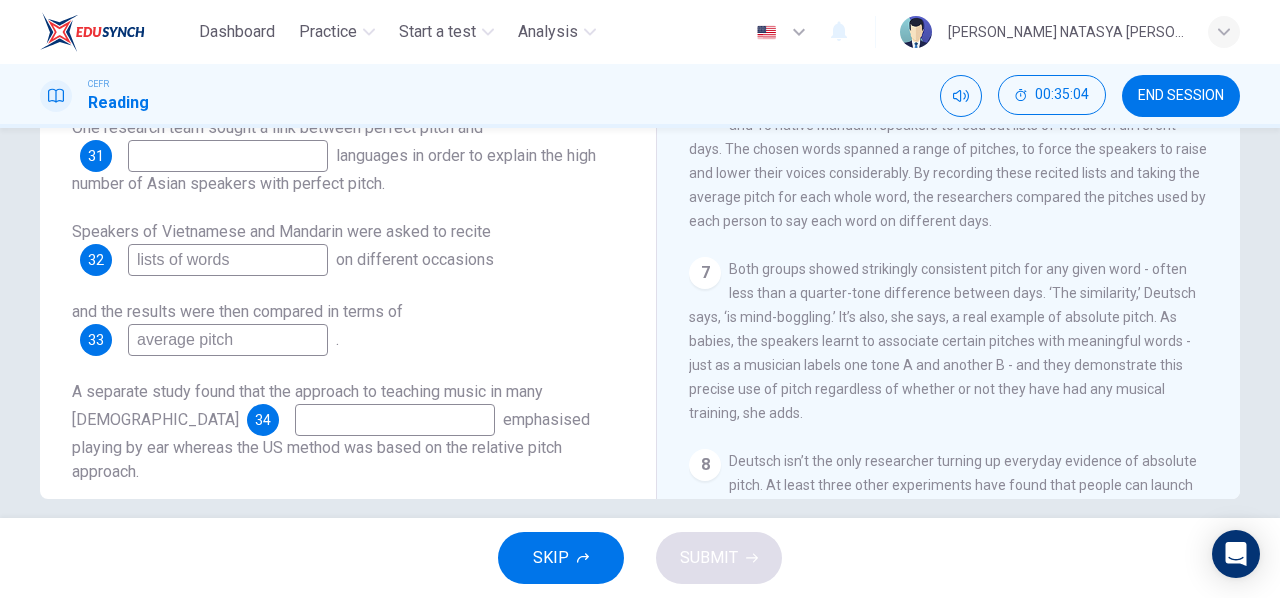 type on "average pitch" 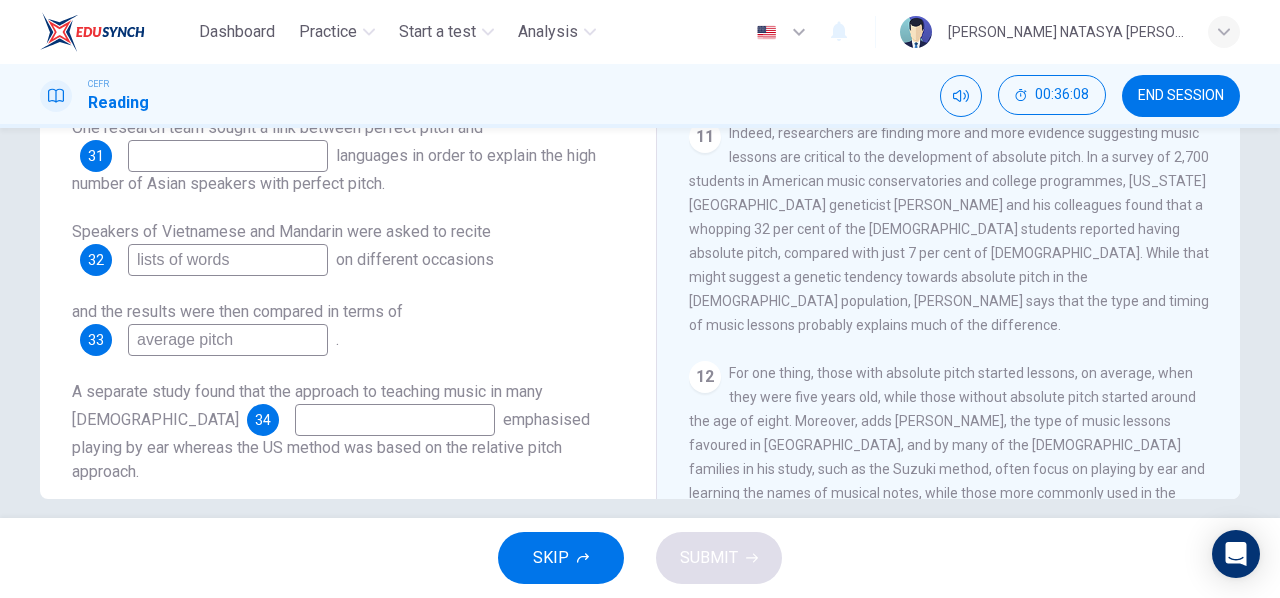 scroll, scrollTop: 2041, scrollLeft: 0, axis: vertical 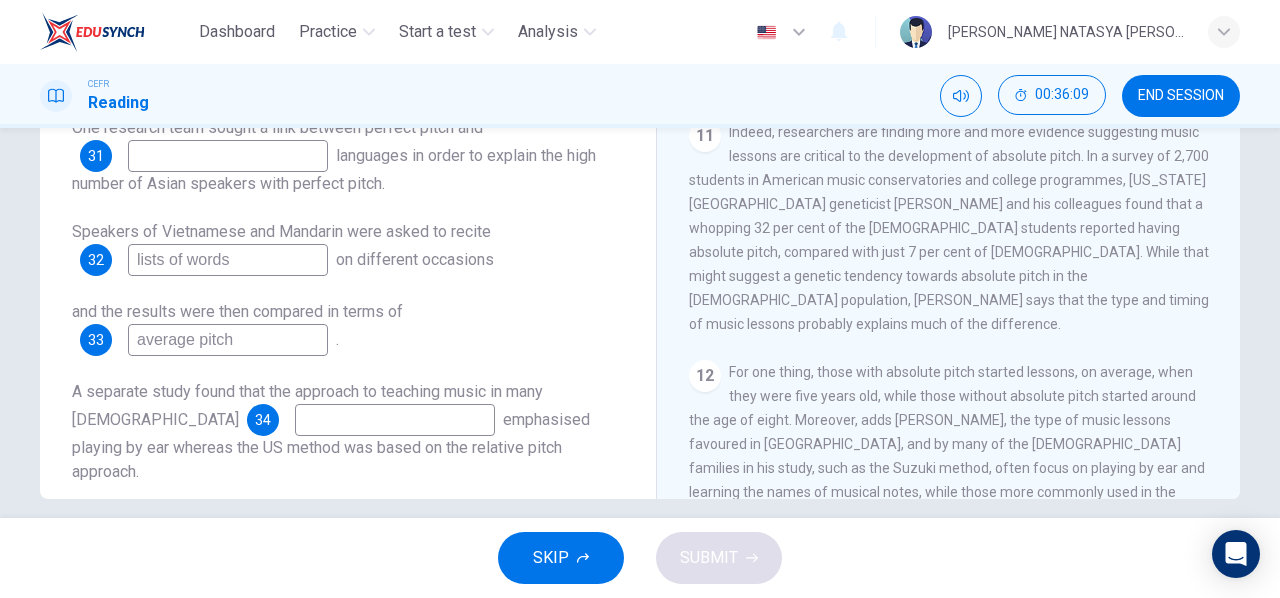 click at bounding box center (395, 420) 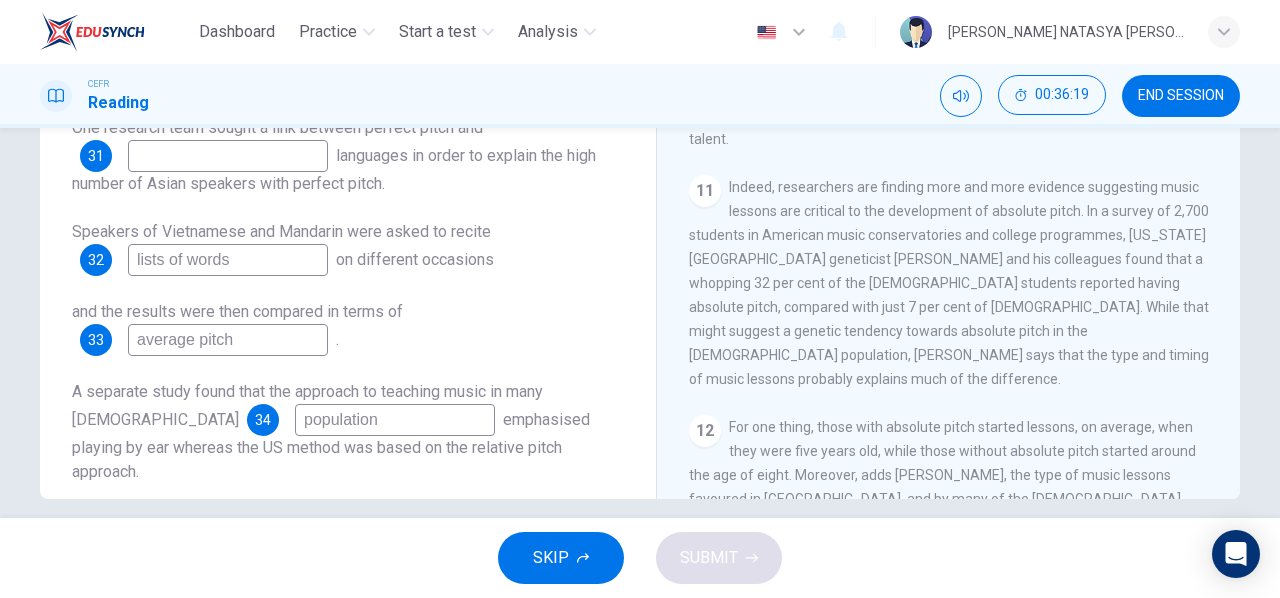 scroll, scrollTop: 1984, scrollLeft: 0, axis: vertical 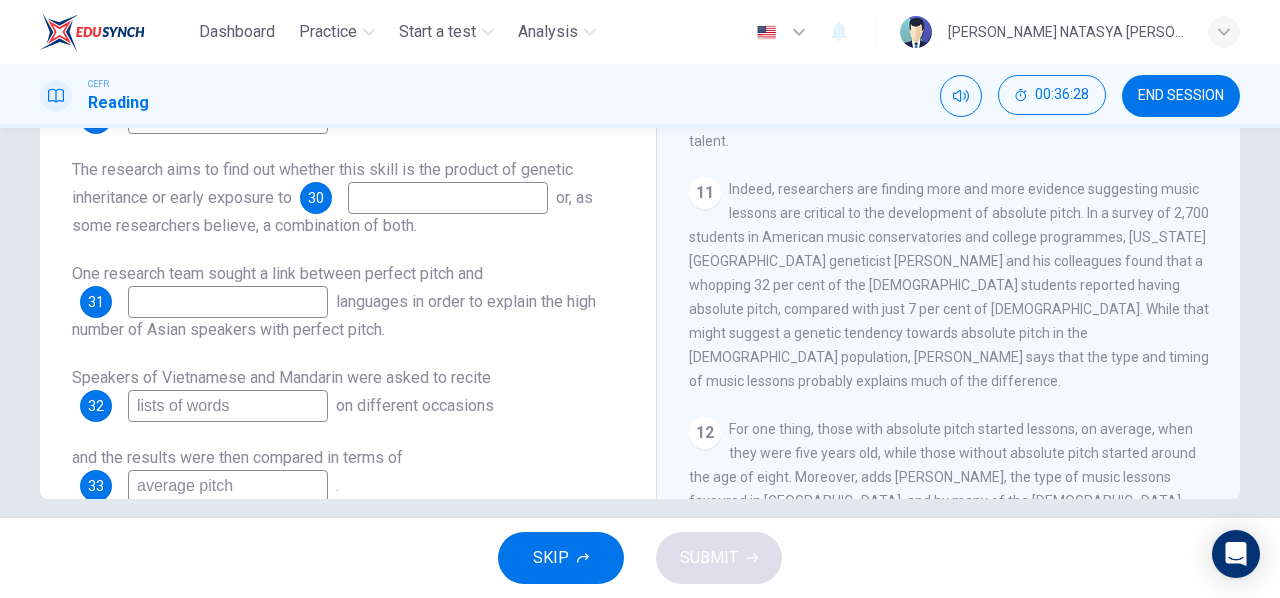 type on "population" 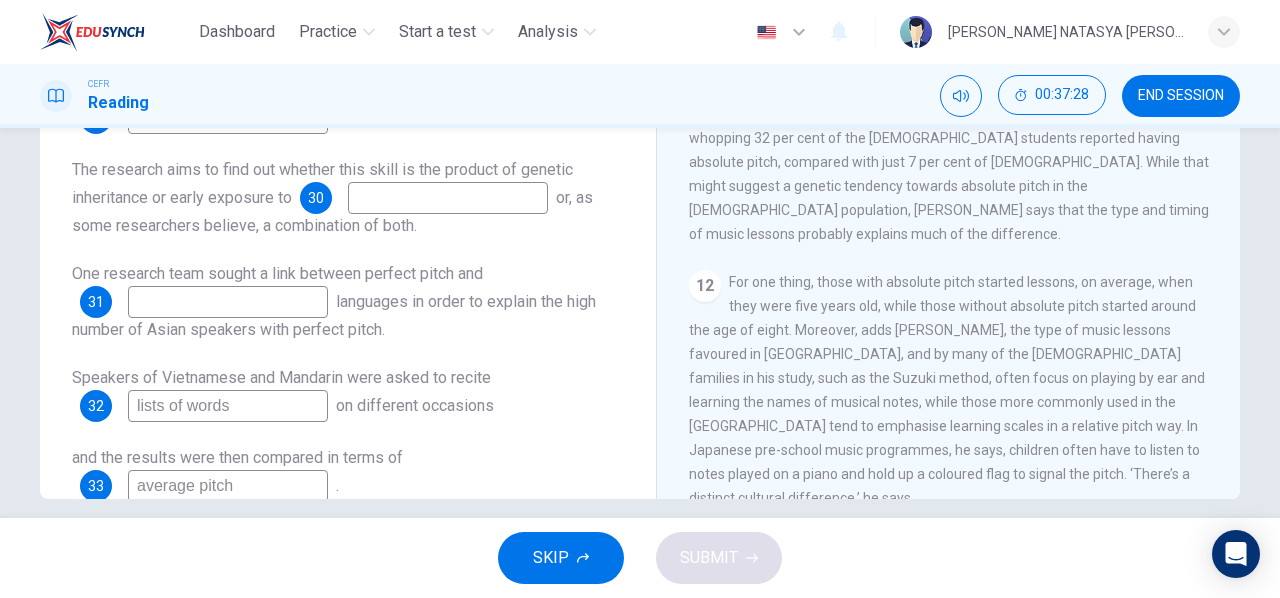 scroll, scrollTop: 2134, scrollLeft: 0, axis: vertical 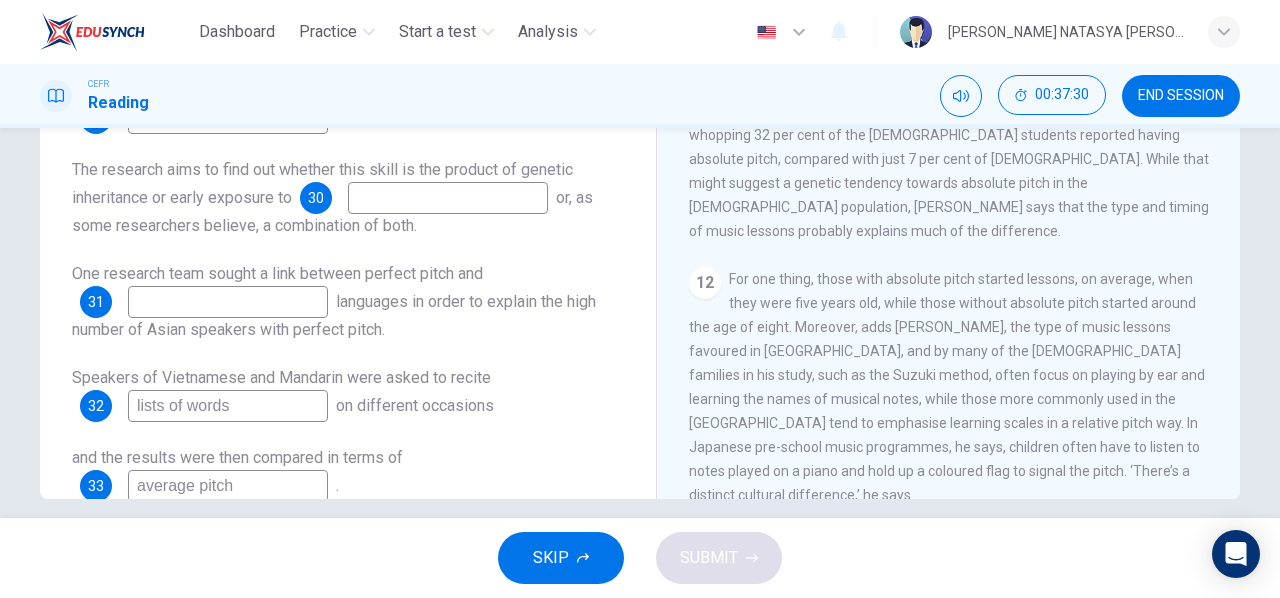 click at bounding box center (228, 302) 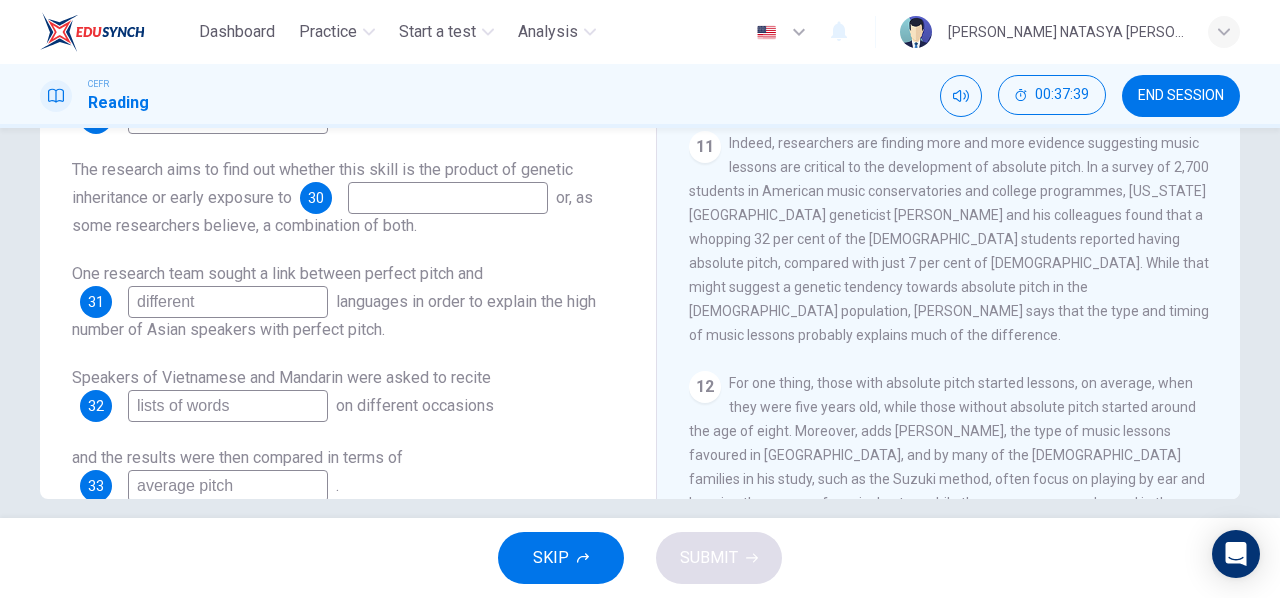scroll, scrollTop: 2027, scrollLeft: 0, axis: vertical 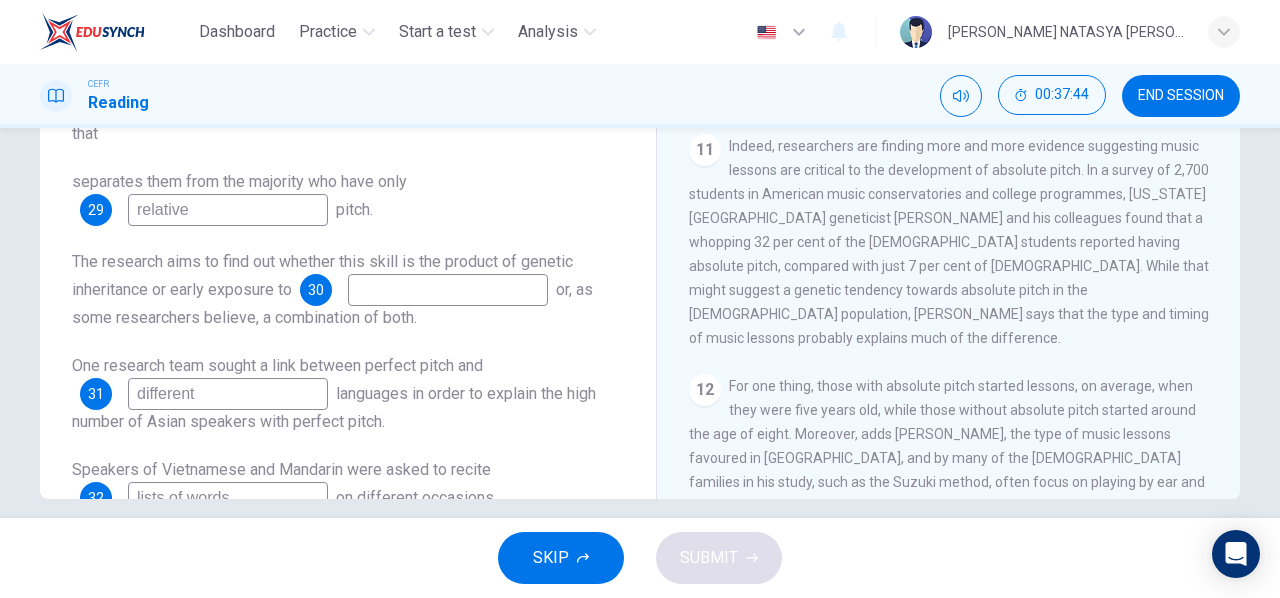 type on "different" 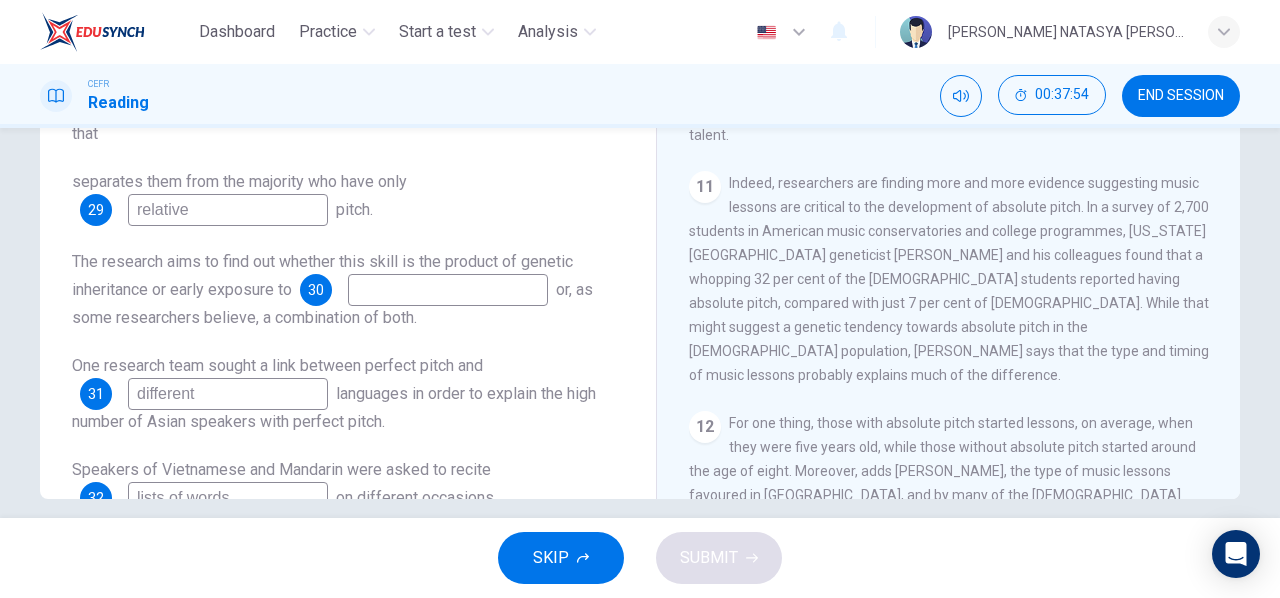 scroll, scrollTop: 1985, scrollLeft: 0, axis: vertical 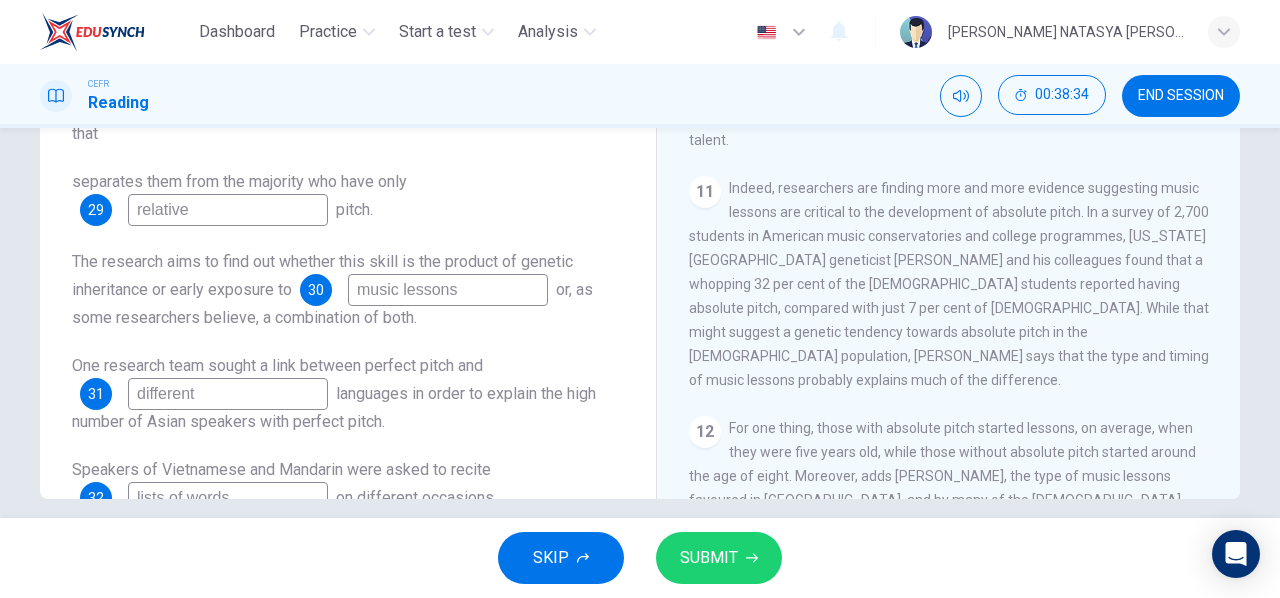 type on "music lessons" 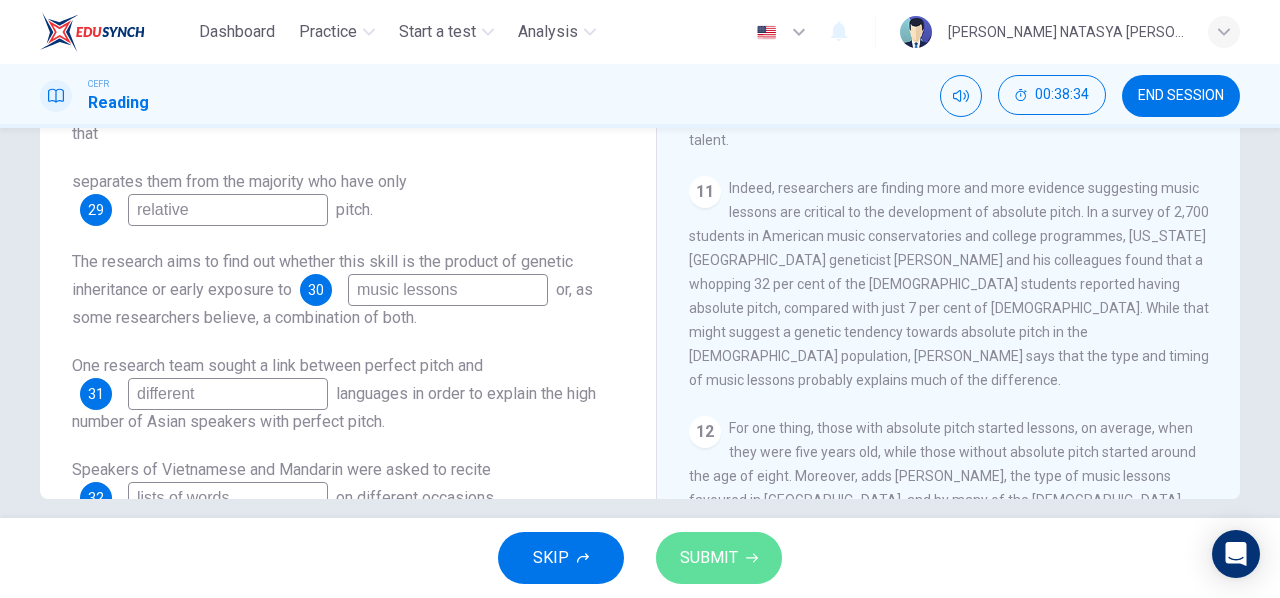 click on "SUBMIT" at bounding box center [719, 558] 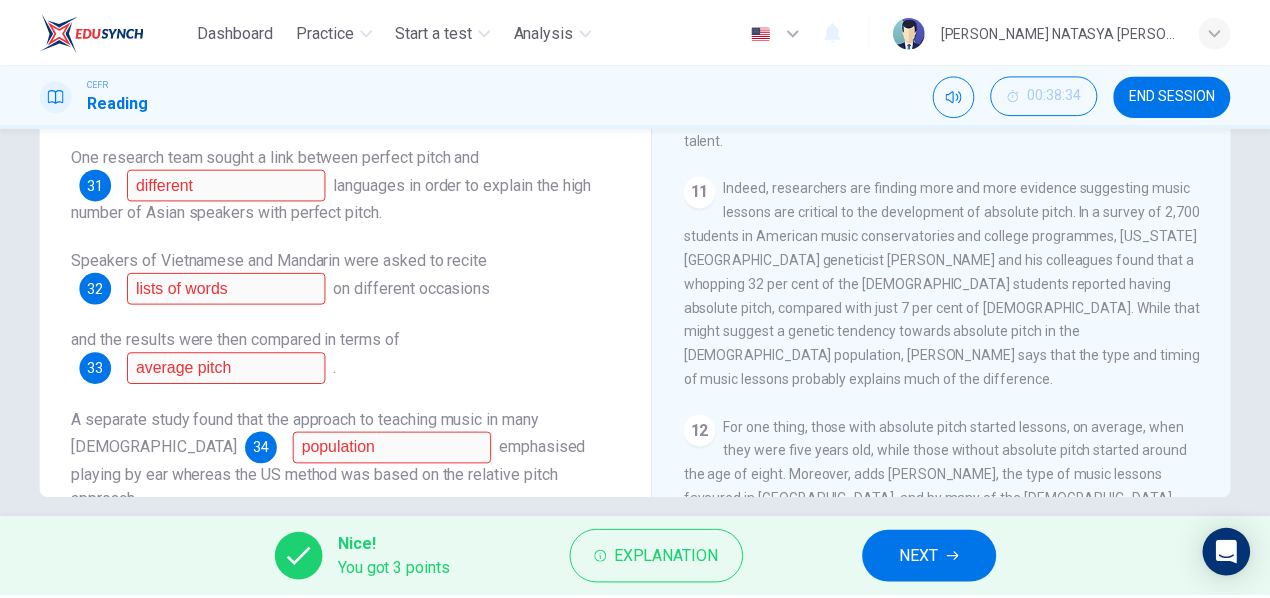 scroll, scrollTop: 336, scrollLeft: 0, axis: vertical 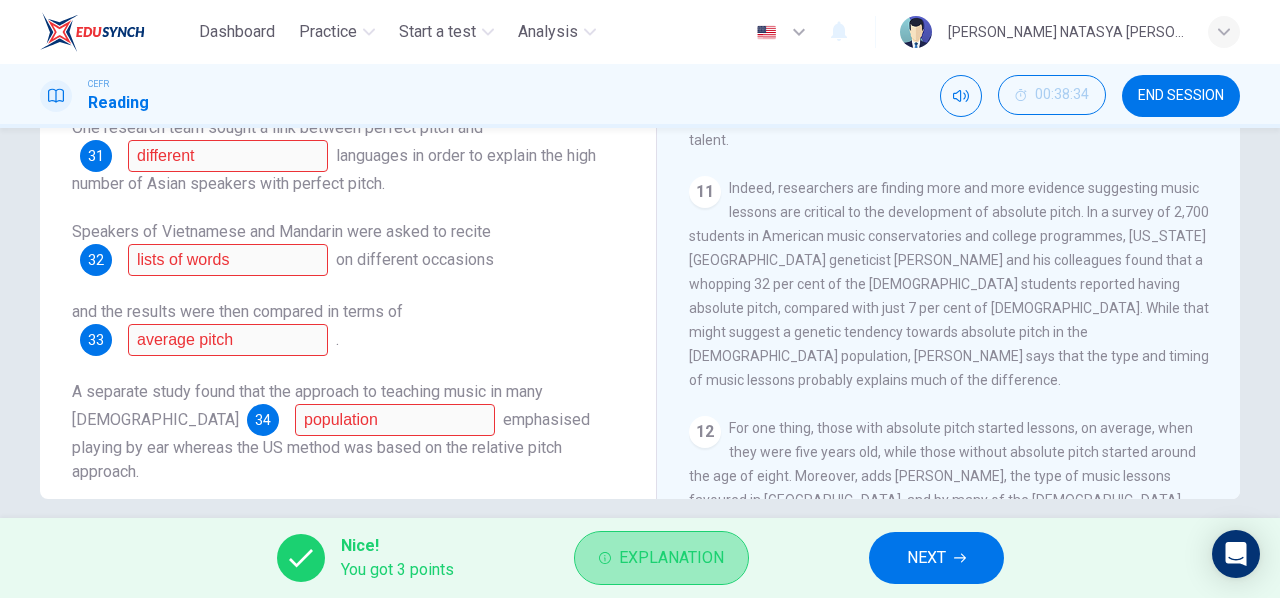 click on "Explanation" at bounding box center (671, 558) 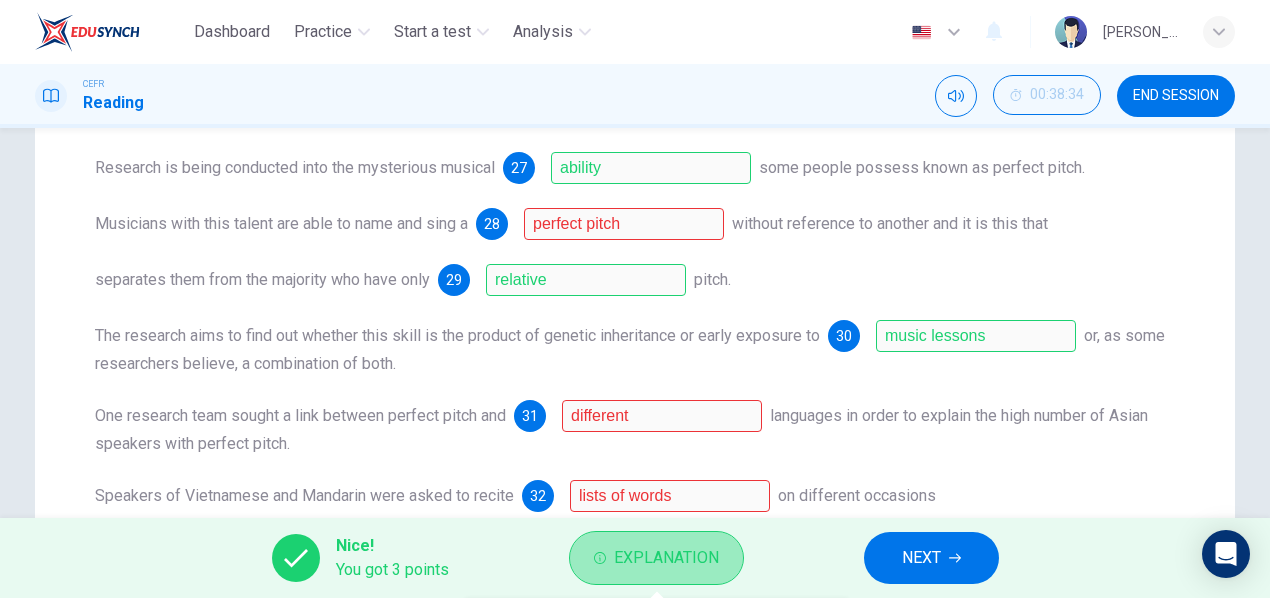 click on "Explanation" at bounding box center [666, 558] 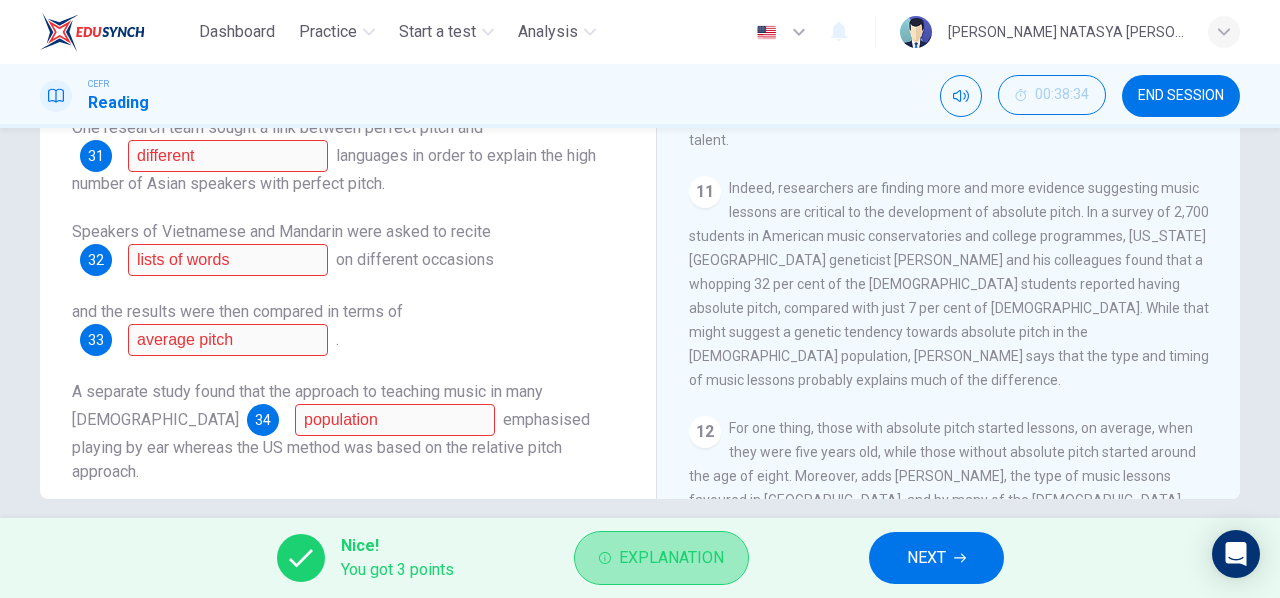 click on "Explanation" at bounding box center (671, 558) 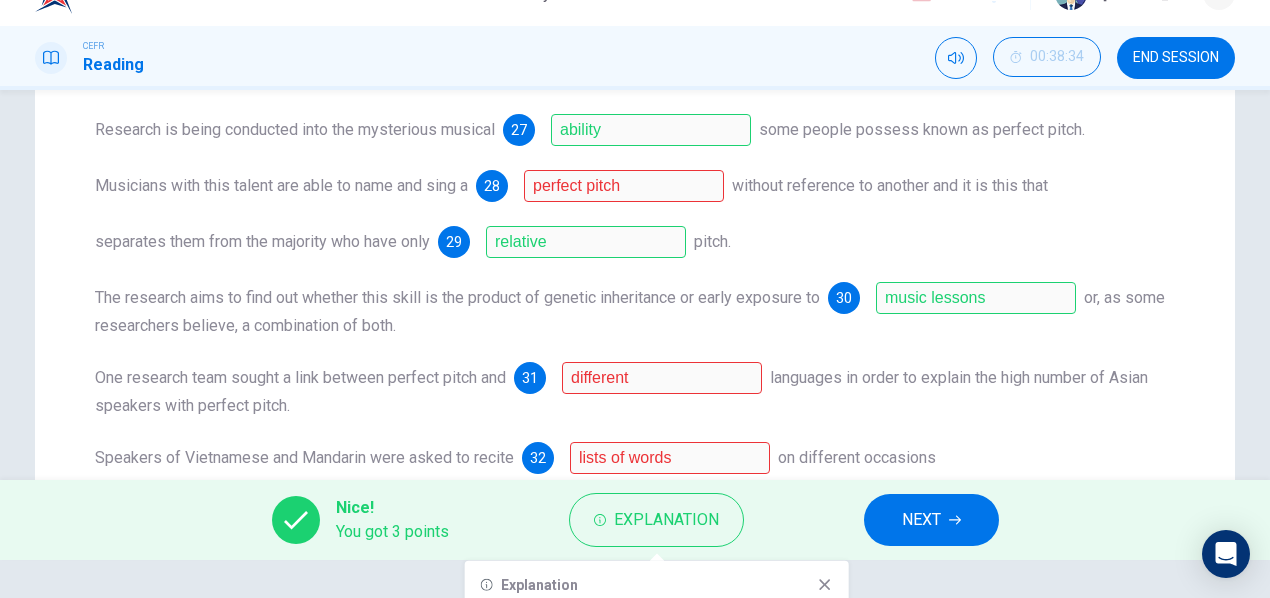 scroll, scrollTop: 0, scrollLeft: 0, axis: both 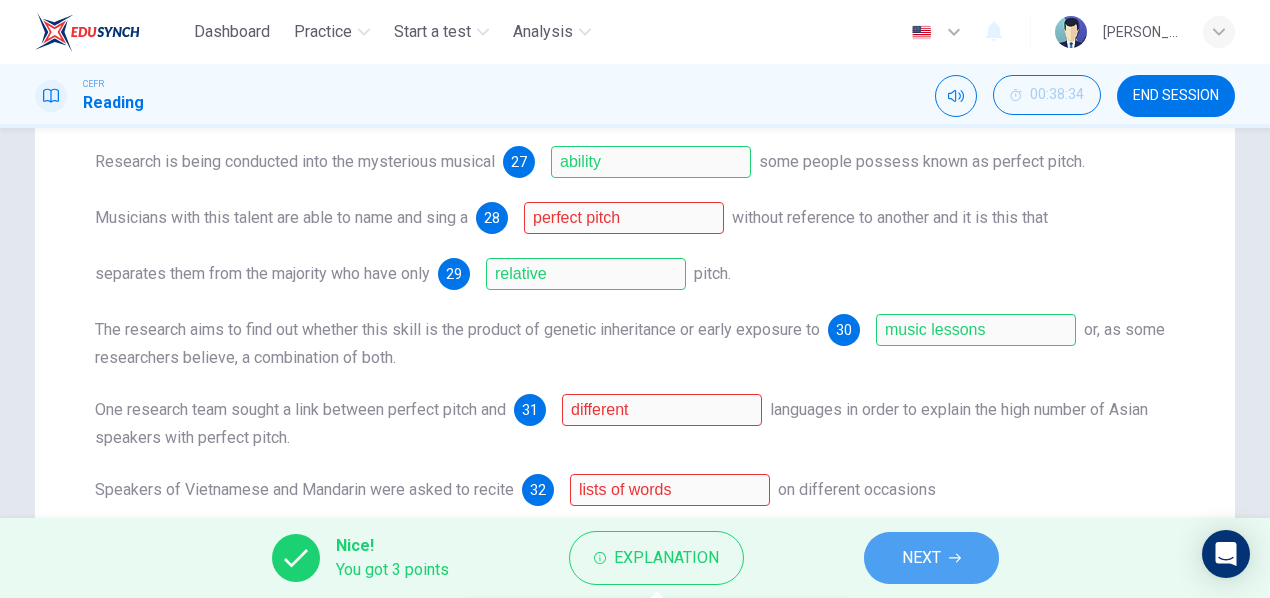 click on "NEXT" at bounding box center (921, 558) 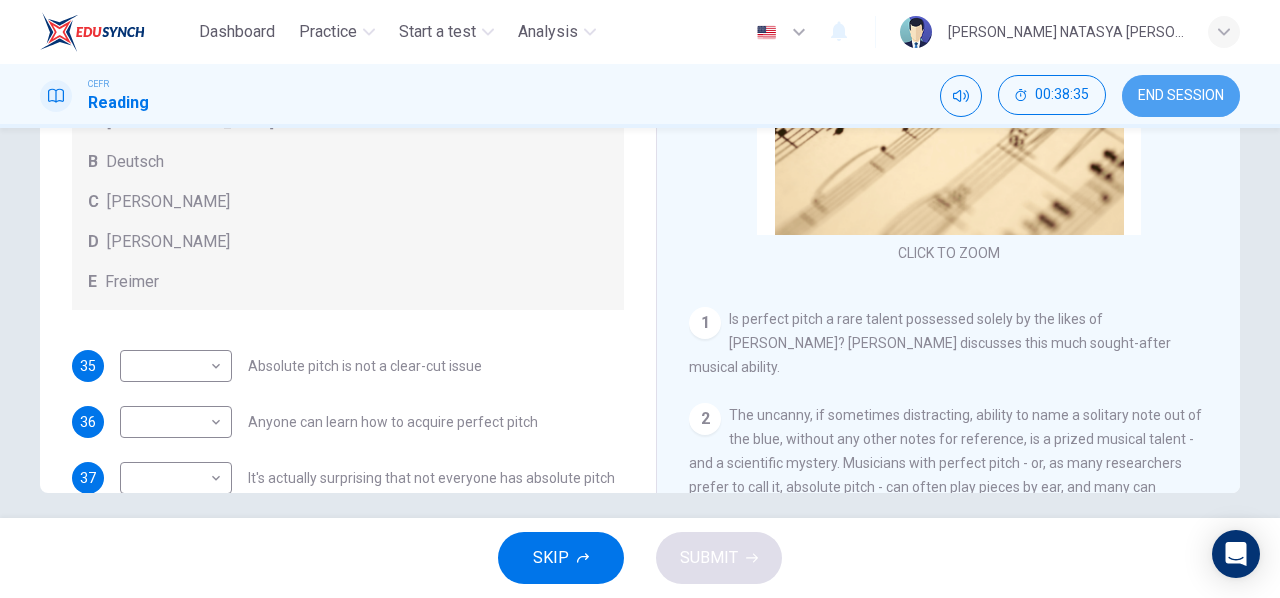 click on "END SESSION" at bounding box center [1181, 96] 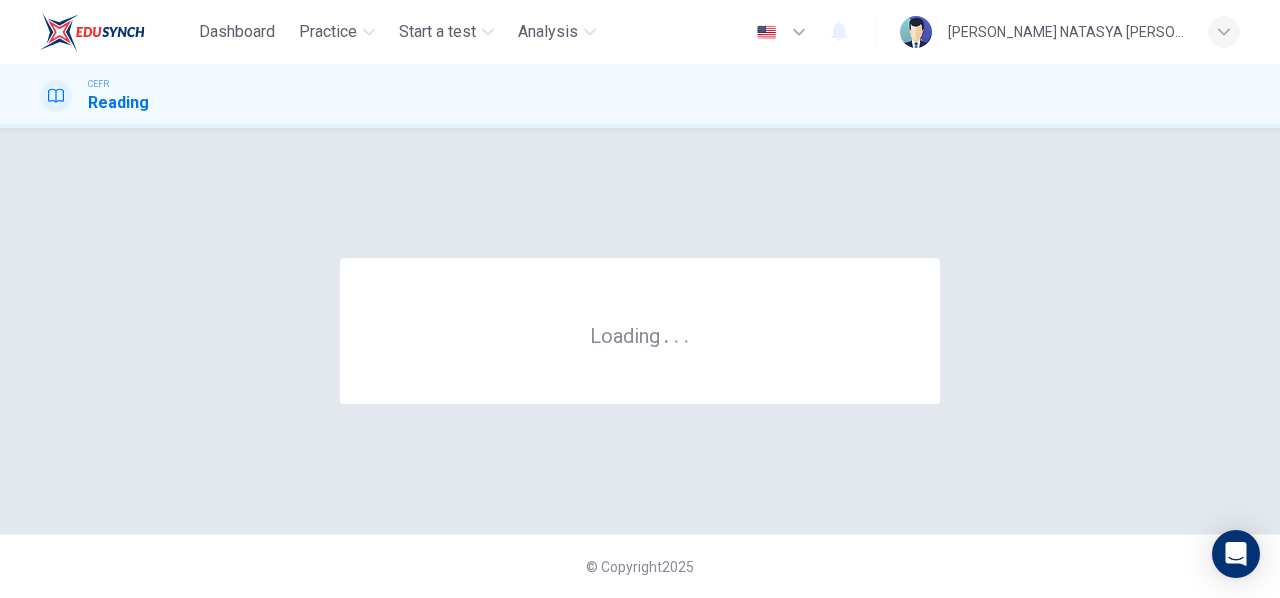 scroll, scrollTop: 0, scrollLeft: 0, axis: both 